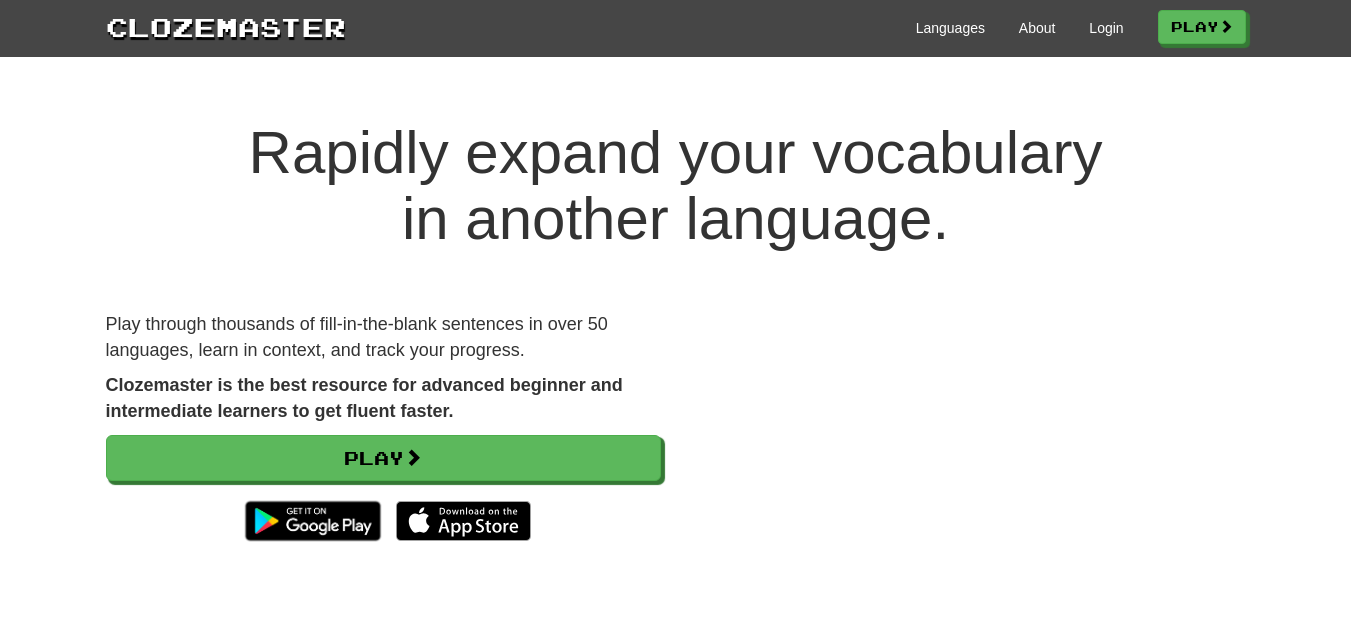scroll, scrollTop: 0, scrollLeft: 0, axis: both 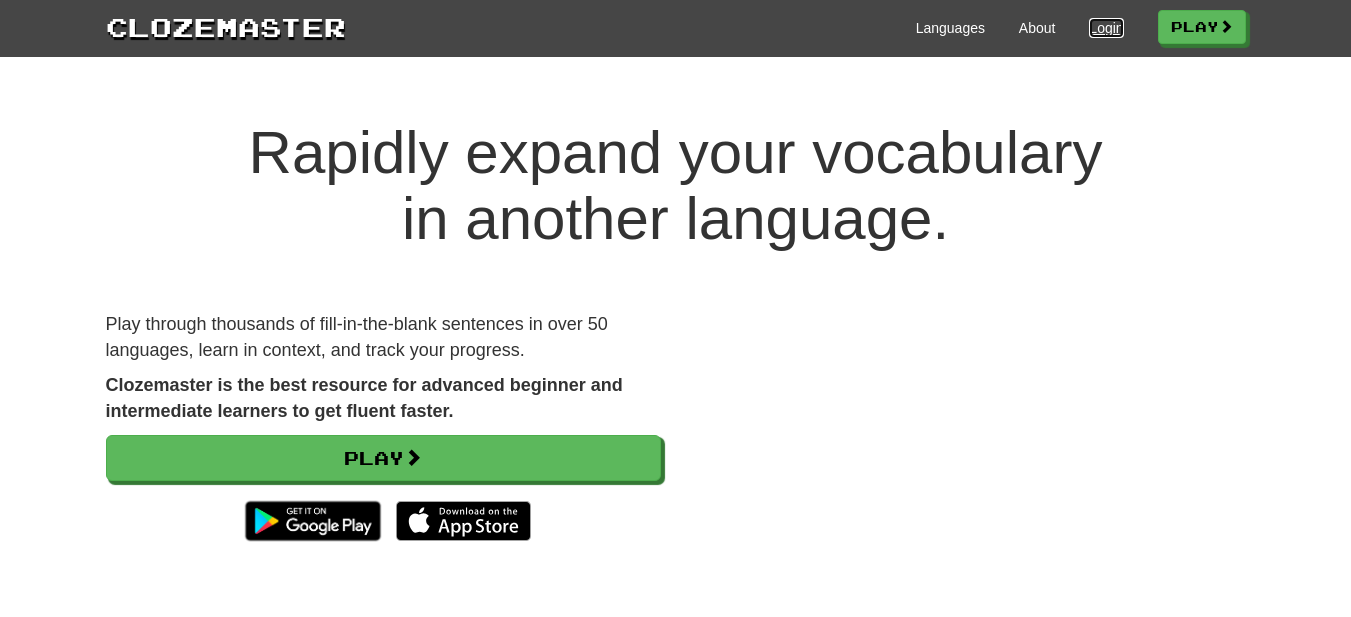click on "Login" at bounding box center (1106, 28) 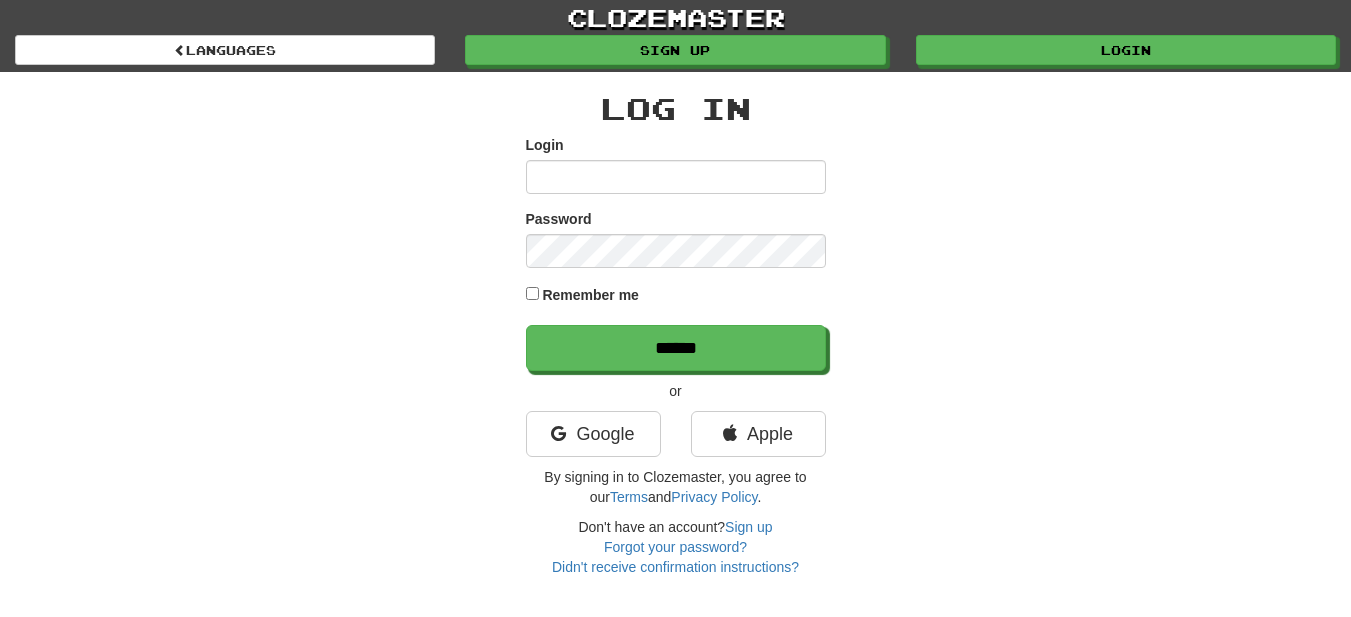 scroll, scrollTop: 0, scrollLeft: 0, axis: both 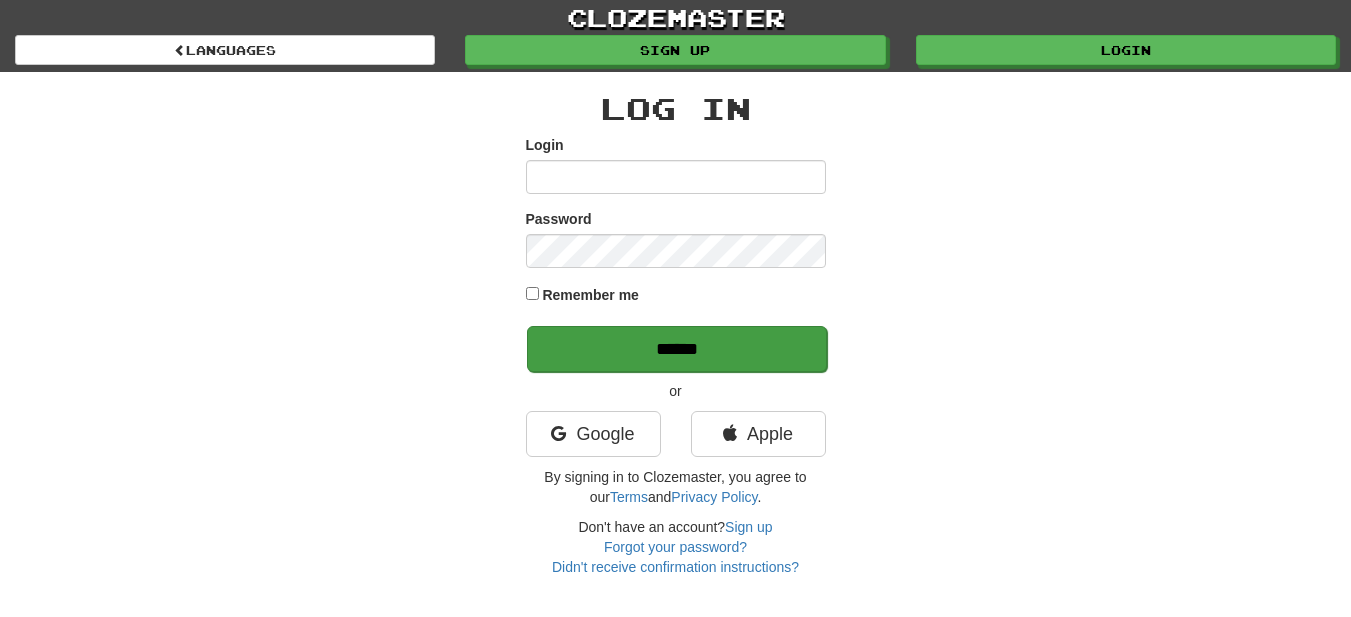 type on "*********" 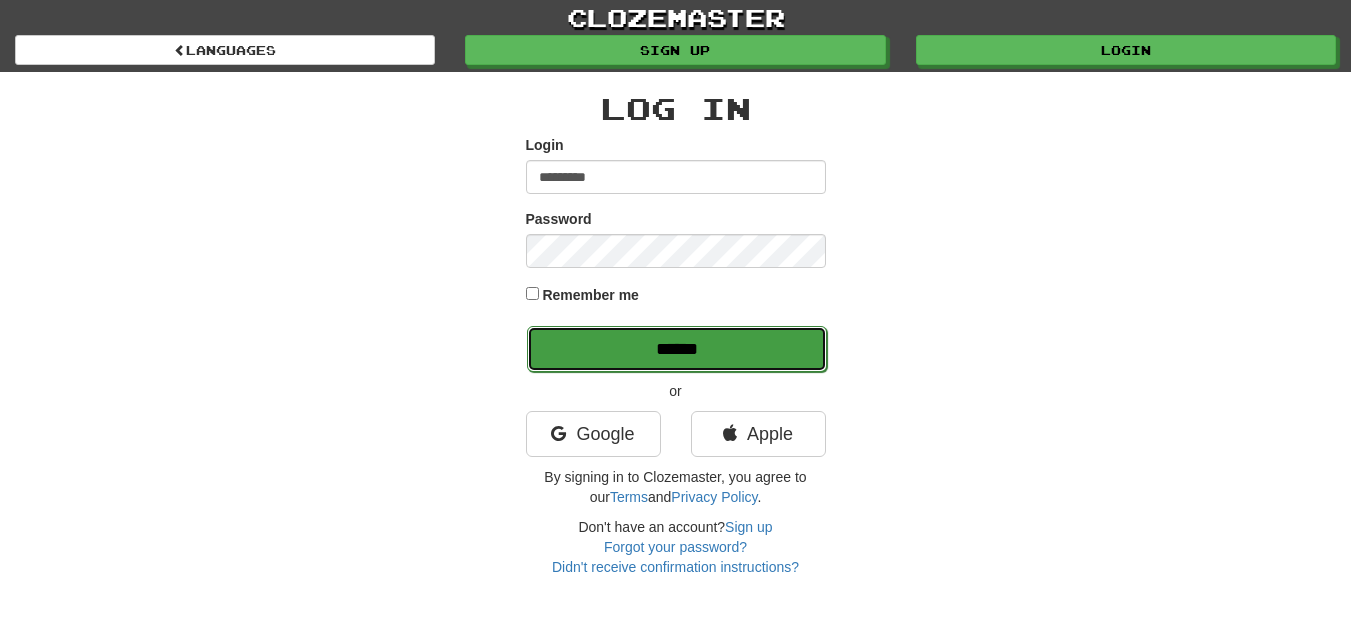 click on "******" at bounding box center [677, 349] 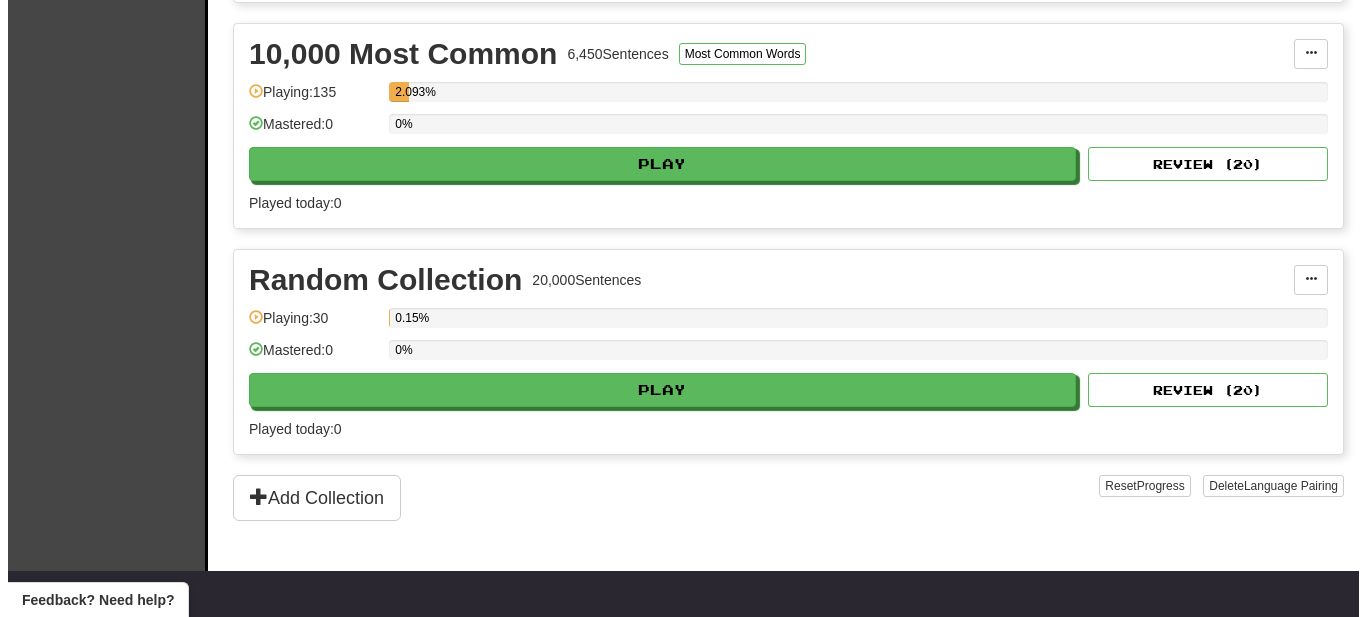 scroll, scrollTop: 675, scrollLeft: 0, axis: vertical 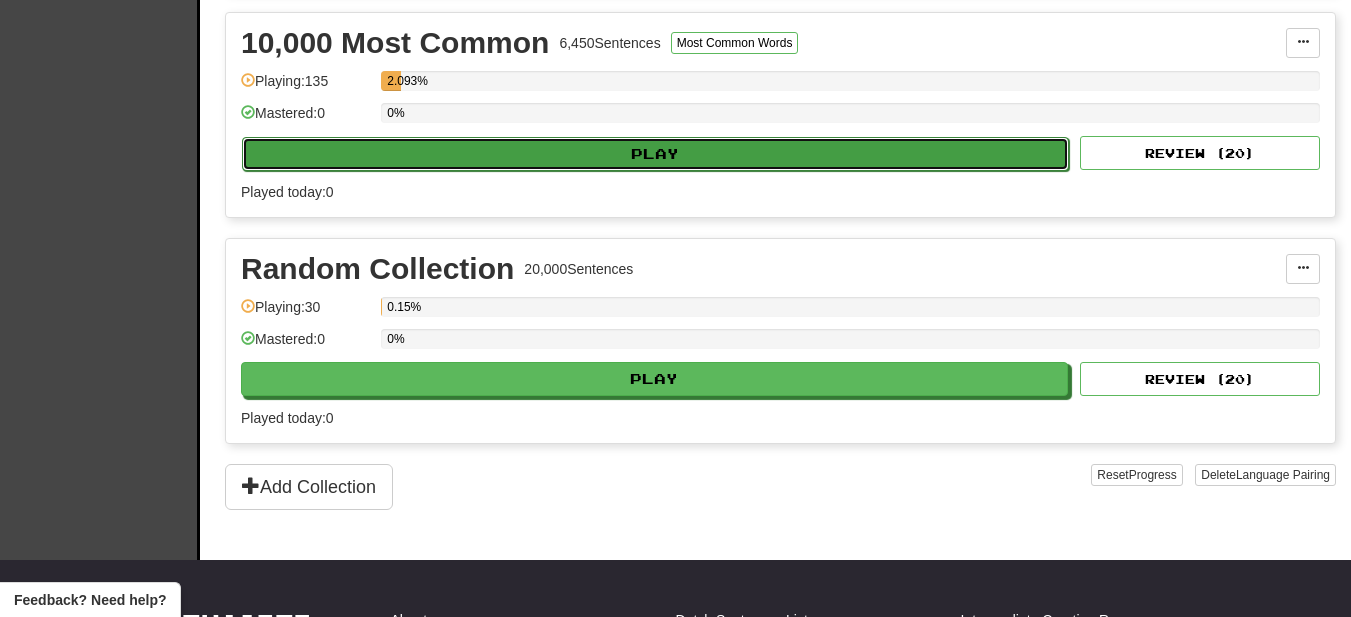 click on "Play" at bounding box center [655, 154] 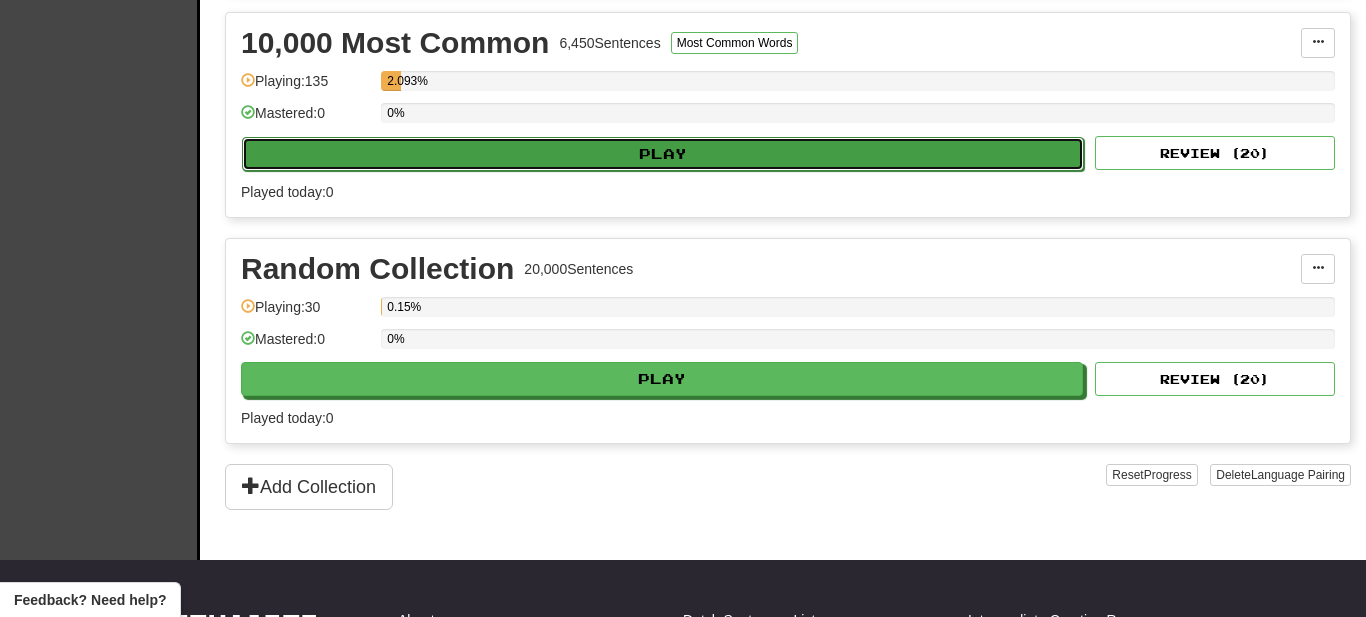 select on "**" 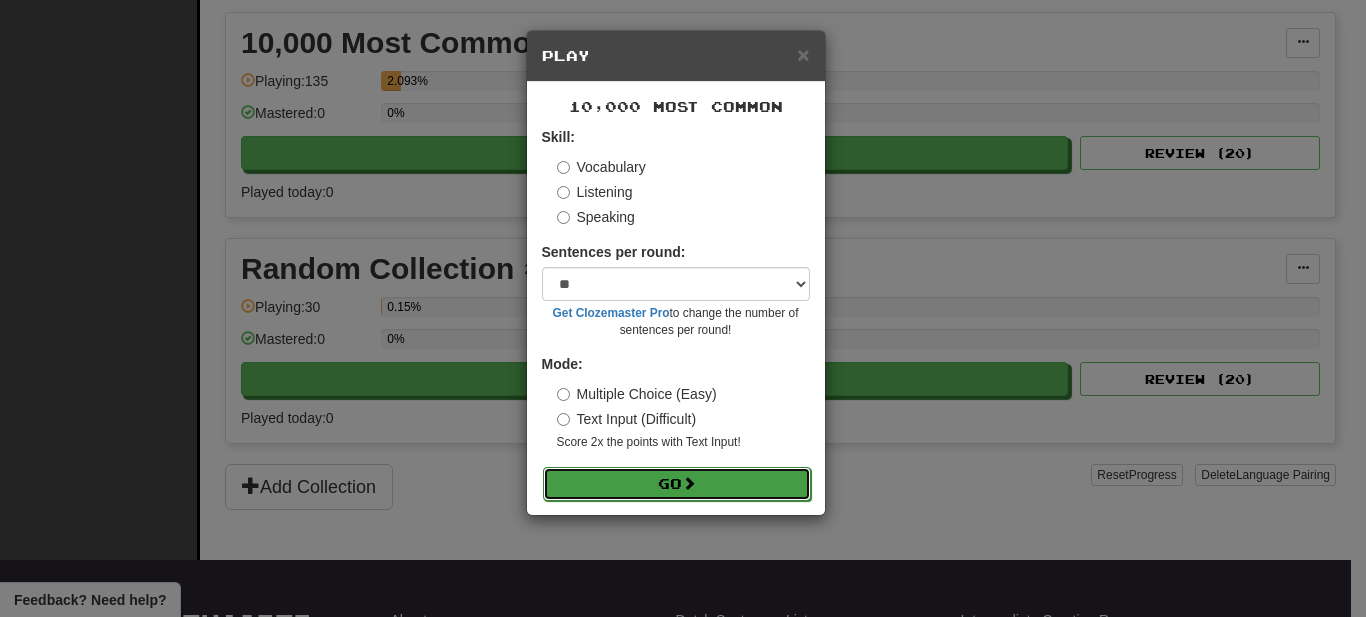 click on "Go" at bounding box center (677, 484) 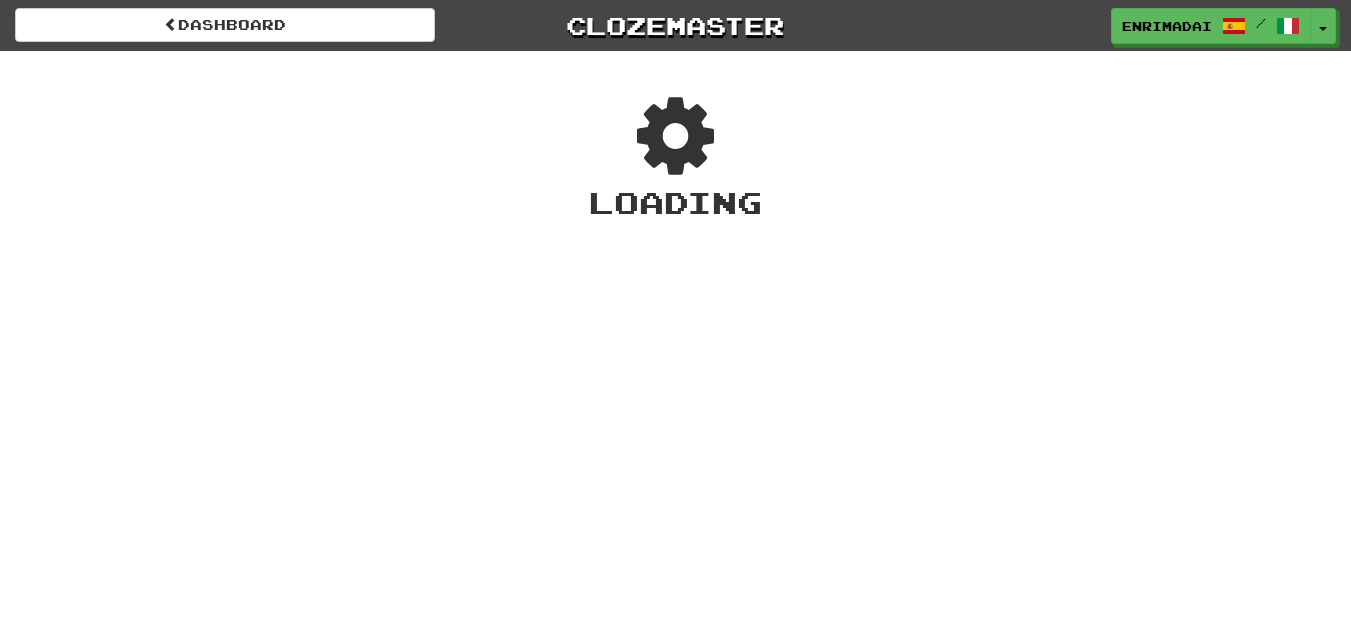 scroll, scrollTop: 0, scrollLeft: 0, axis: both 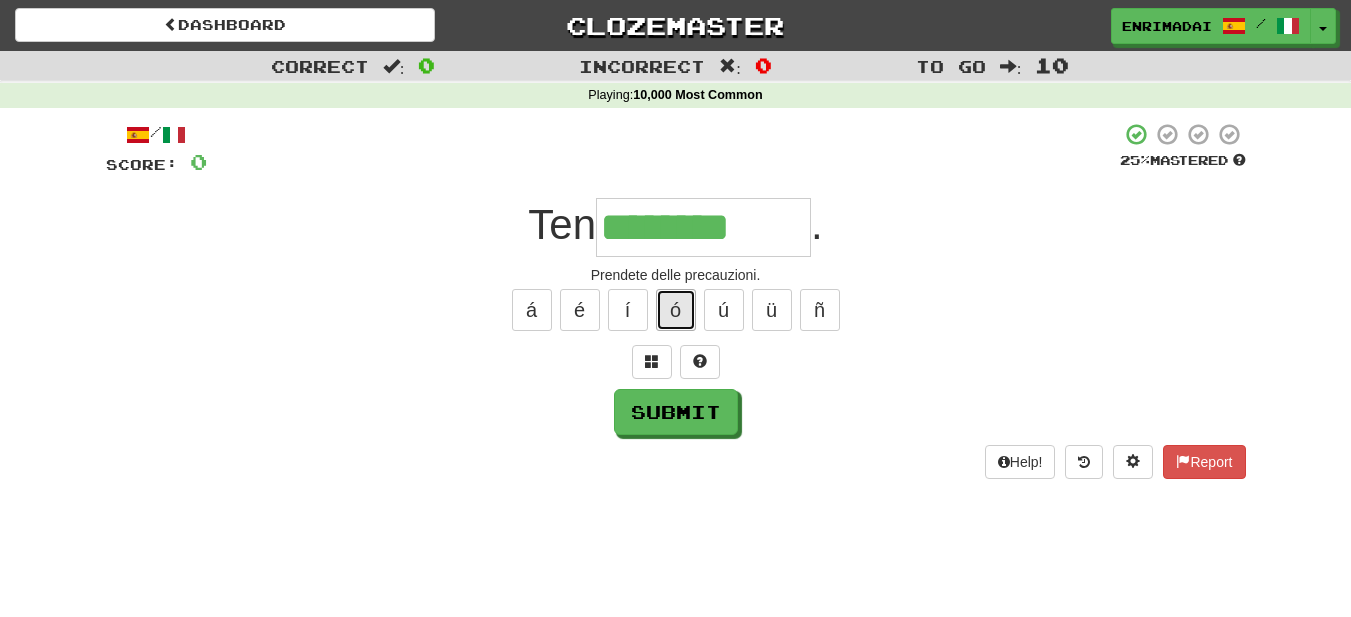 click on "ó" at bounding box center (676, 310) 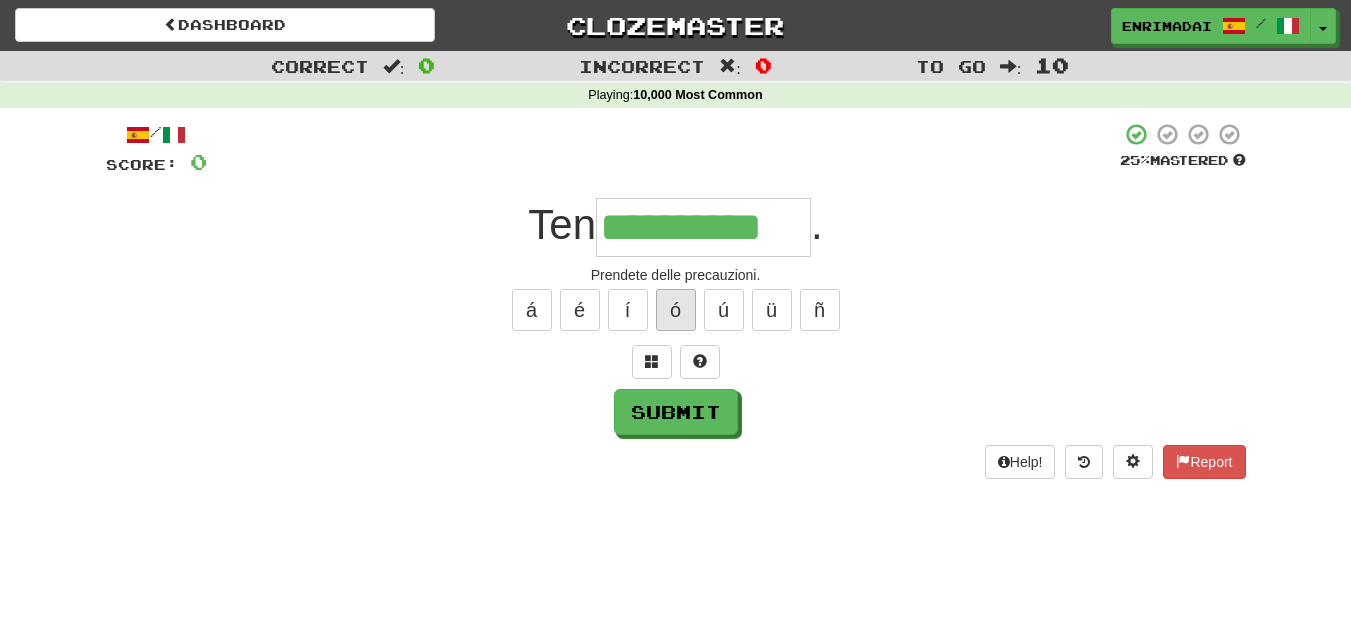 scroll, scrollTop: 0, scrollLeft: 0, axis: both 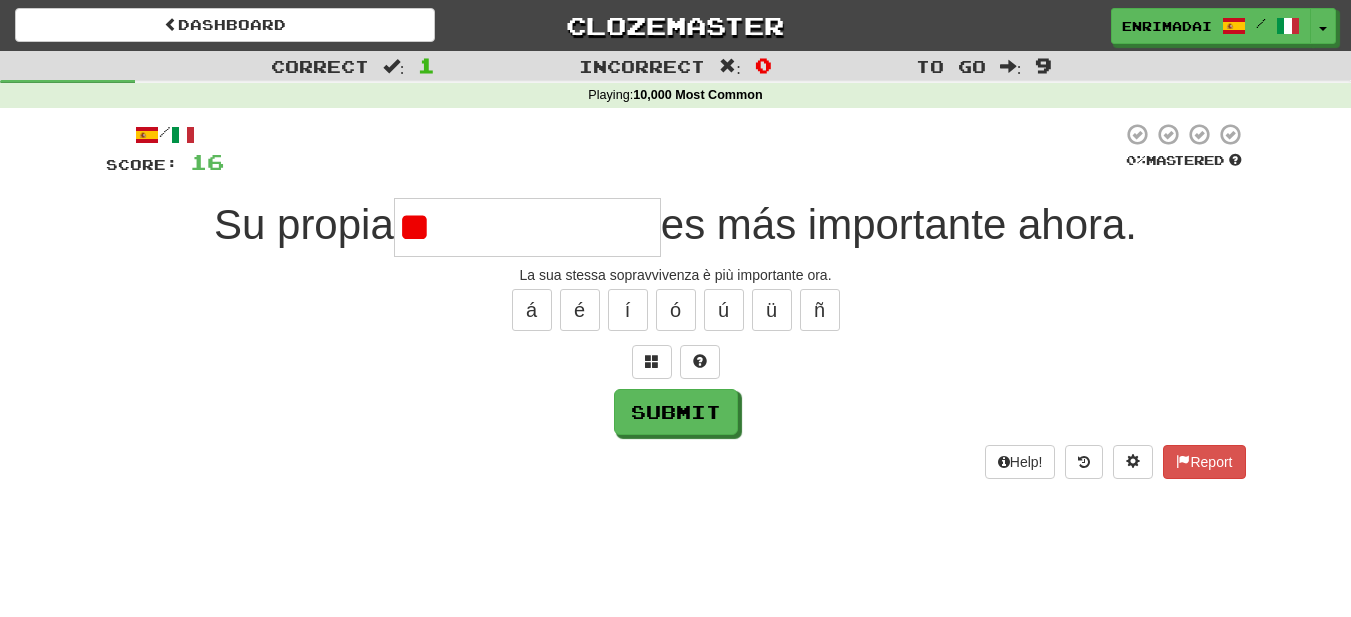type on "*" 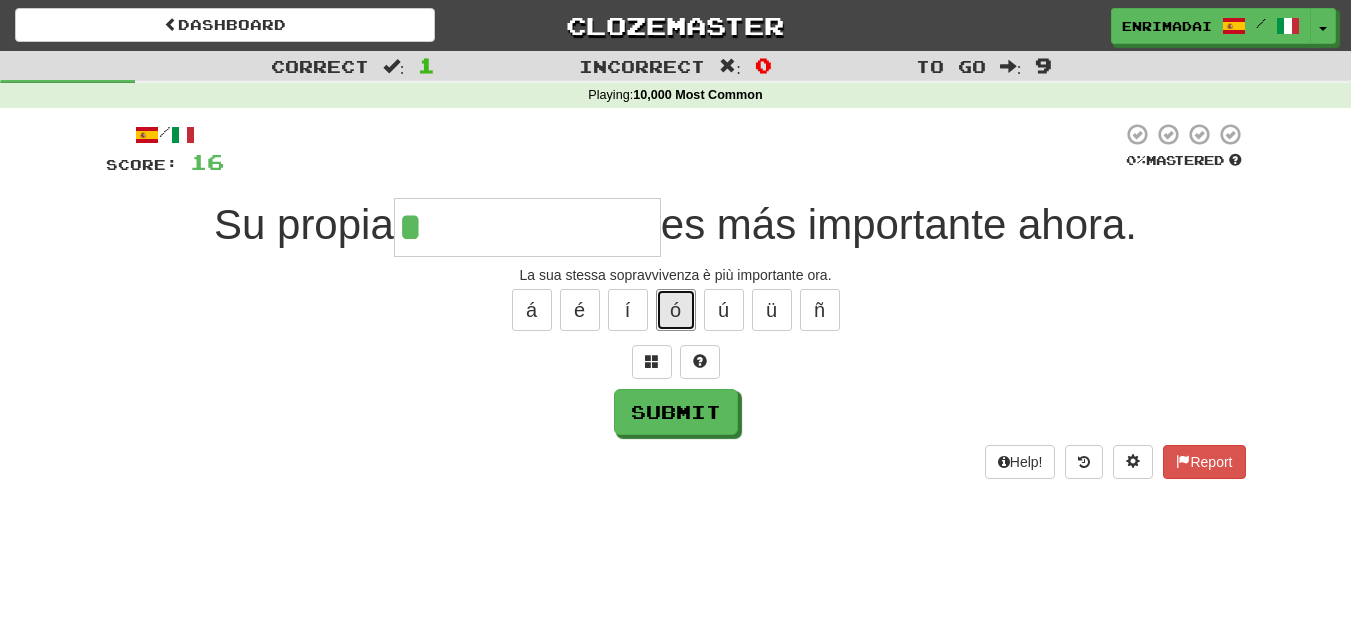 click on "ó" at bounding box center (676, 310) 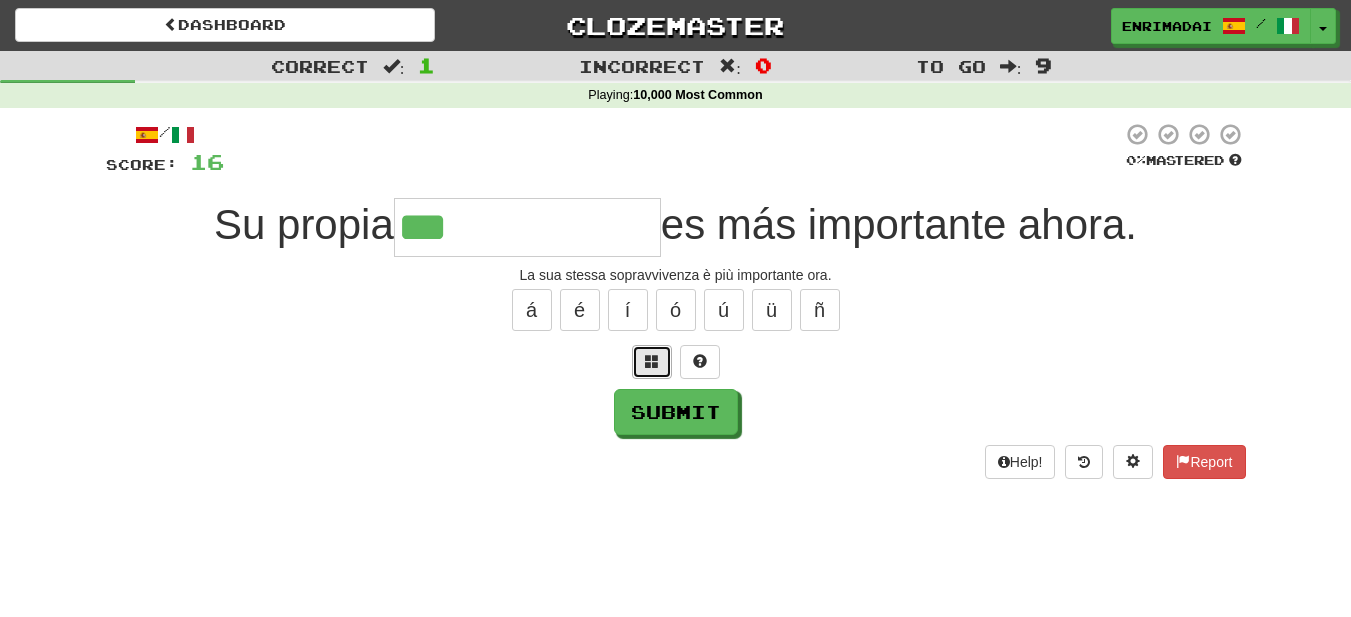 click at bounding box center (652, 362) 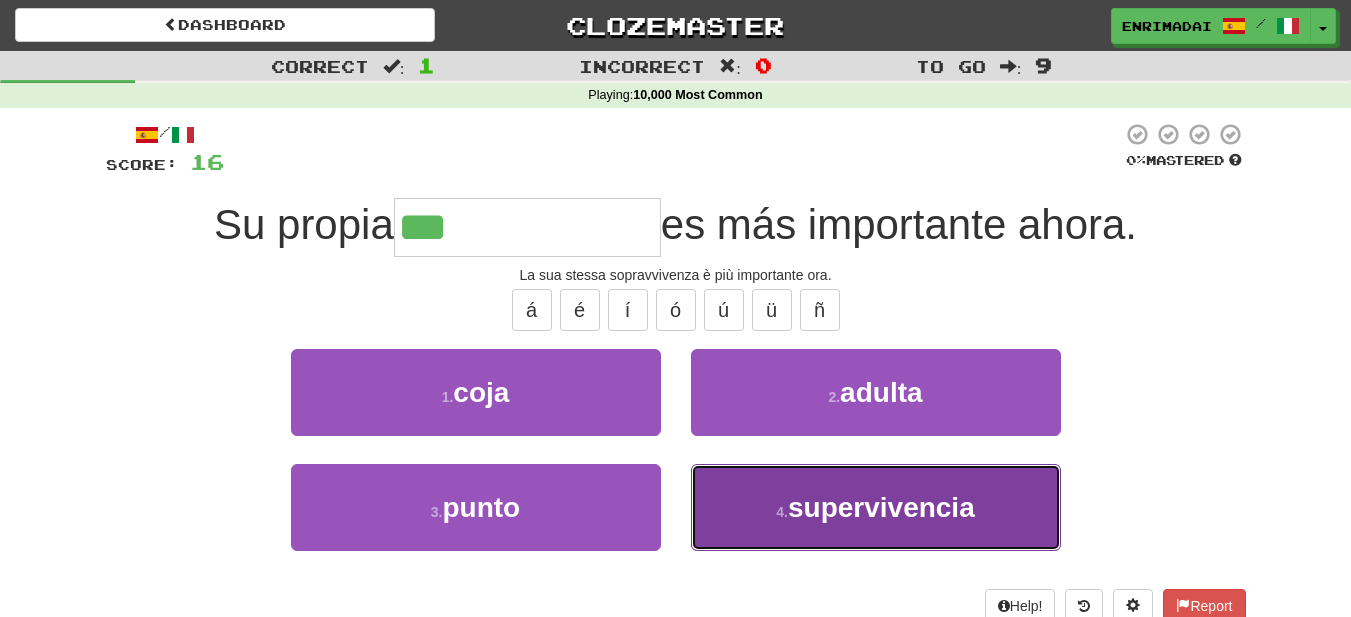 click on "supervivencia" at bounding box center (881, 507) 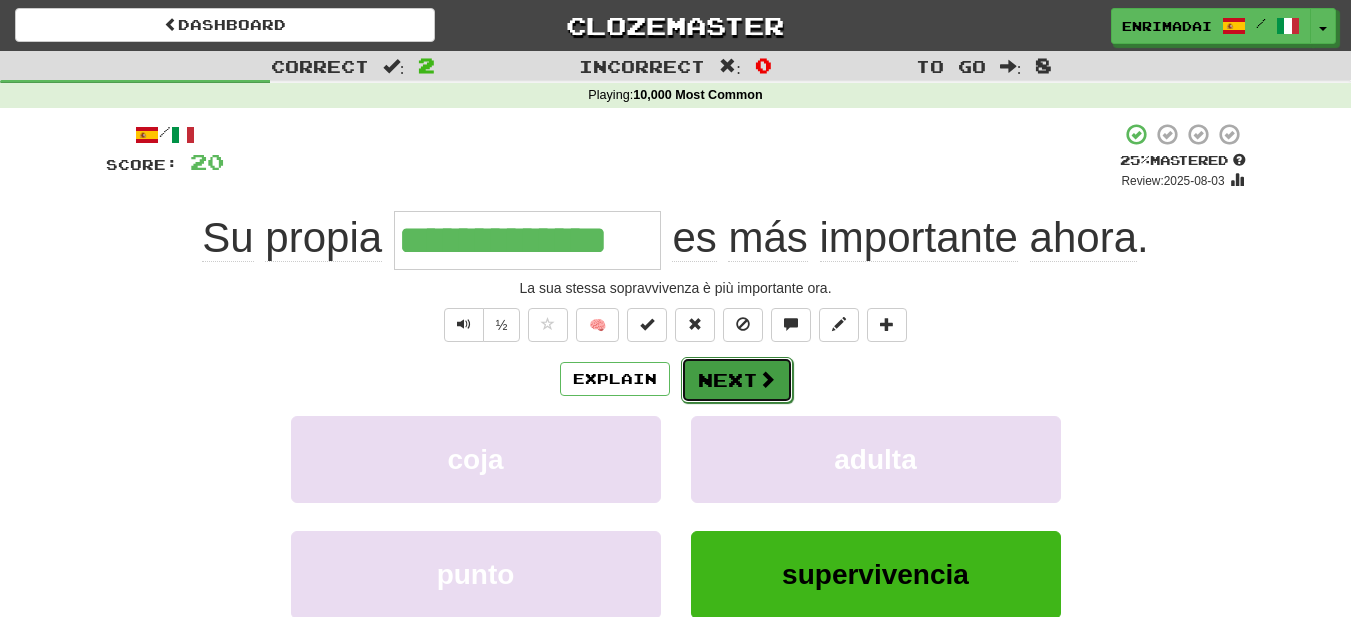 click on "Next" at bounding box center (737, 380) 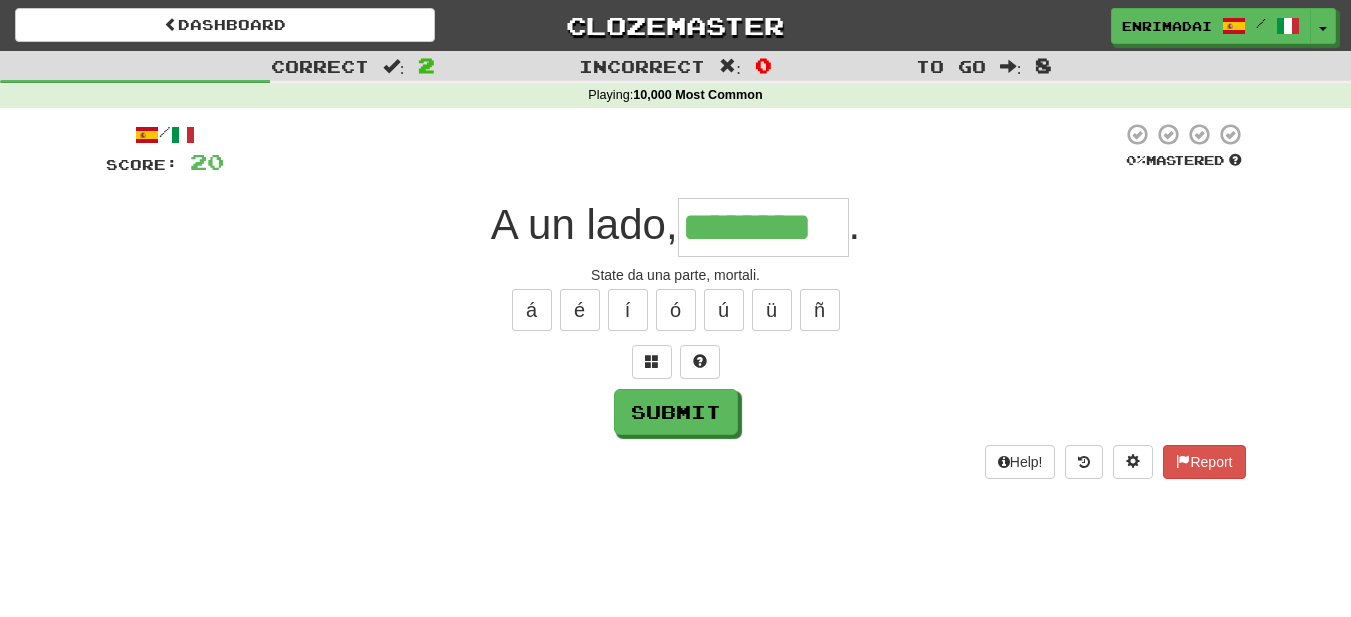 type on "********" 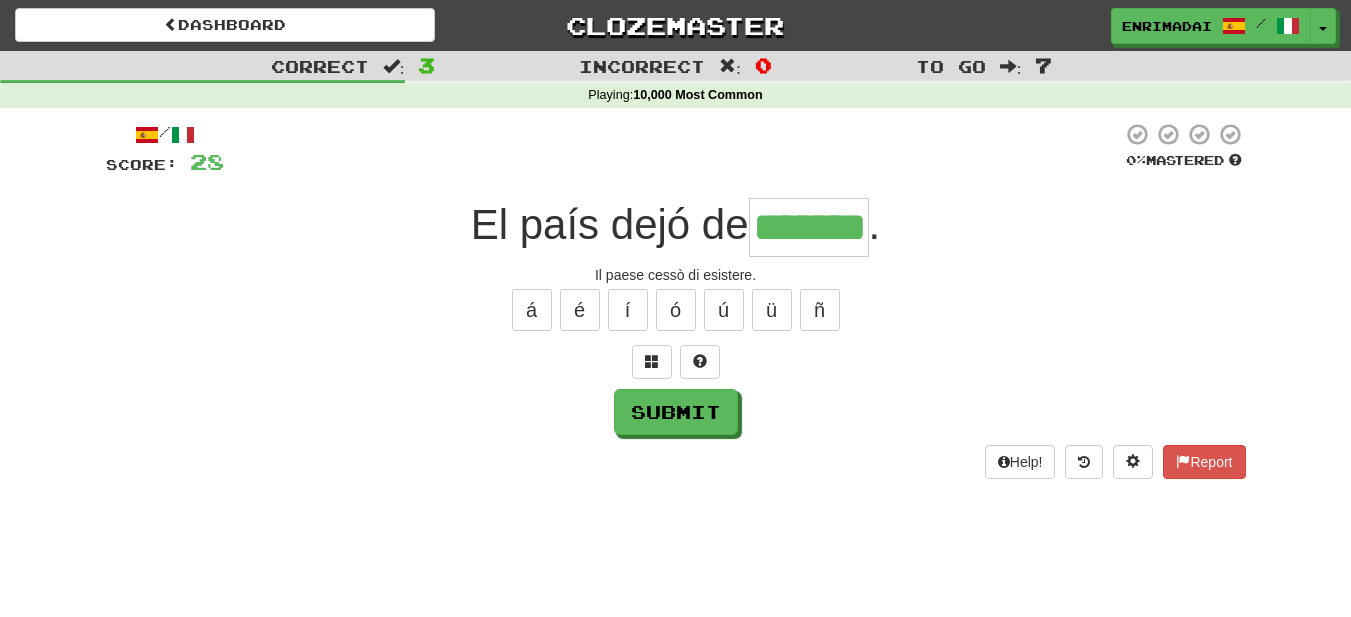 type on "*******" 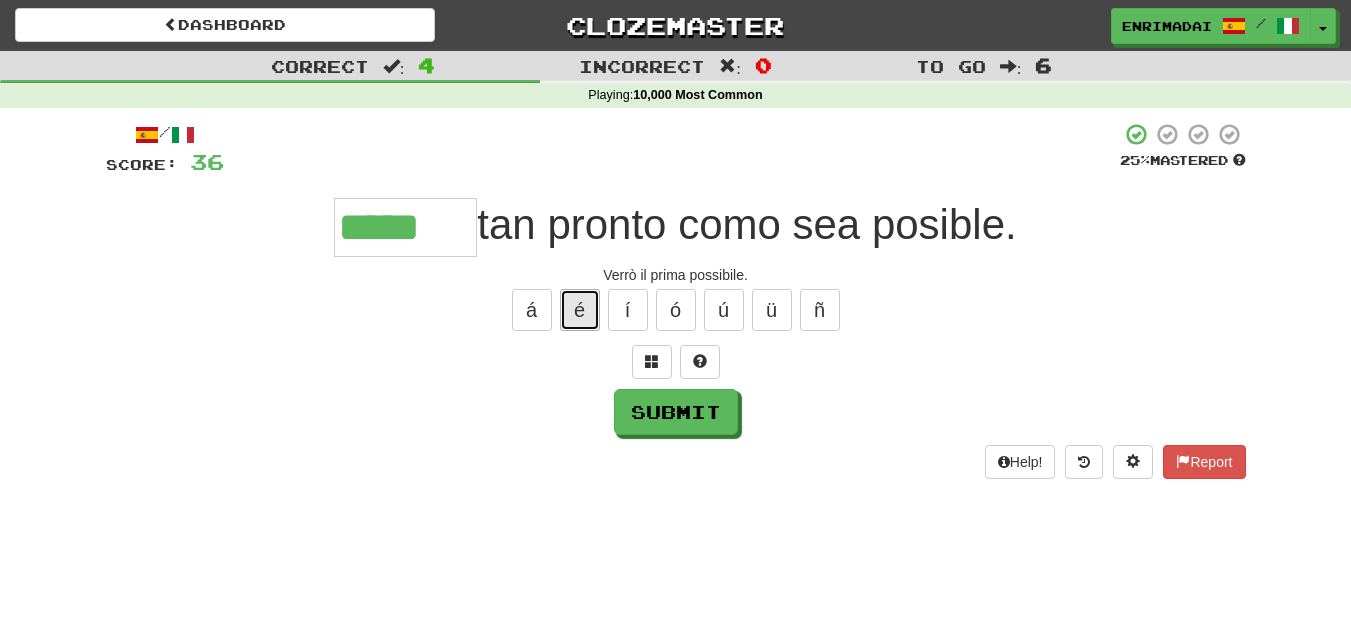 click on "é" at bounding box center [580, 310] 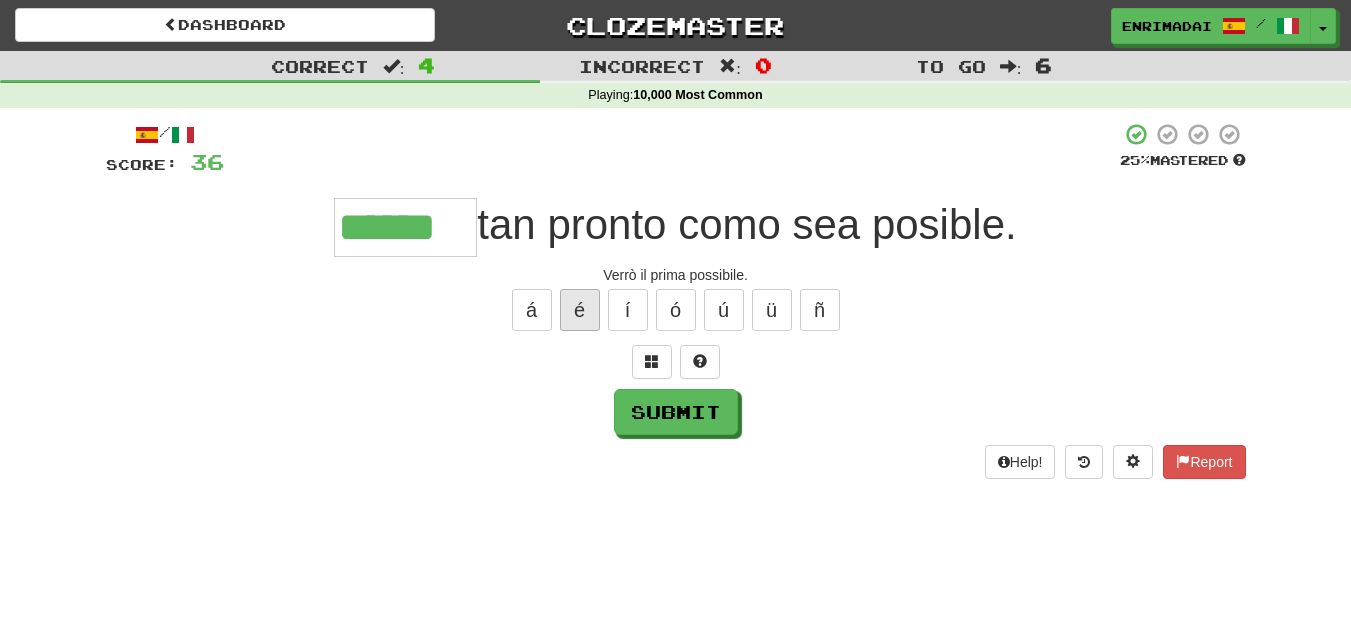 type on "******" 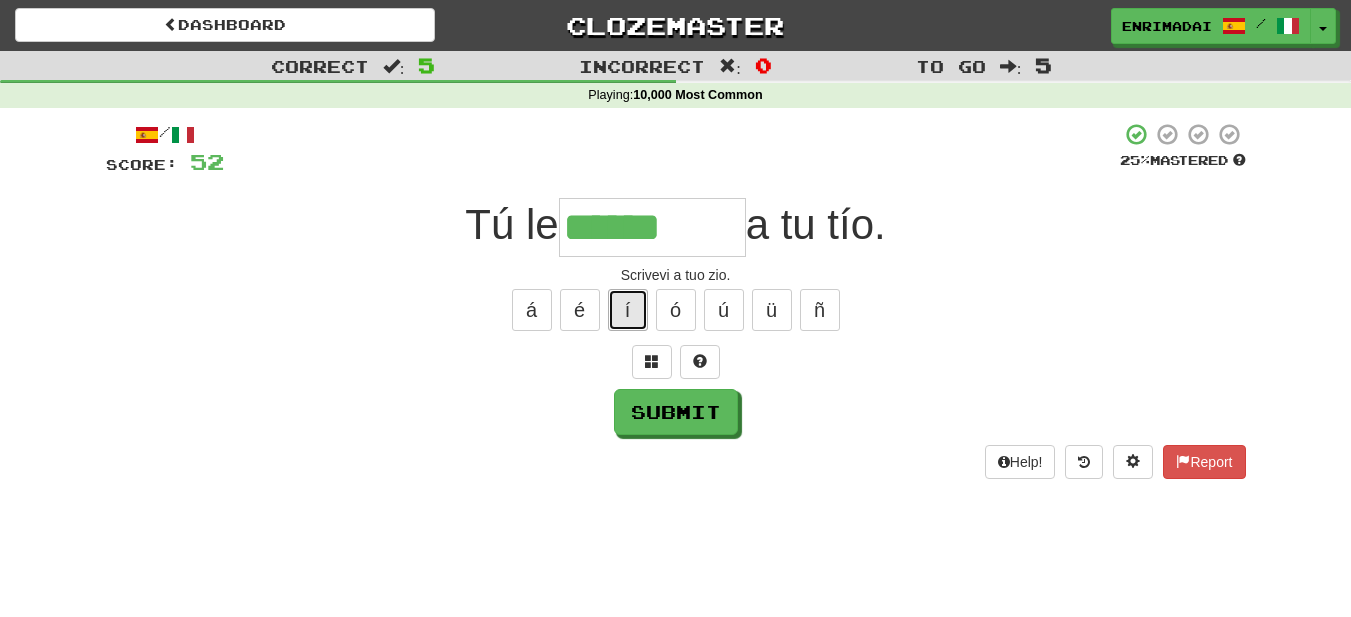 click on "í" at bounding box center [628, 310] 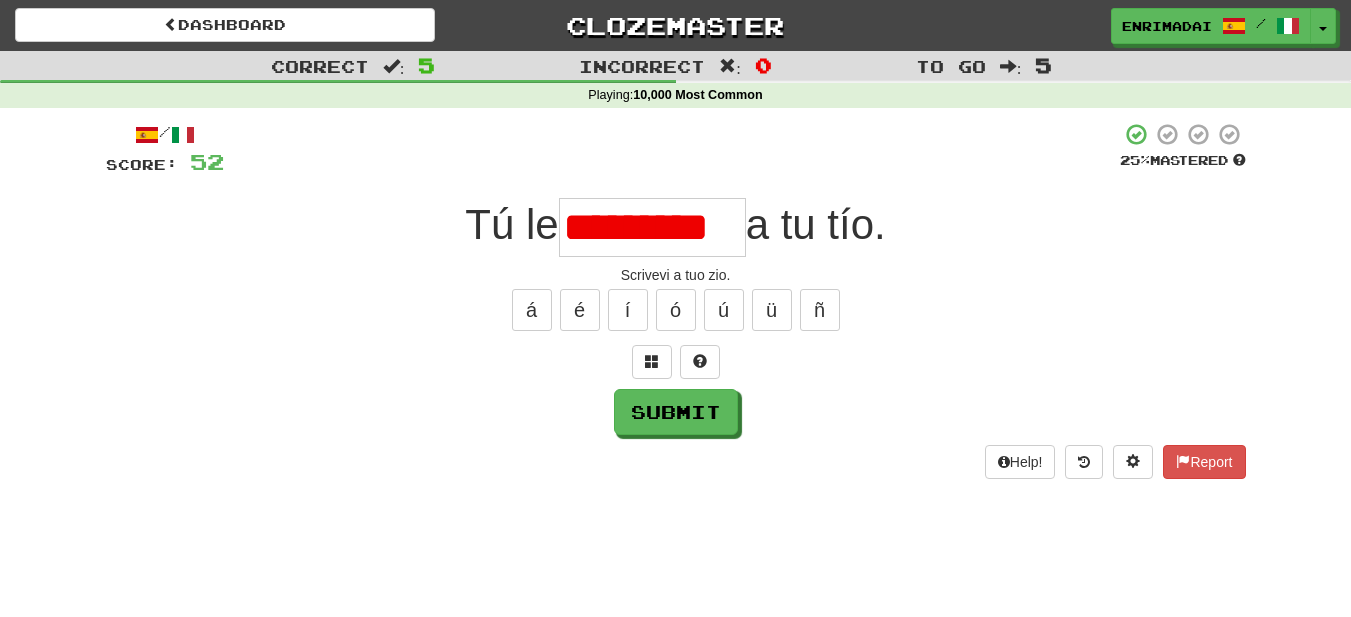scroll, scrollTop: 0, scrollLeft: 0, axis: both 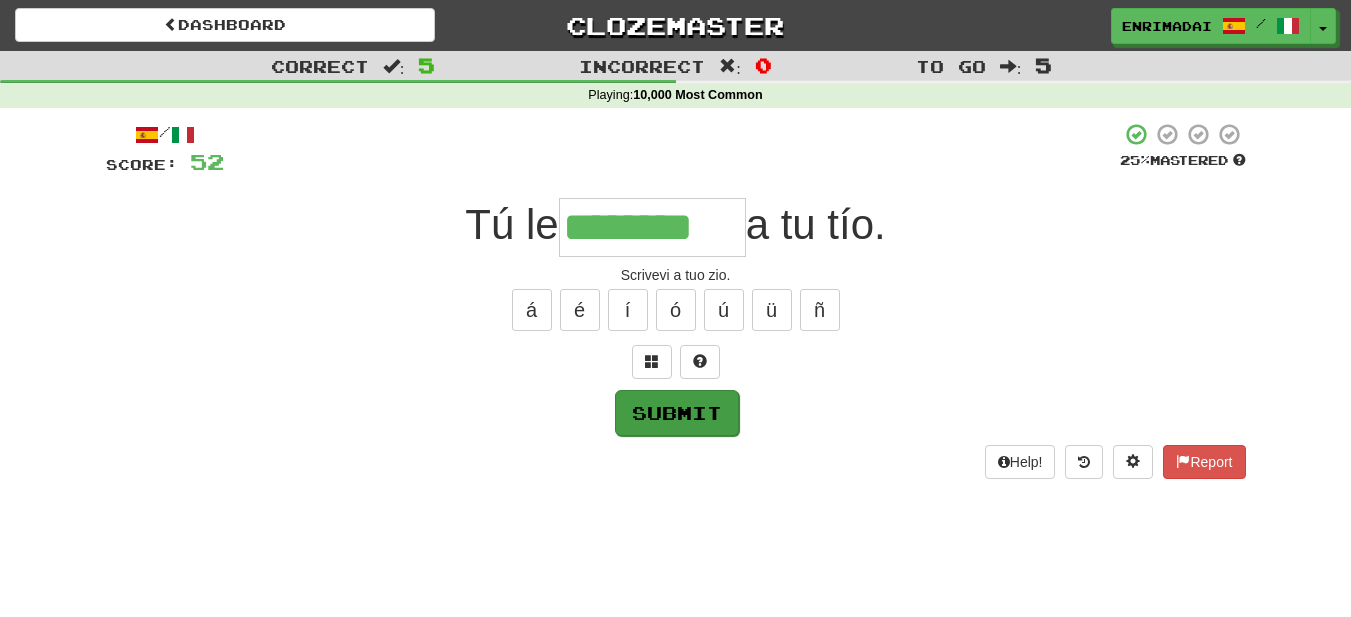 type on "********" 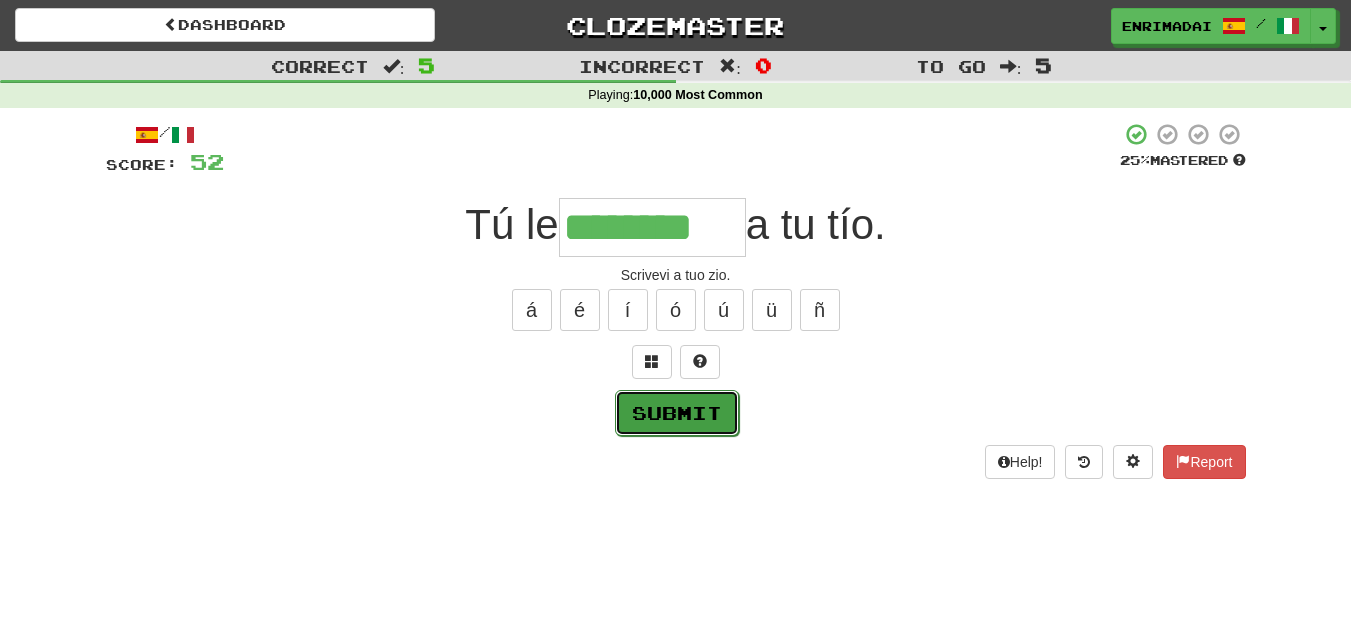 click on "Submit" at bounding box center (677, 413) 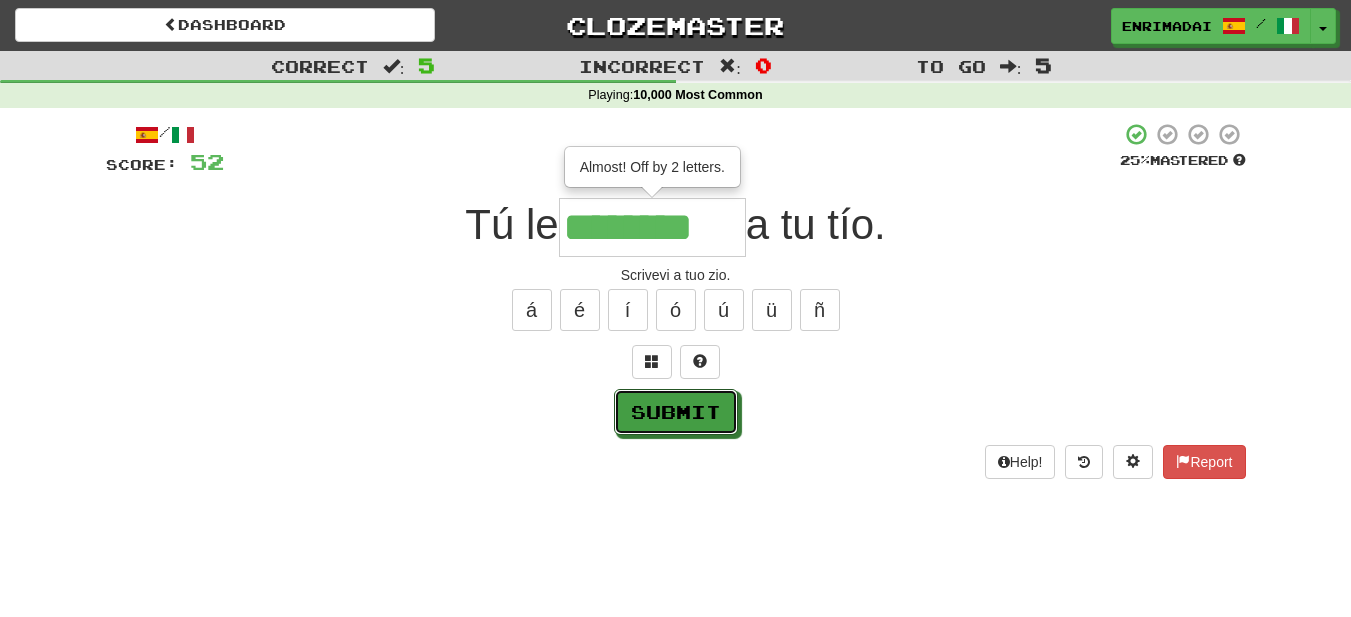 type 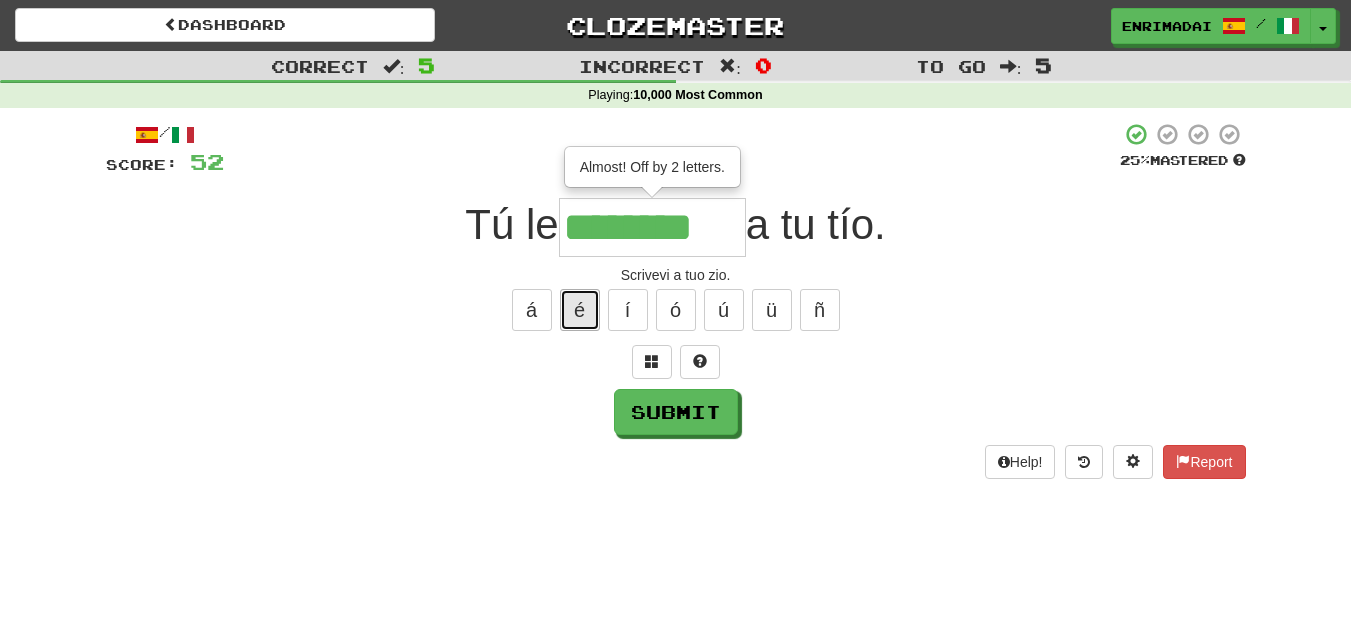 click on "é" at bounding box center (580, 310) 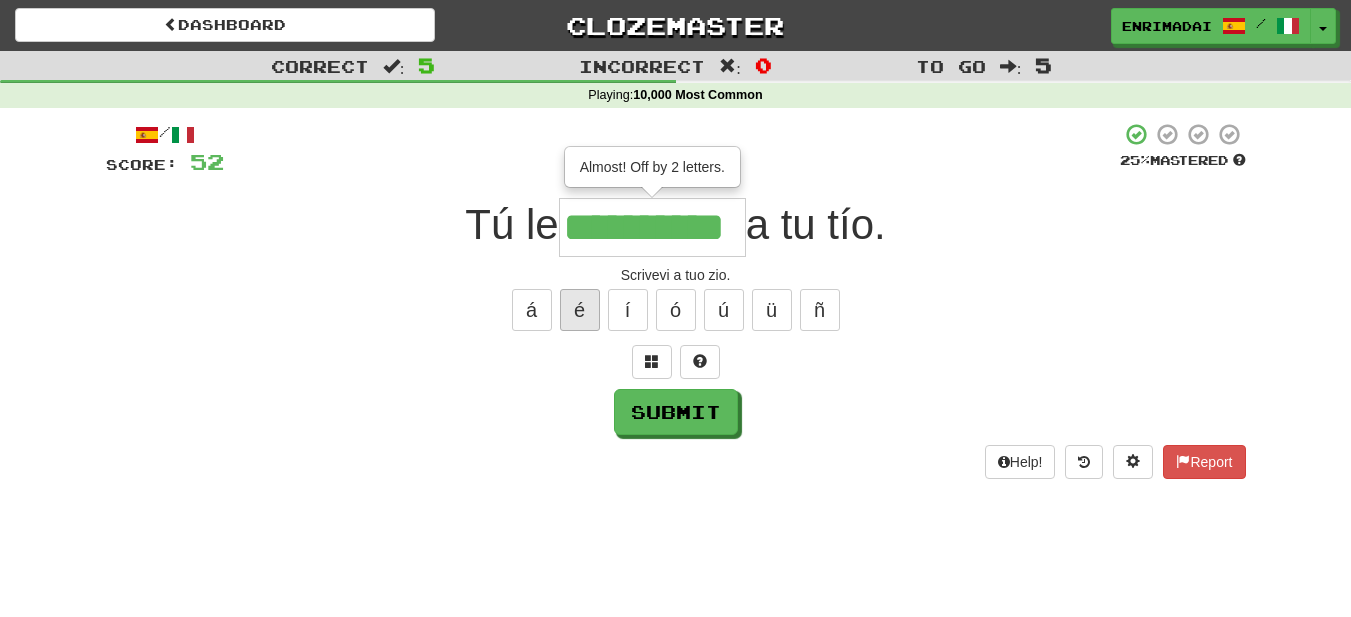 type on "**********" 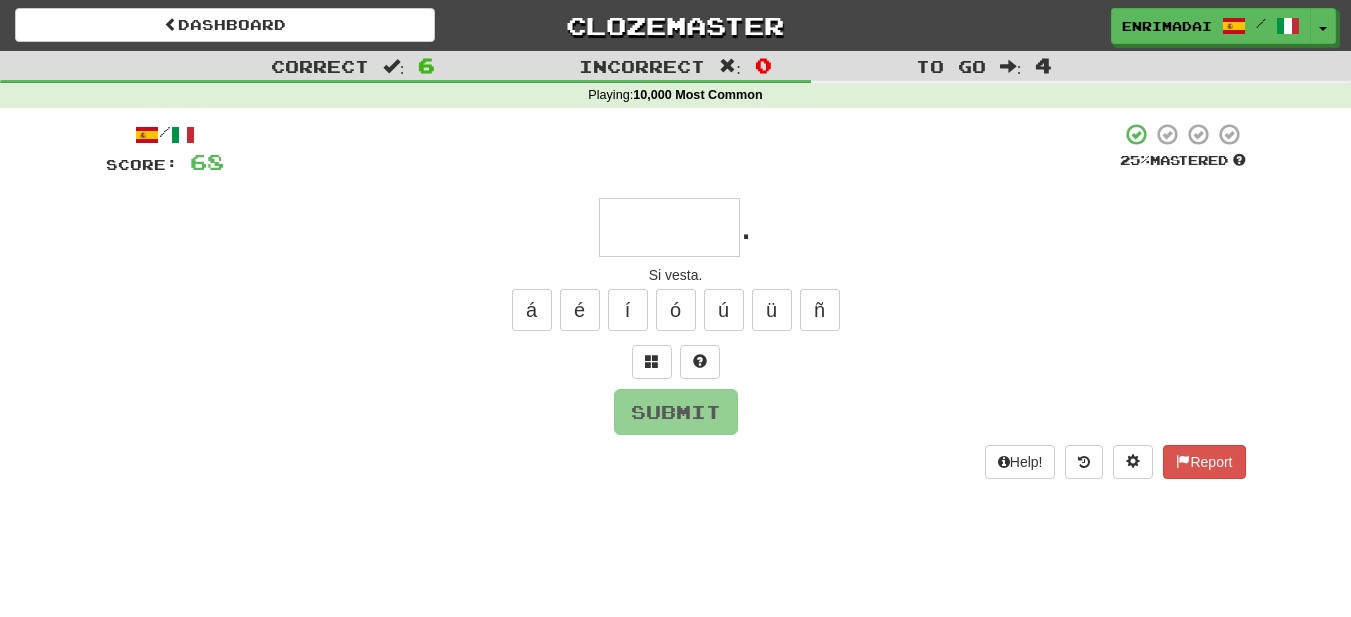 type on "*" 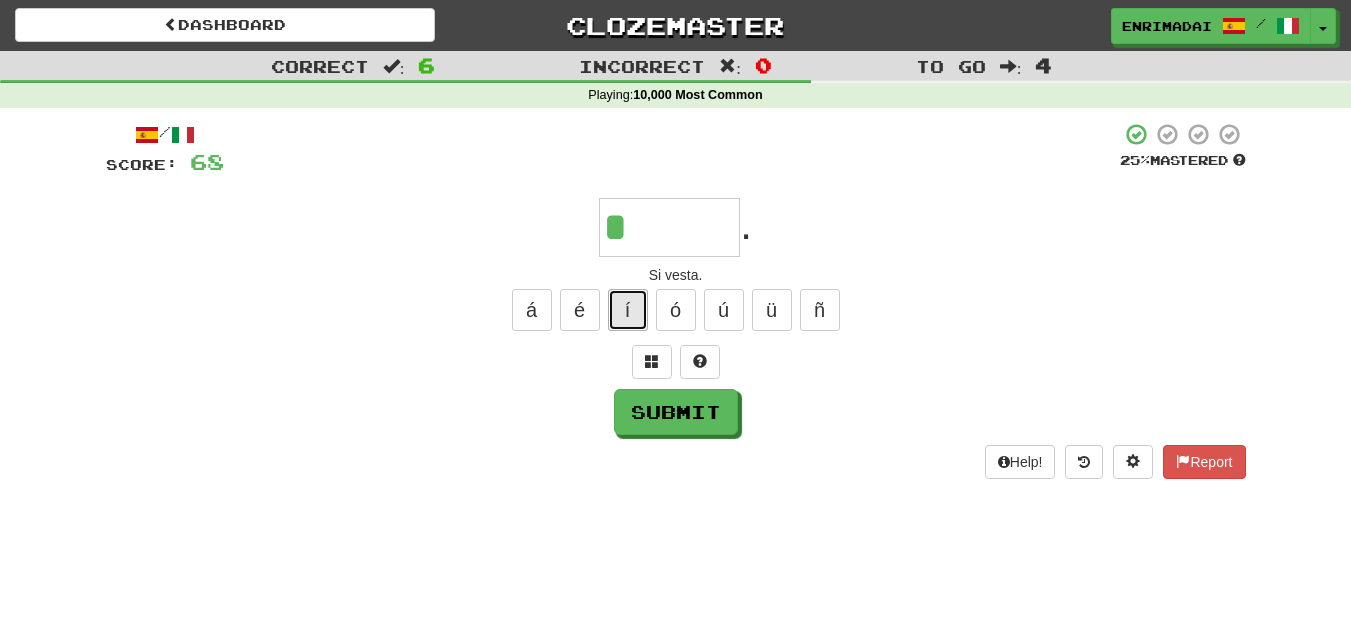 click on "í" at bounding box center (628, 310) 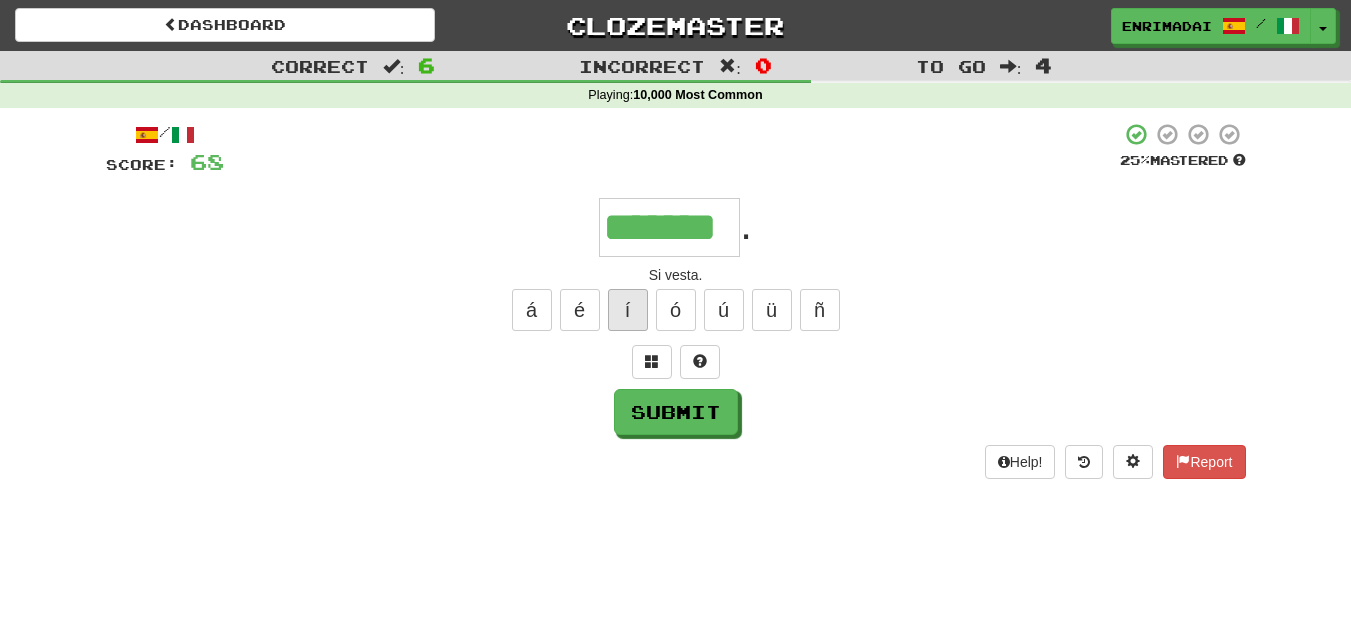 type on "*******" 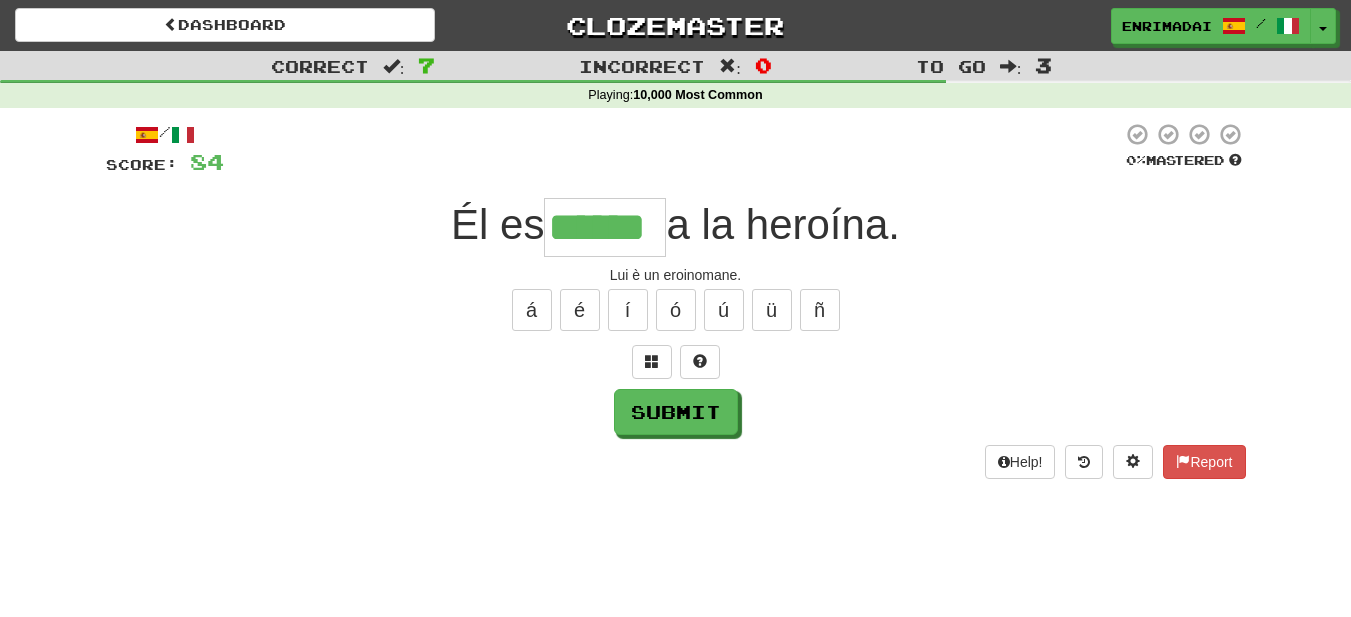 type on "******" 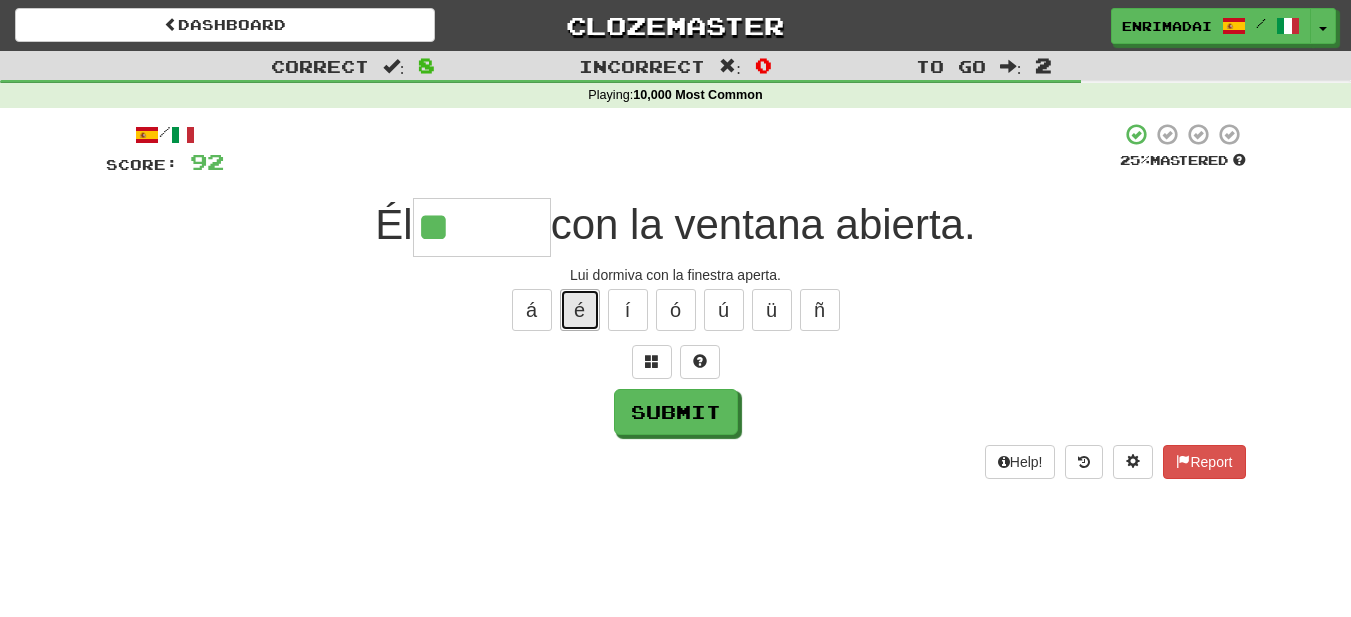 click on "é" at bounding box center [580, 310] 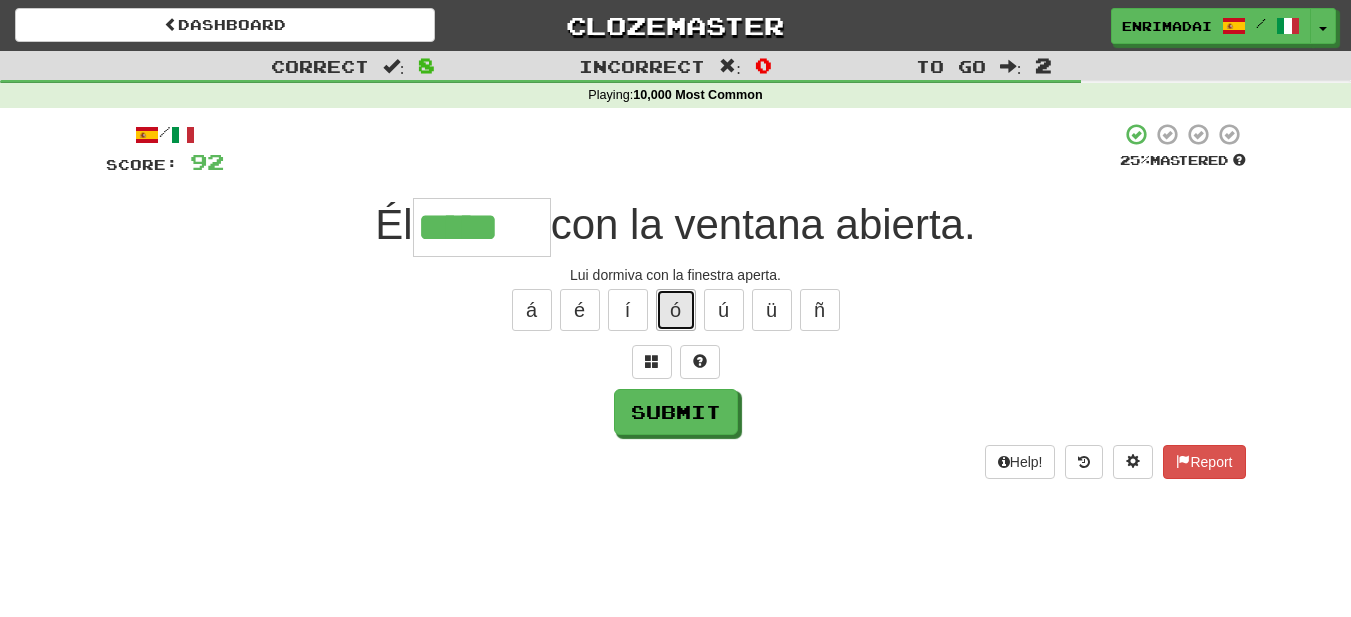 click on "ó" at bounding box center [676, 310] 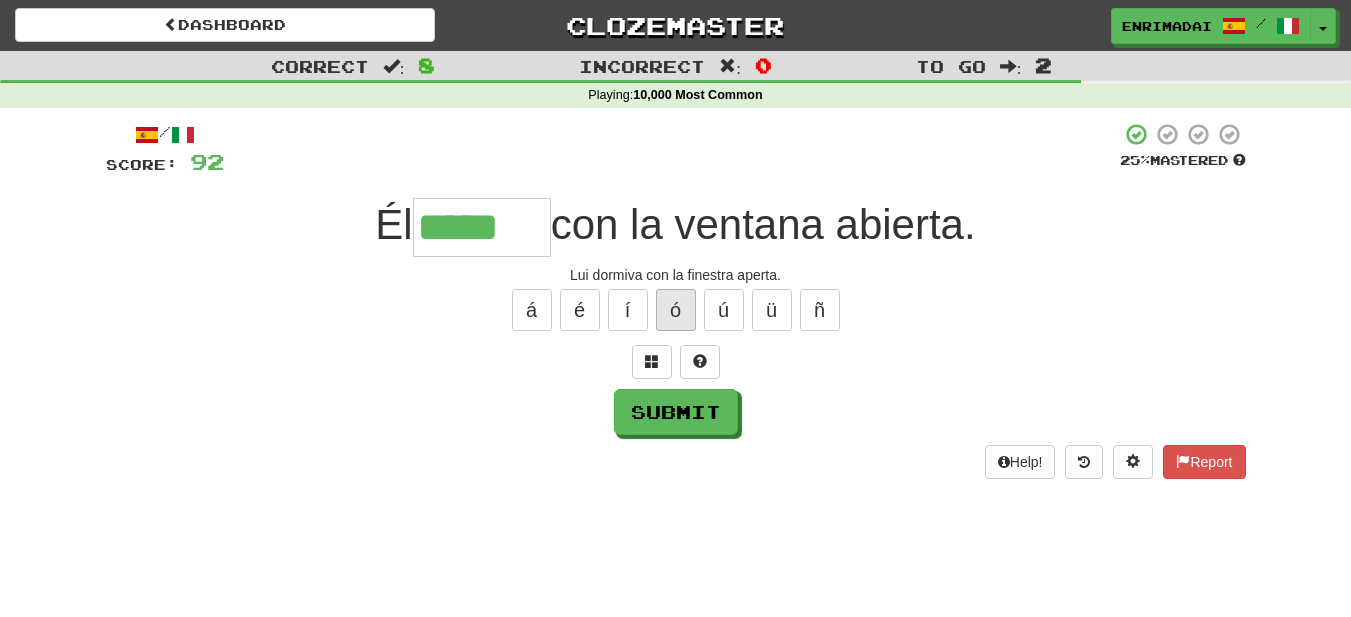 type on "******" 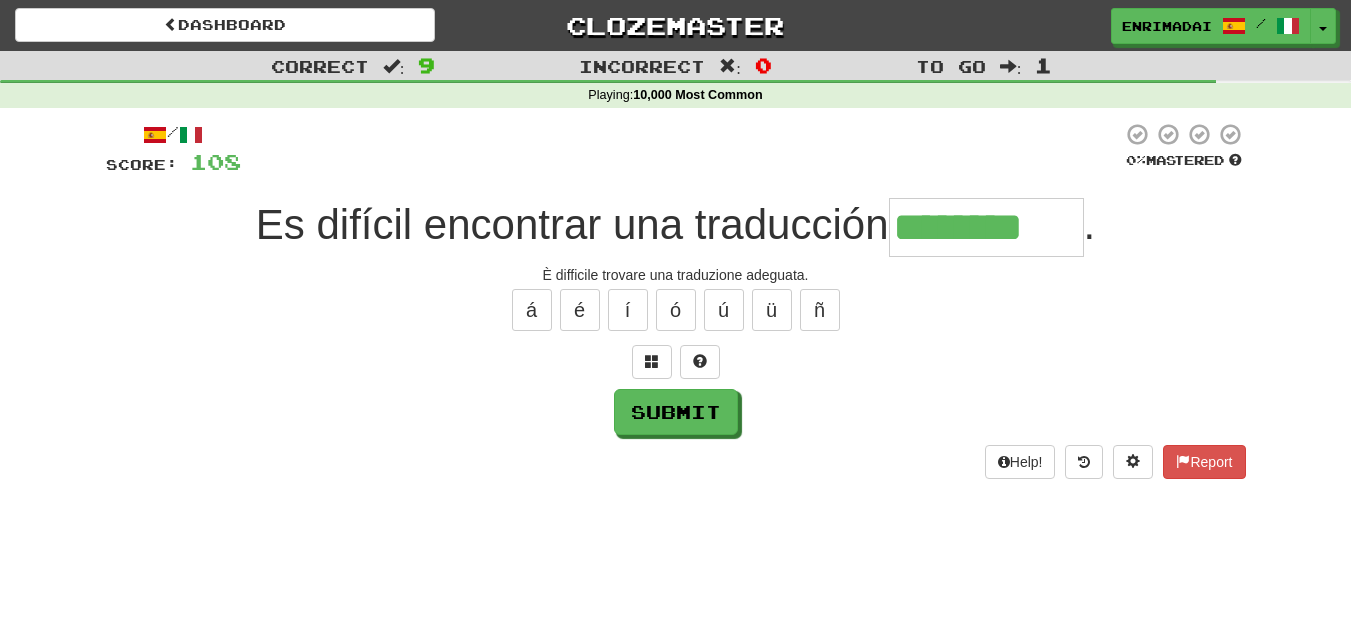 type on "********" 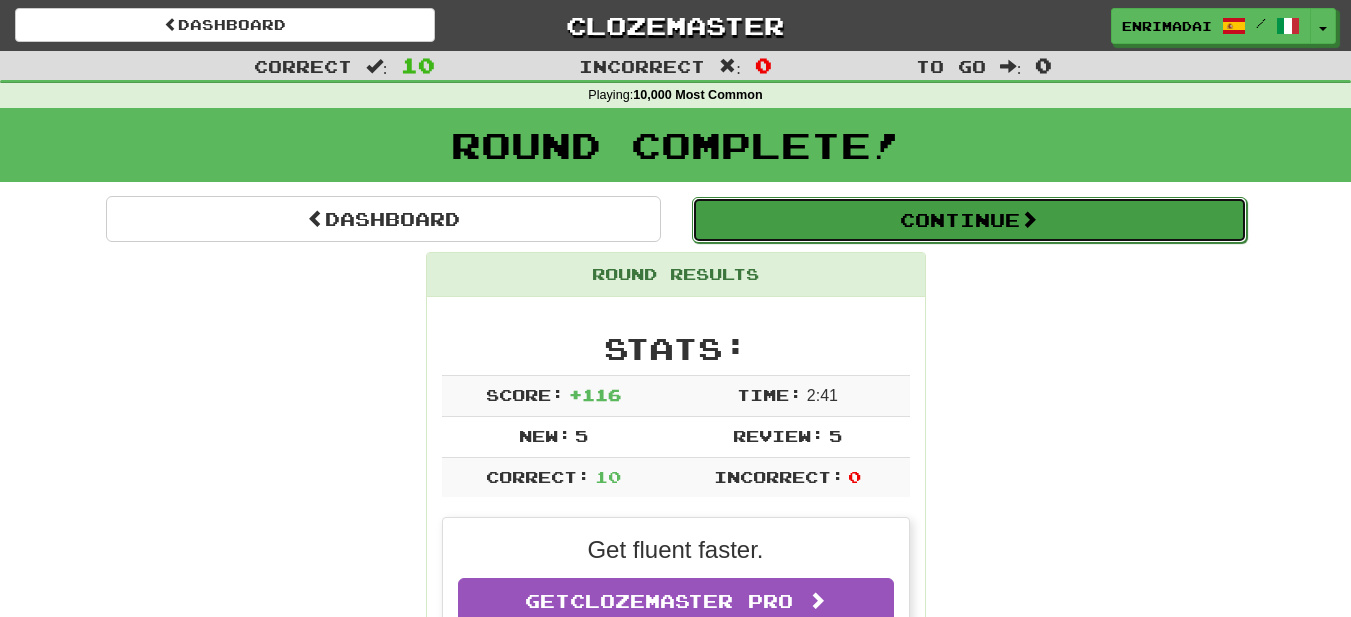 click on "Continue" at bounding box center (969, 220) 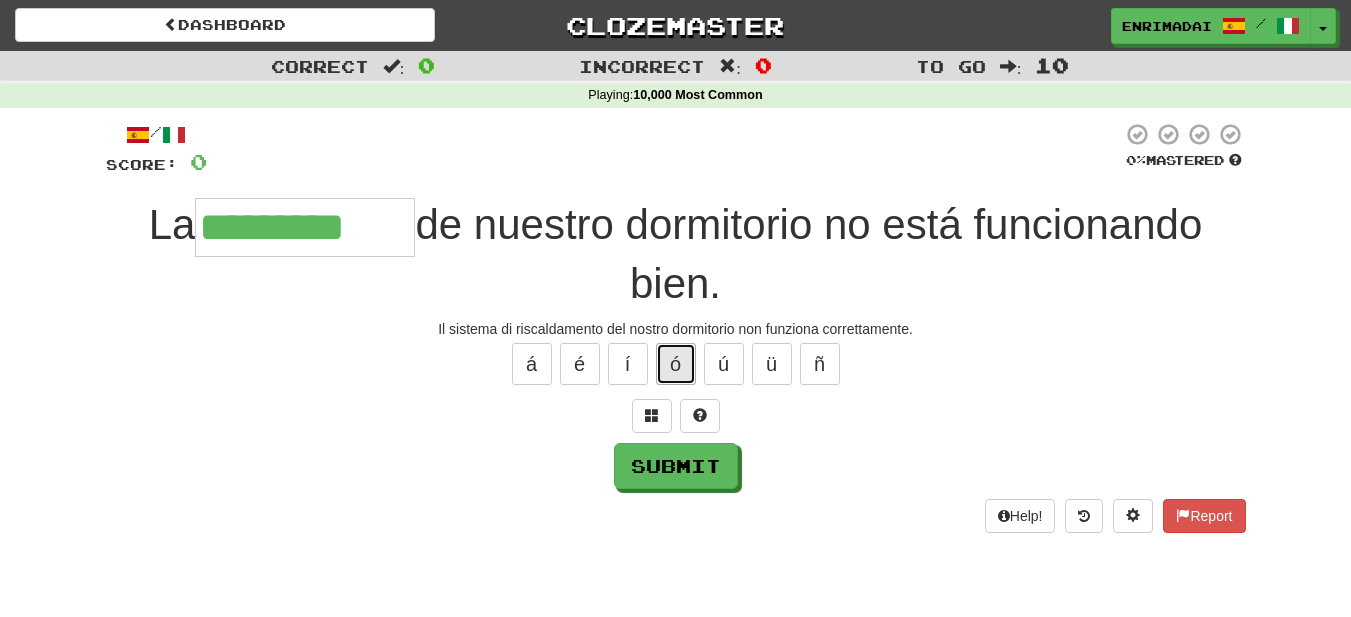 click on "ó" at bounding box center [676, 364] 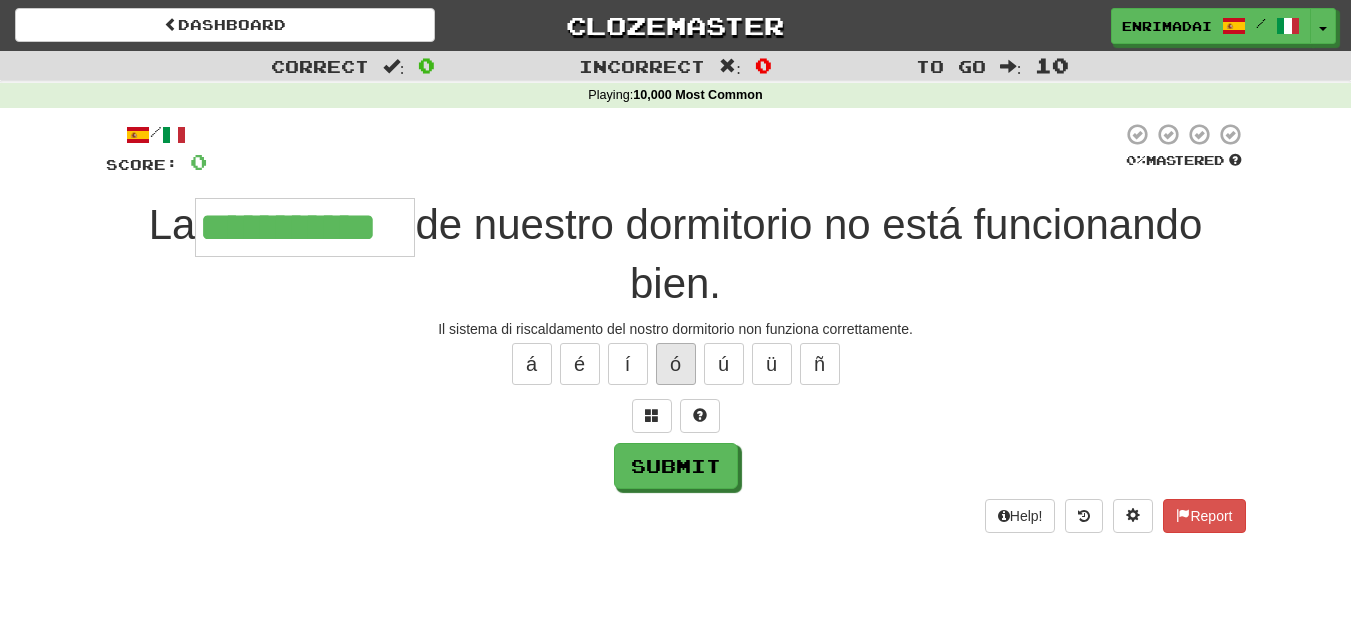 type on "**********" 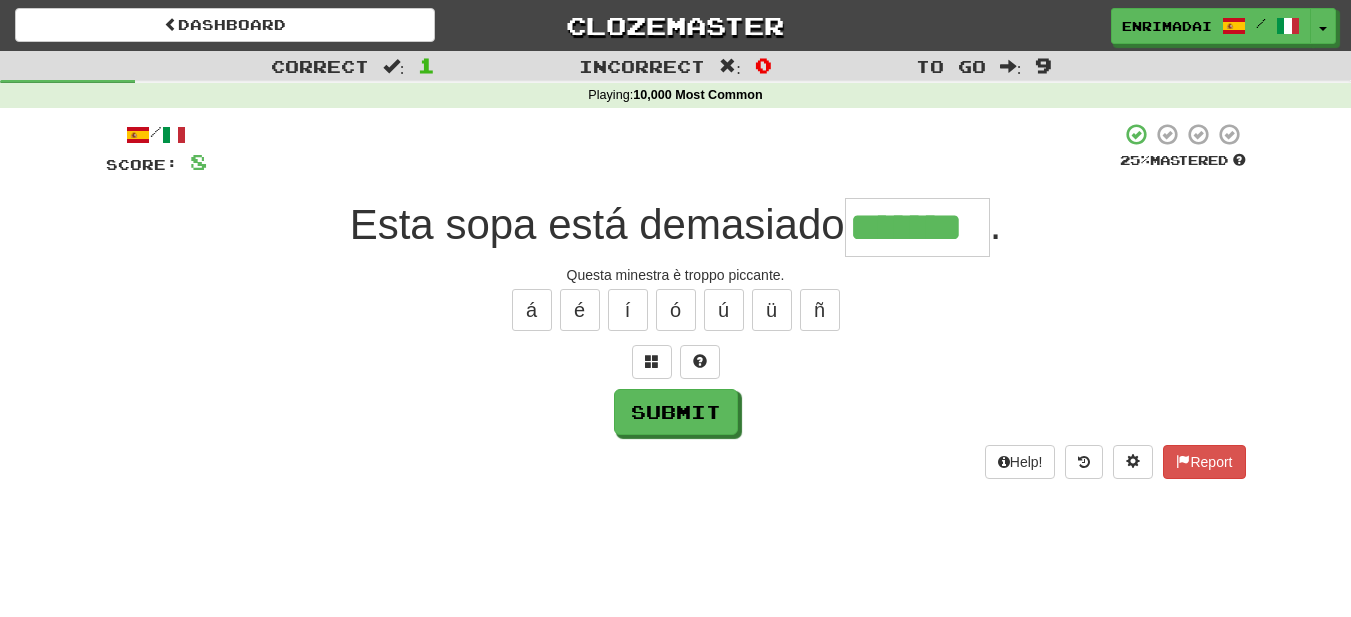 type on "*******" 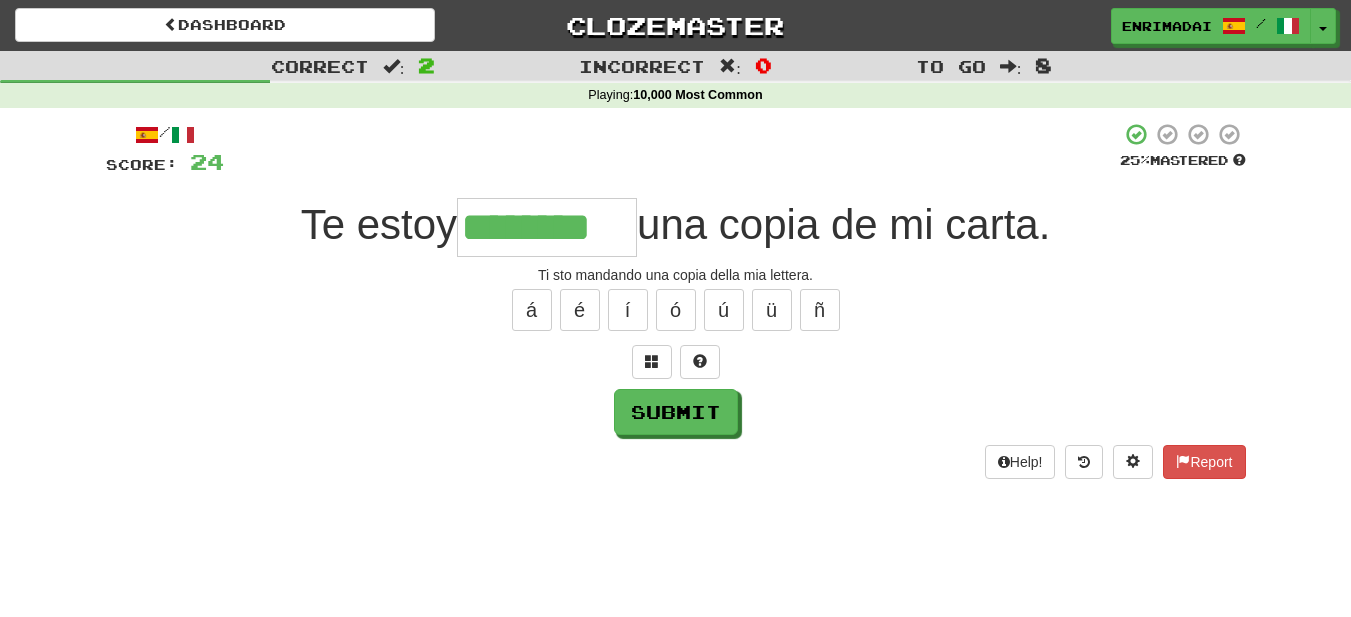 type on "********" 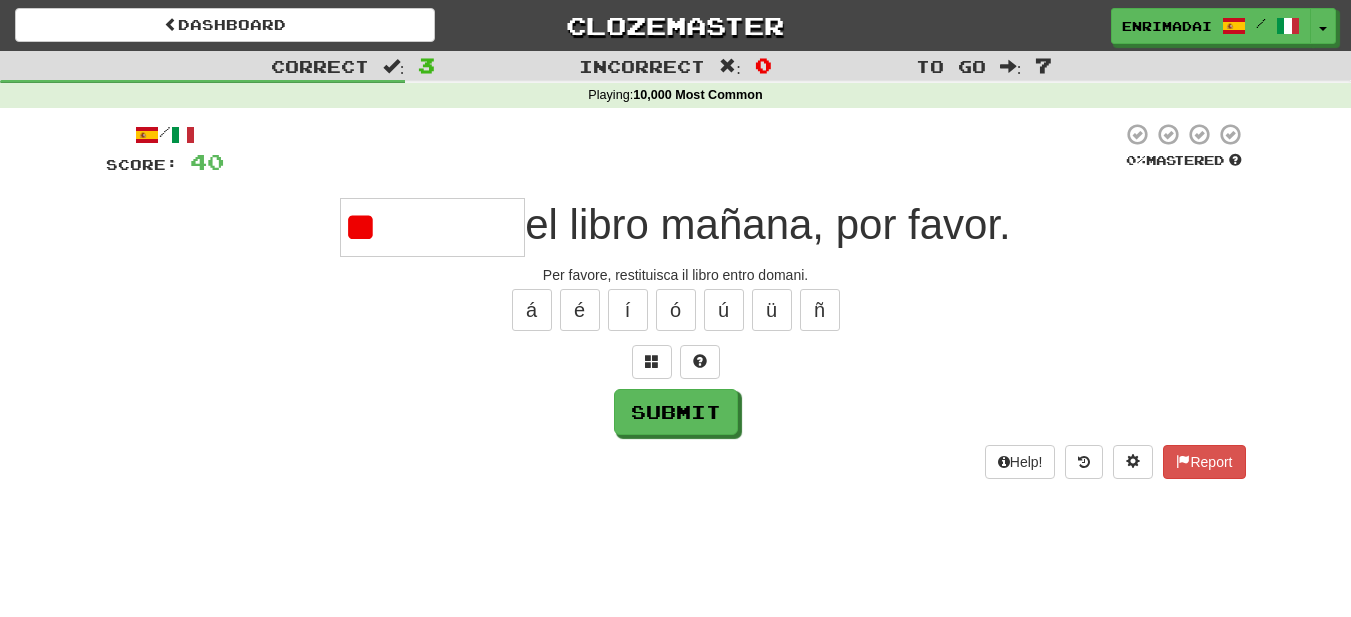 type on "*" 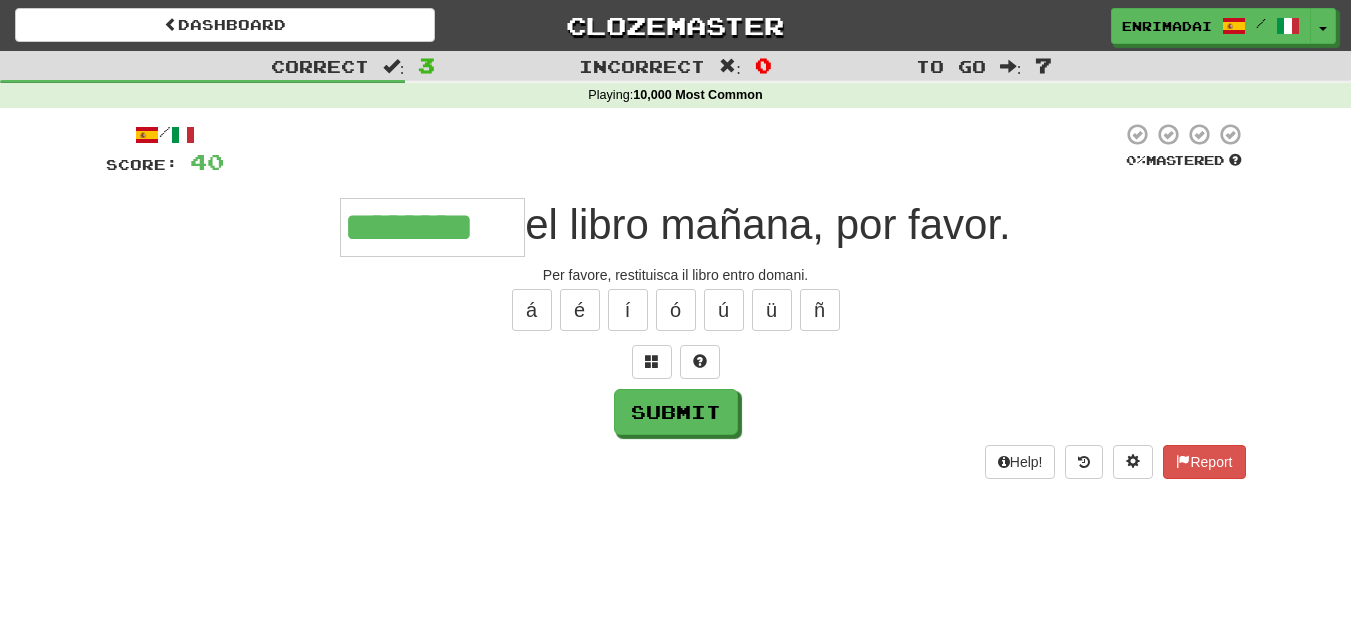 scroll, scrollTop: 0, scrollLeft: 0, axis: both 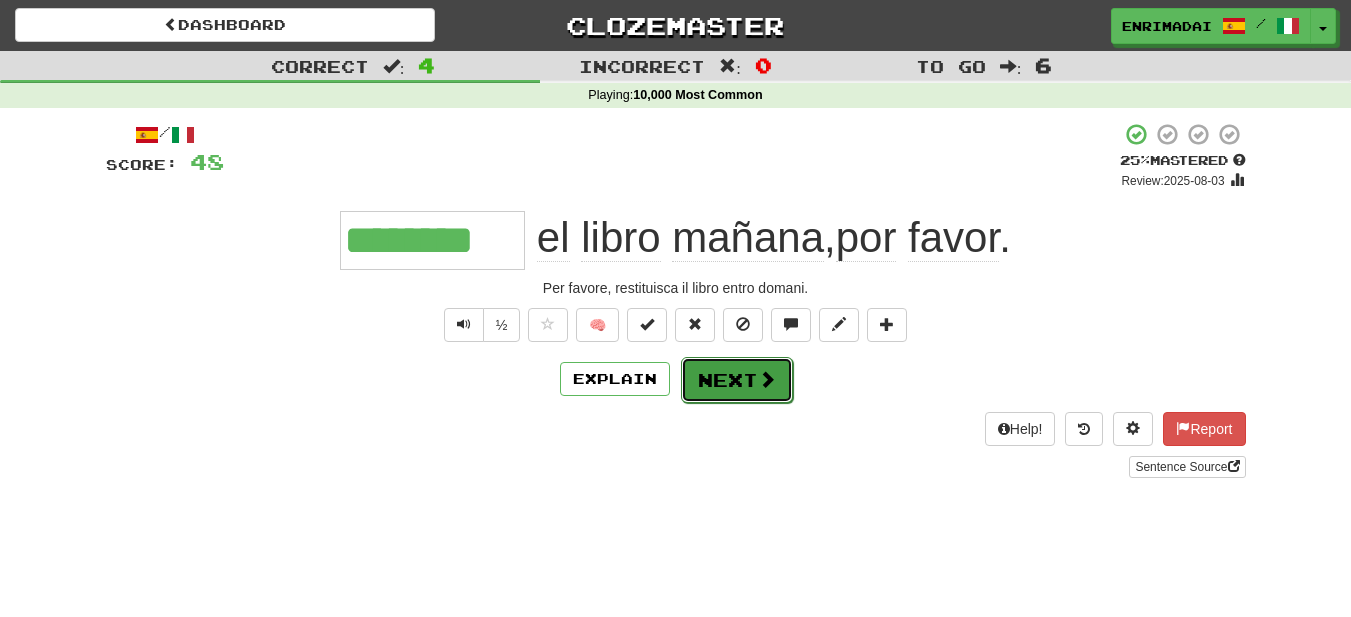 click on "Next" at bounding box center [737, 380] 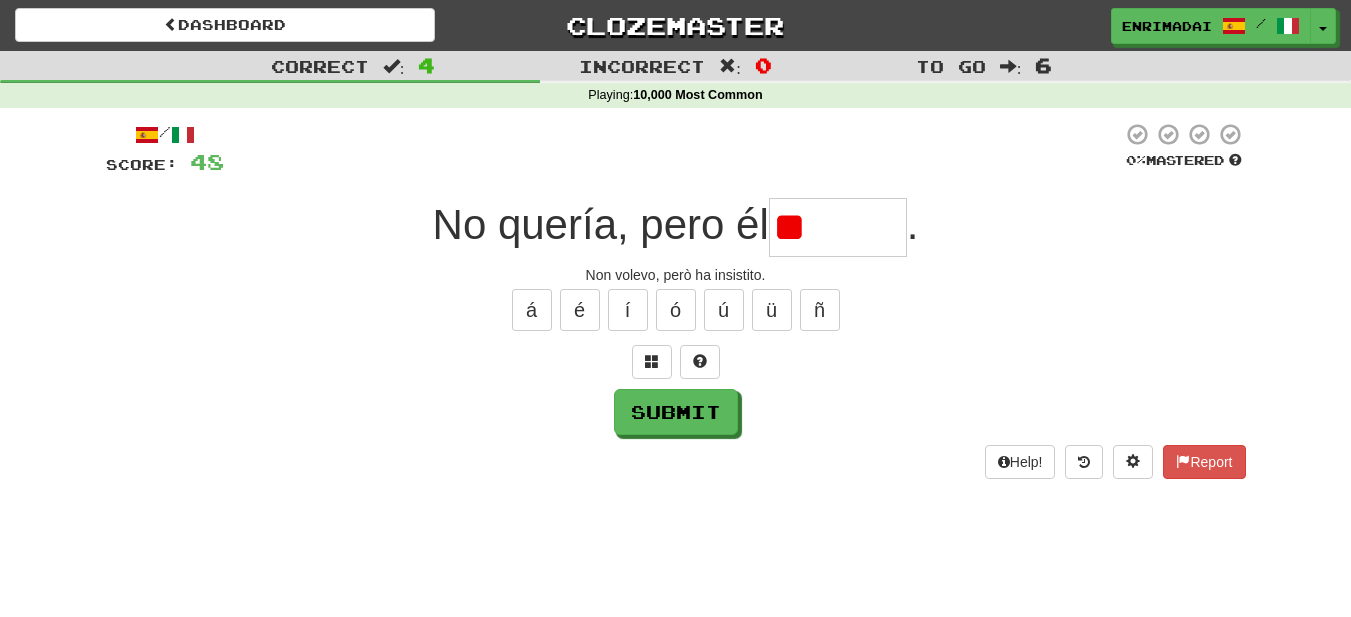 type on "*" 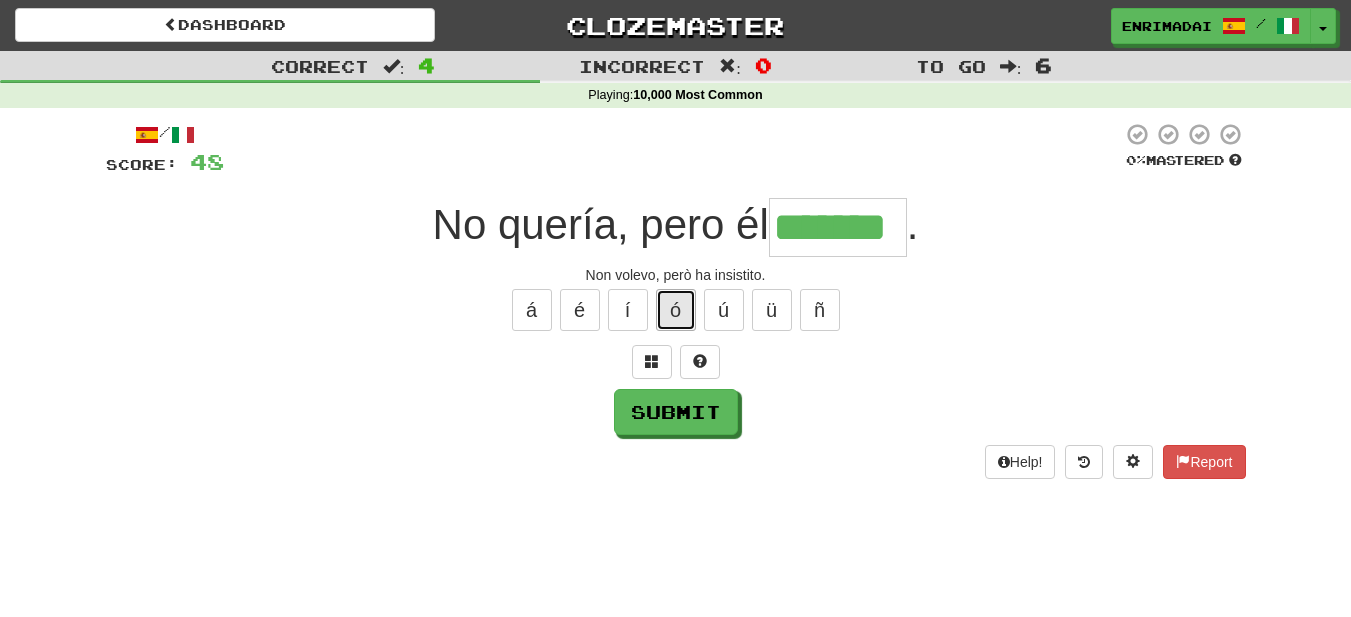 click on "ó" at bounding box center [676, 310] 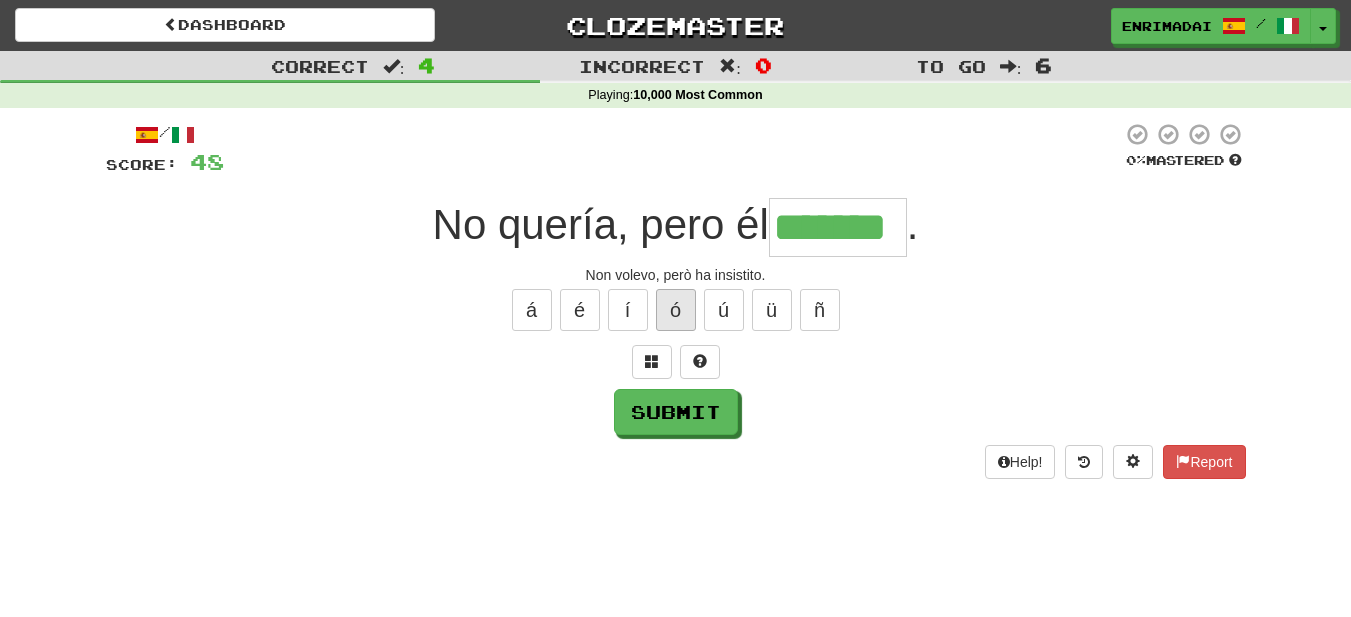 type on "********" 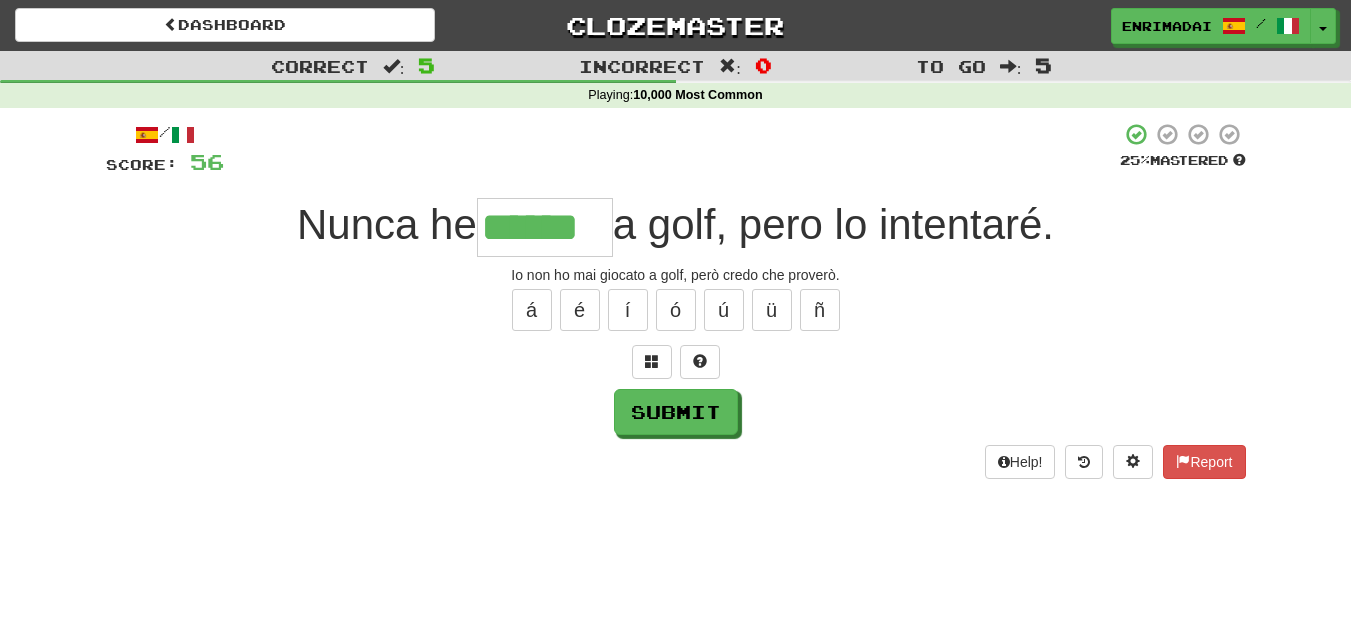 type on "******" 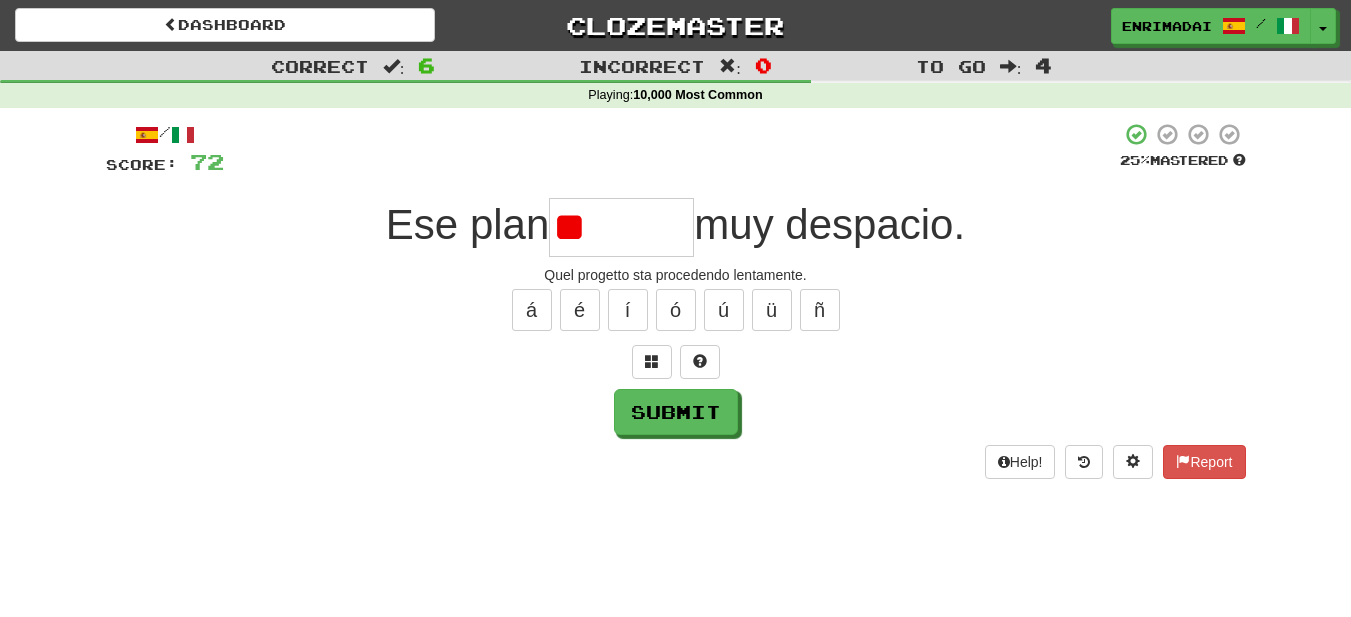 type on "*" 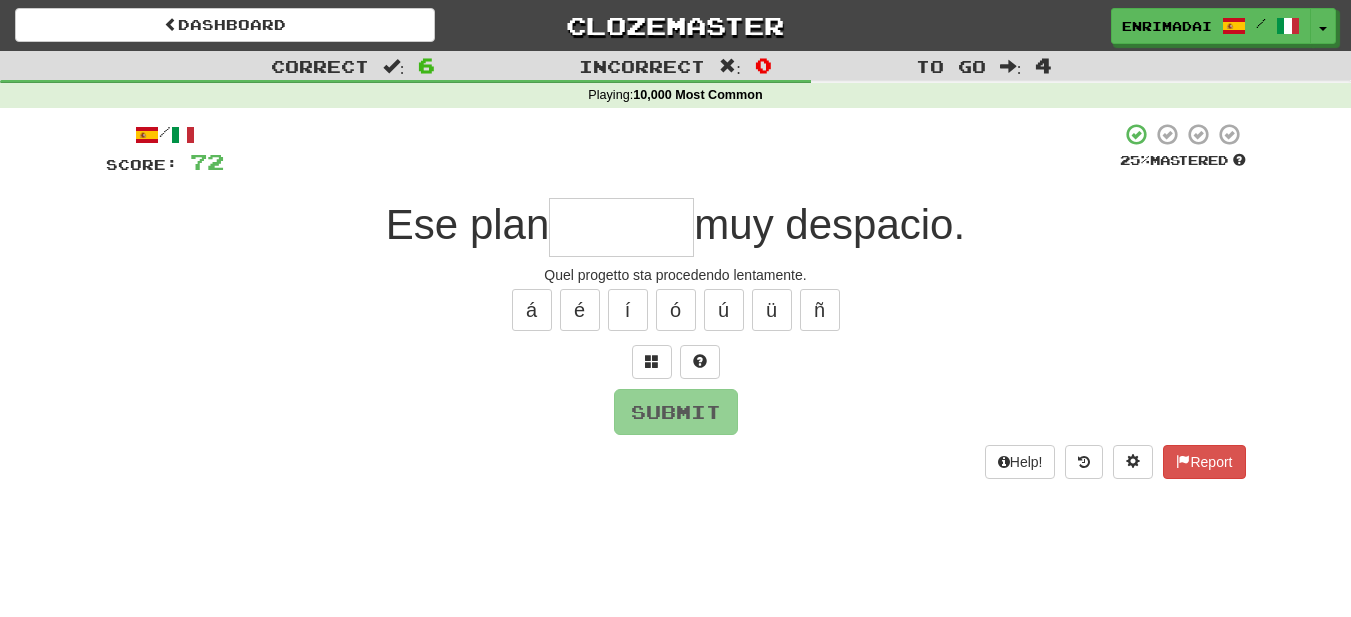 type on "*" 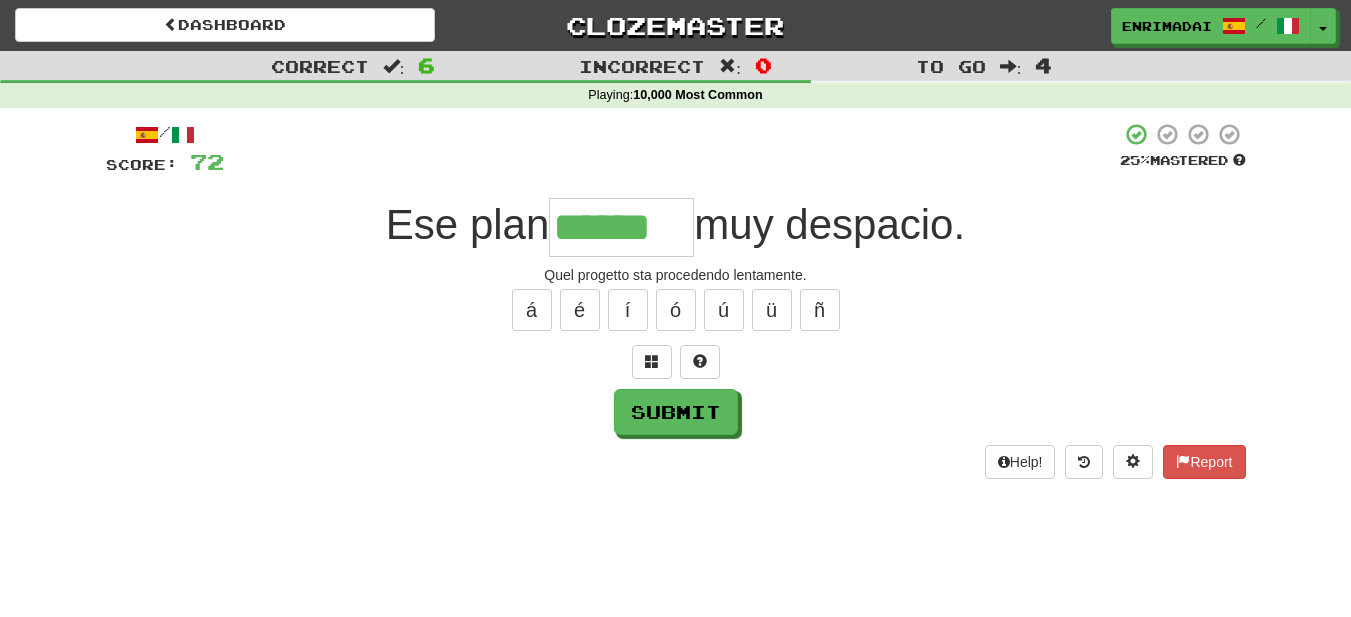type on "******" 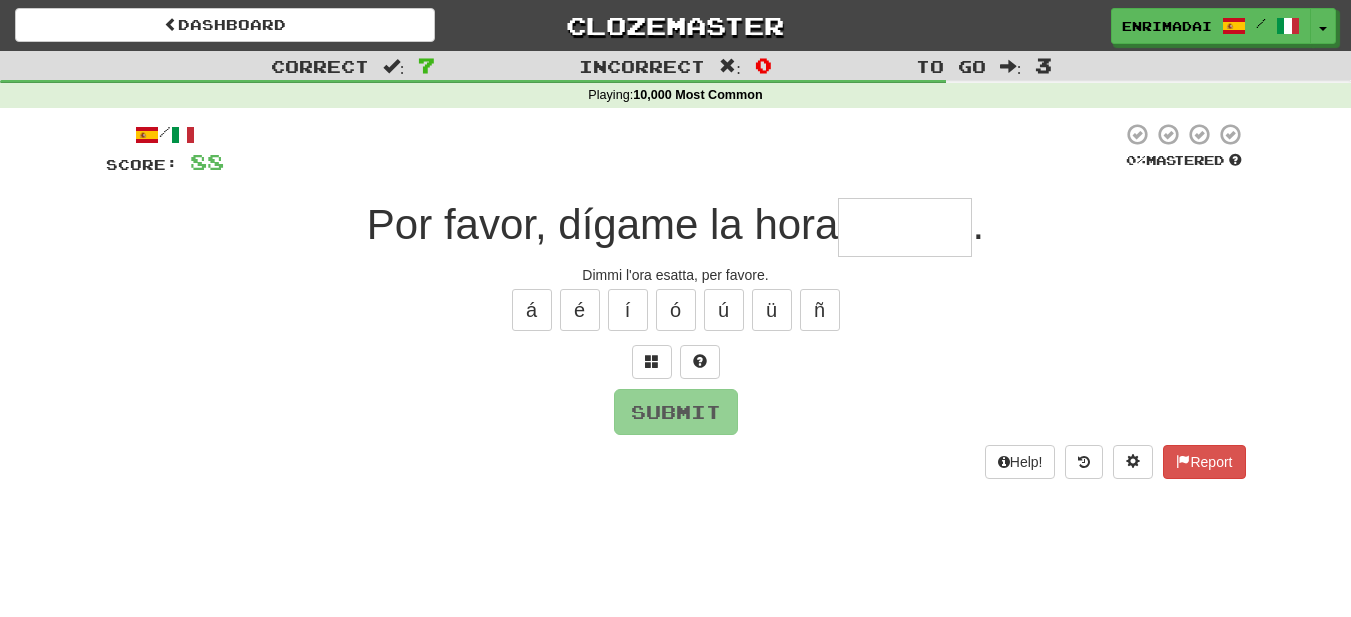 type on "*" 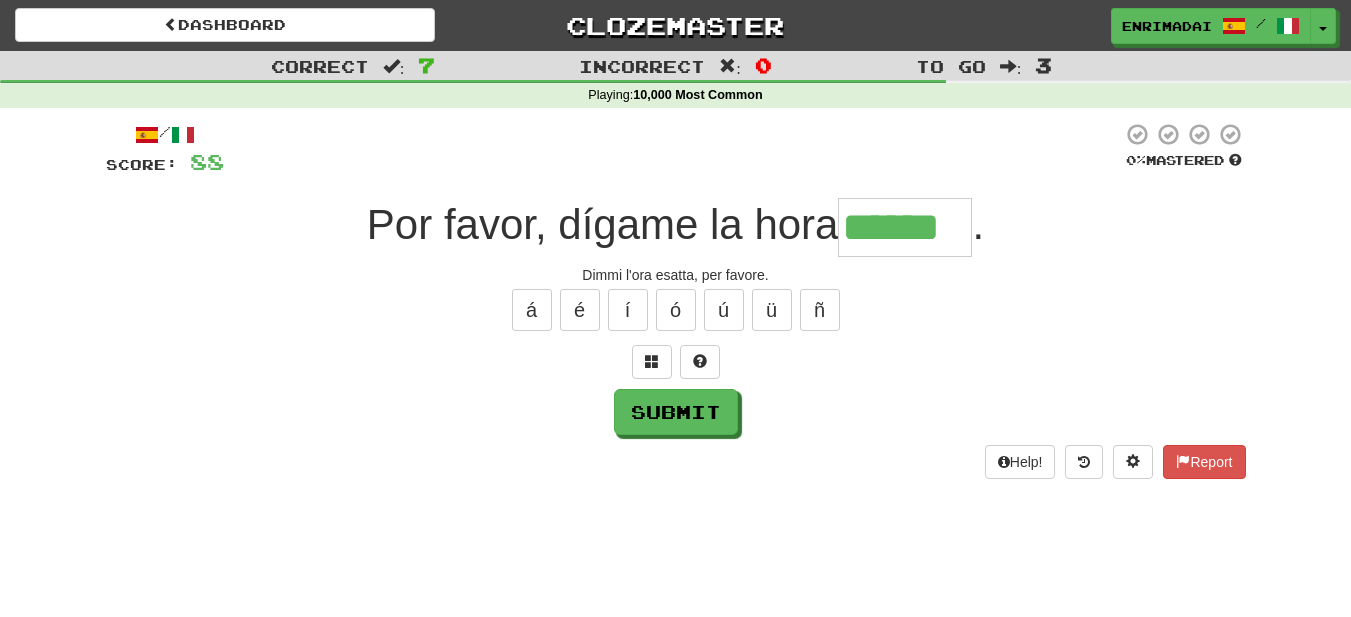 type on "******" 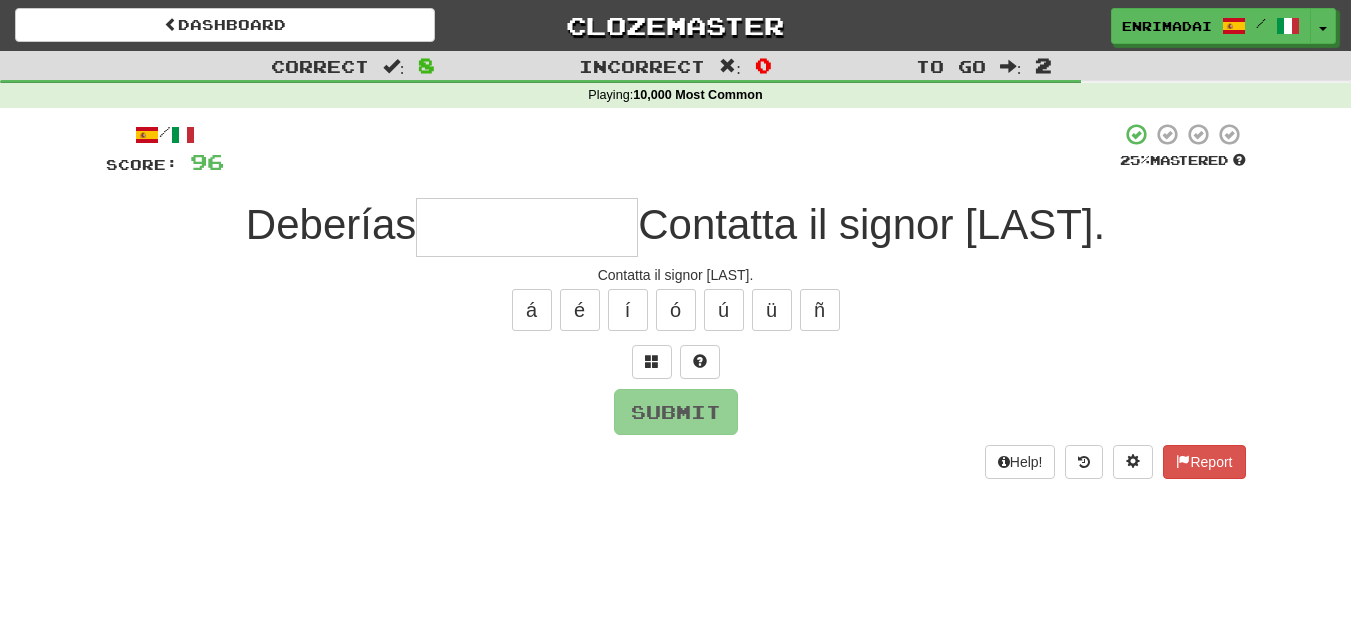 type on "*" 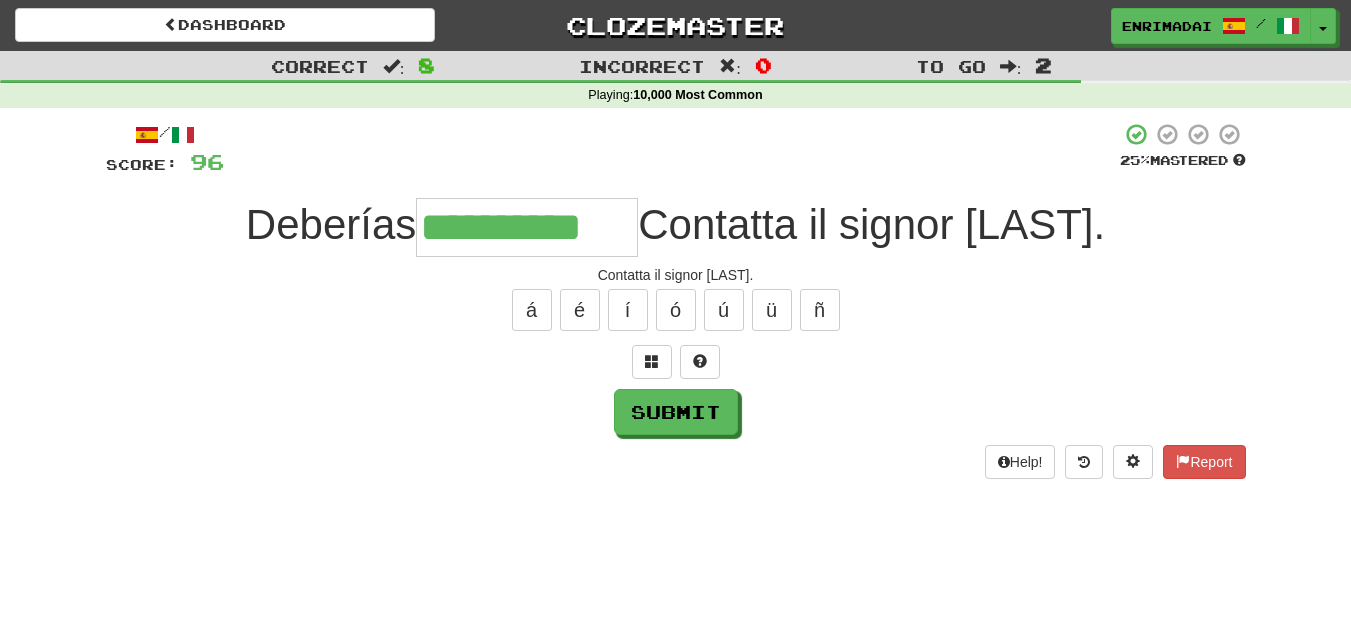type on "**********" 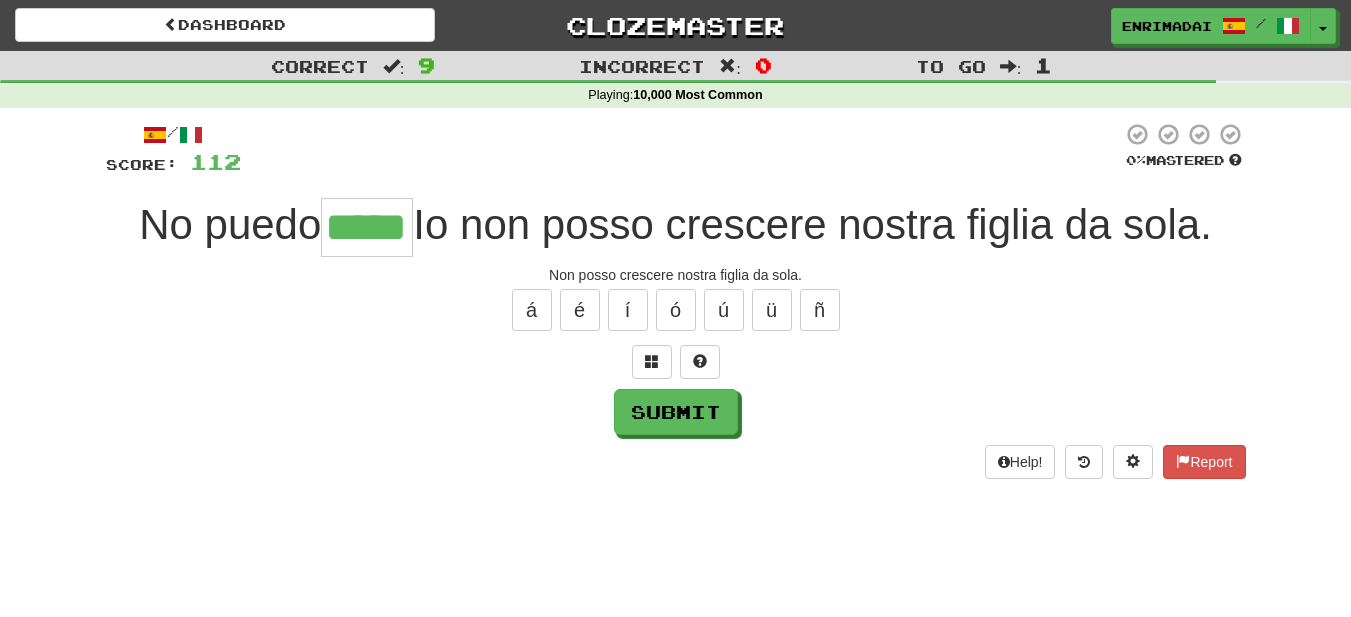type on "*****" 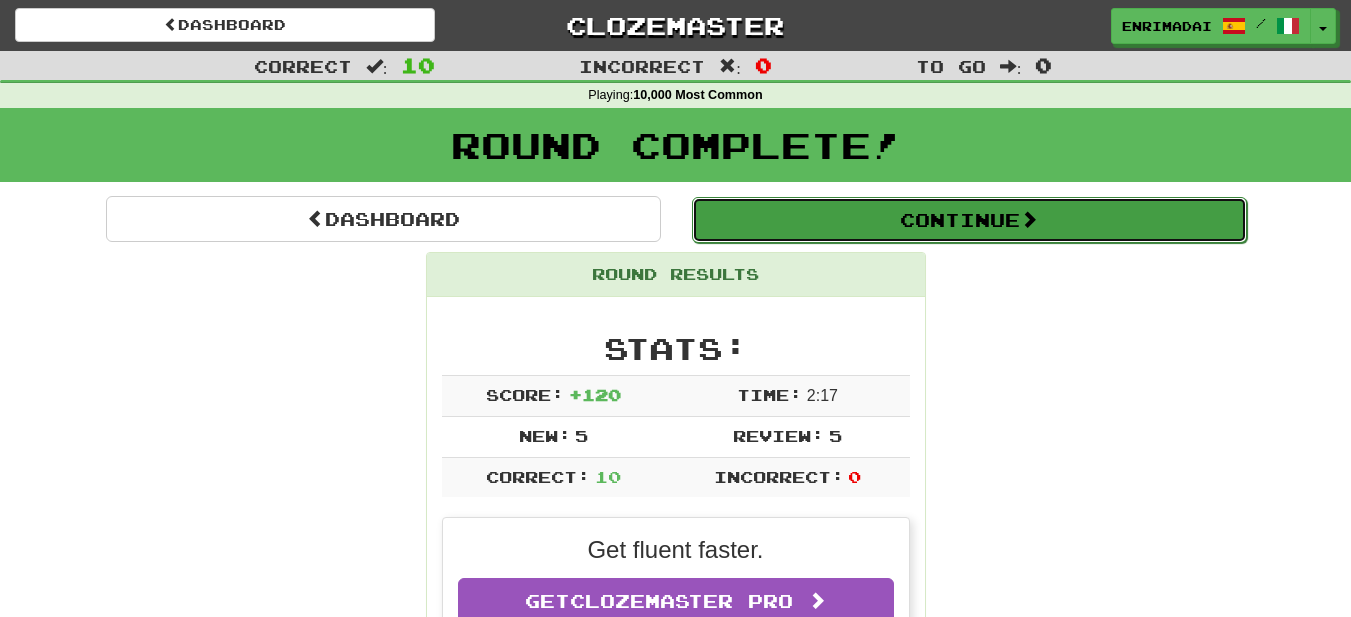 click at bounding box center (1029, 219) 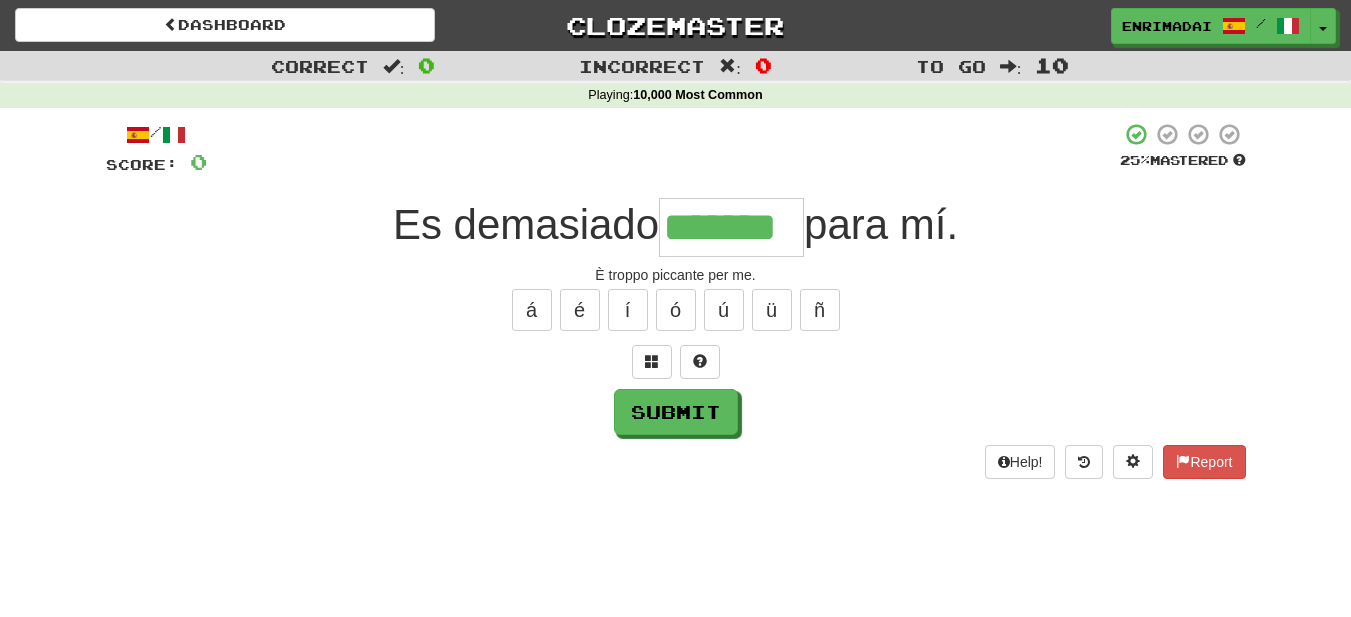 type on "*******" 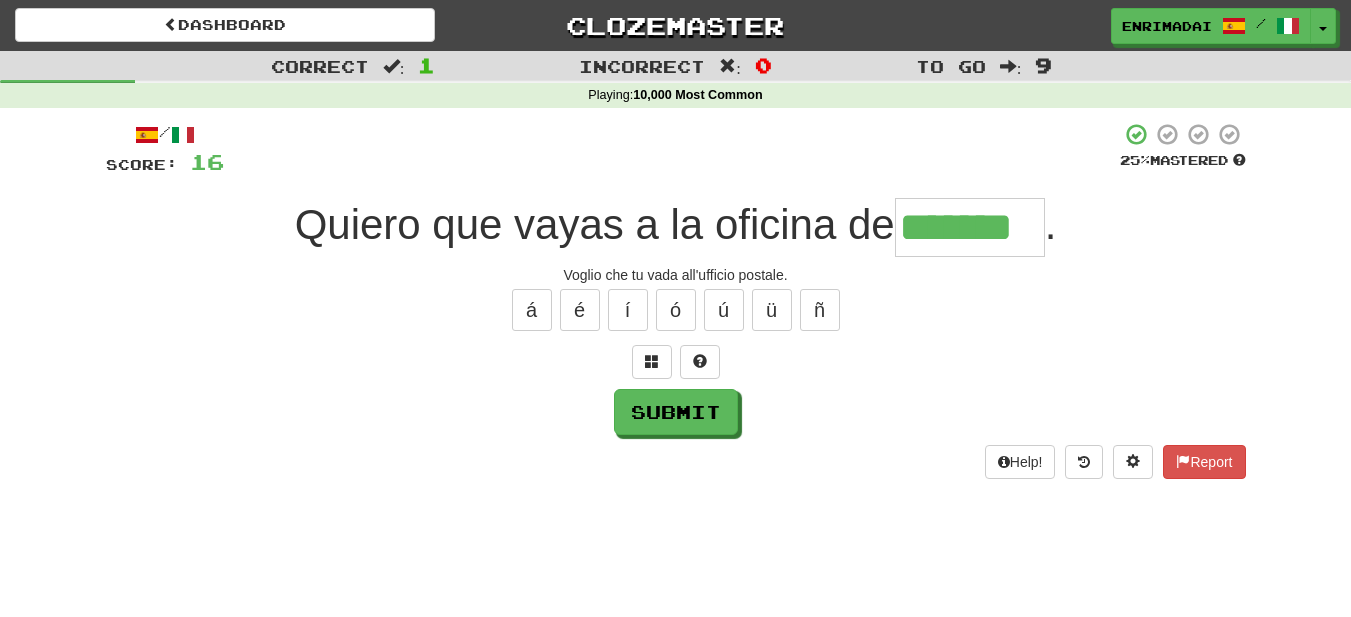 type on "*******" 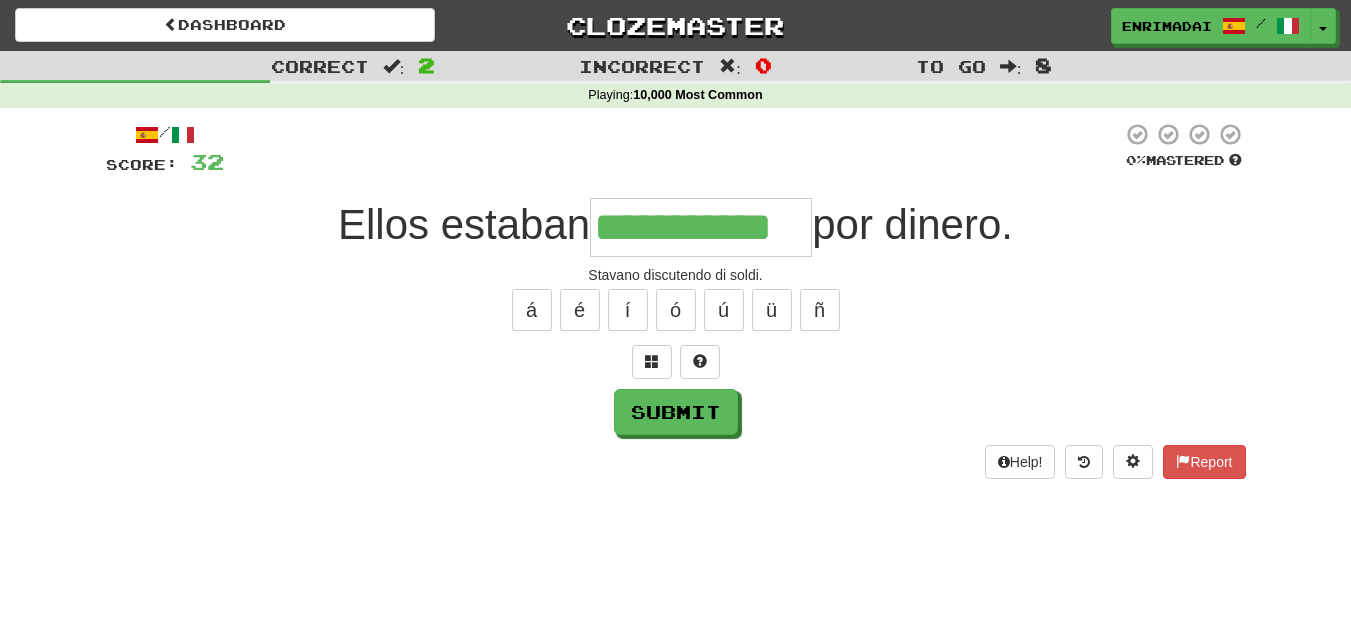 type on "**********" 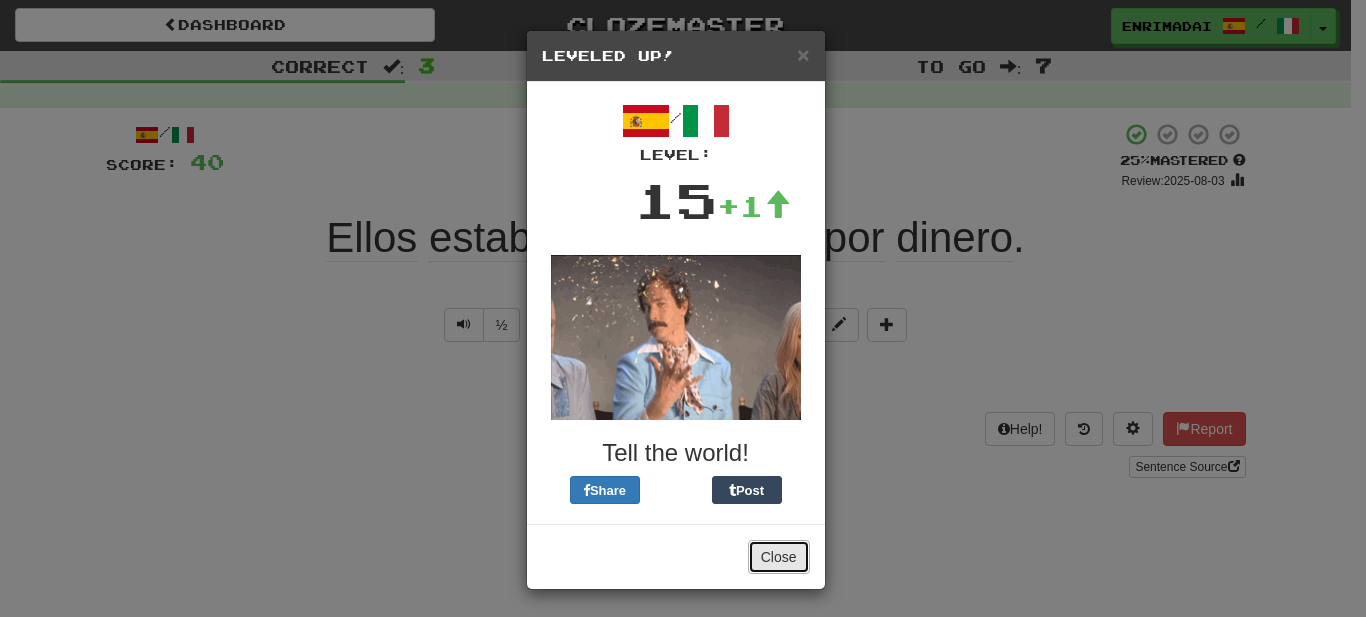 click on "Close" at bounding box center (779, 557) 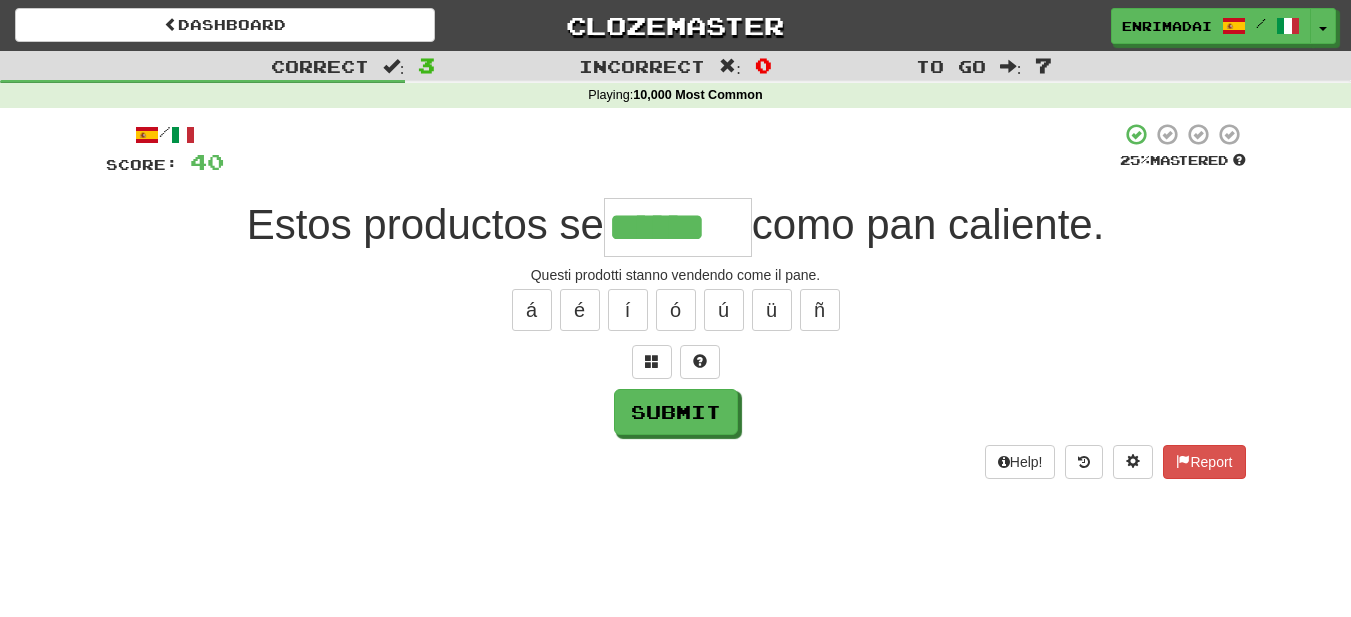 type on "******" 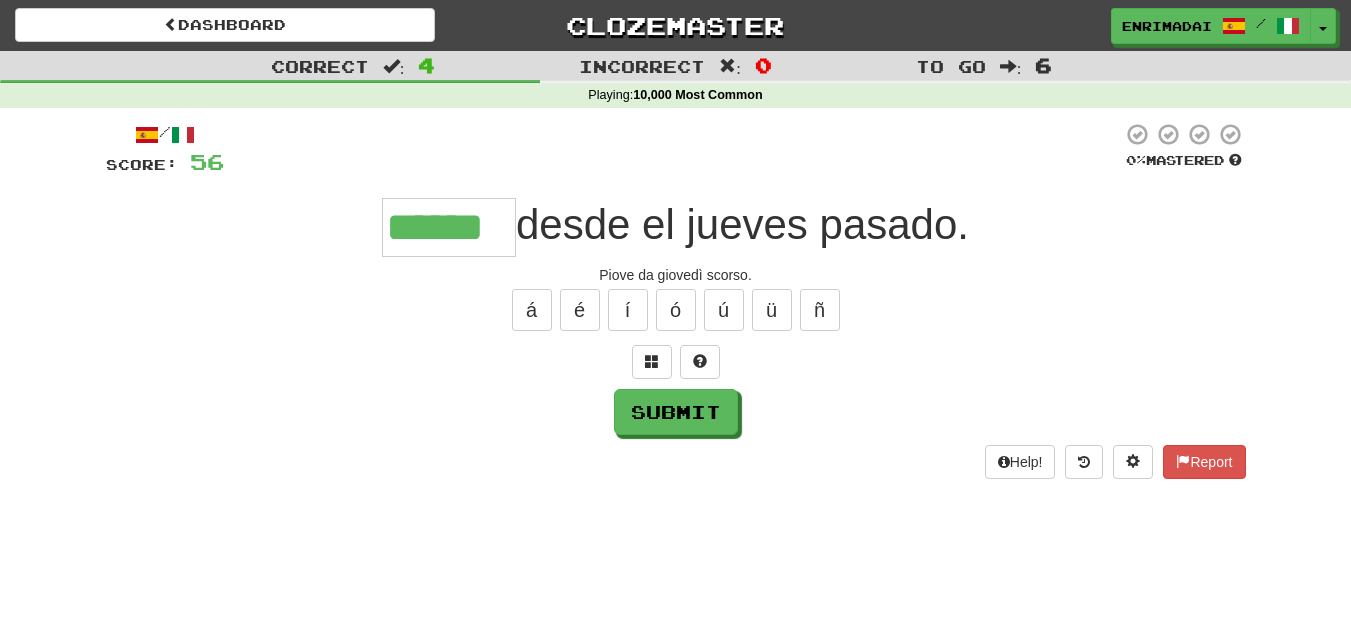type on "******" 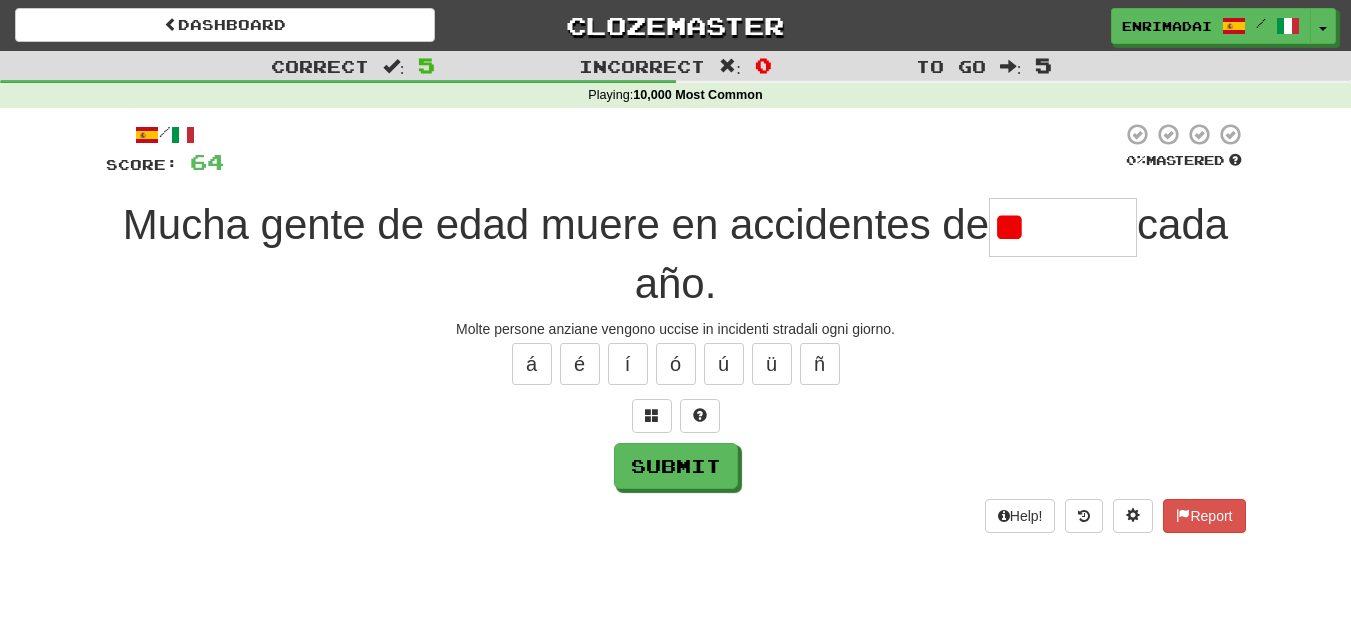 type on "*" 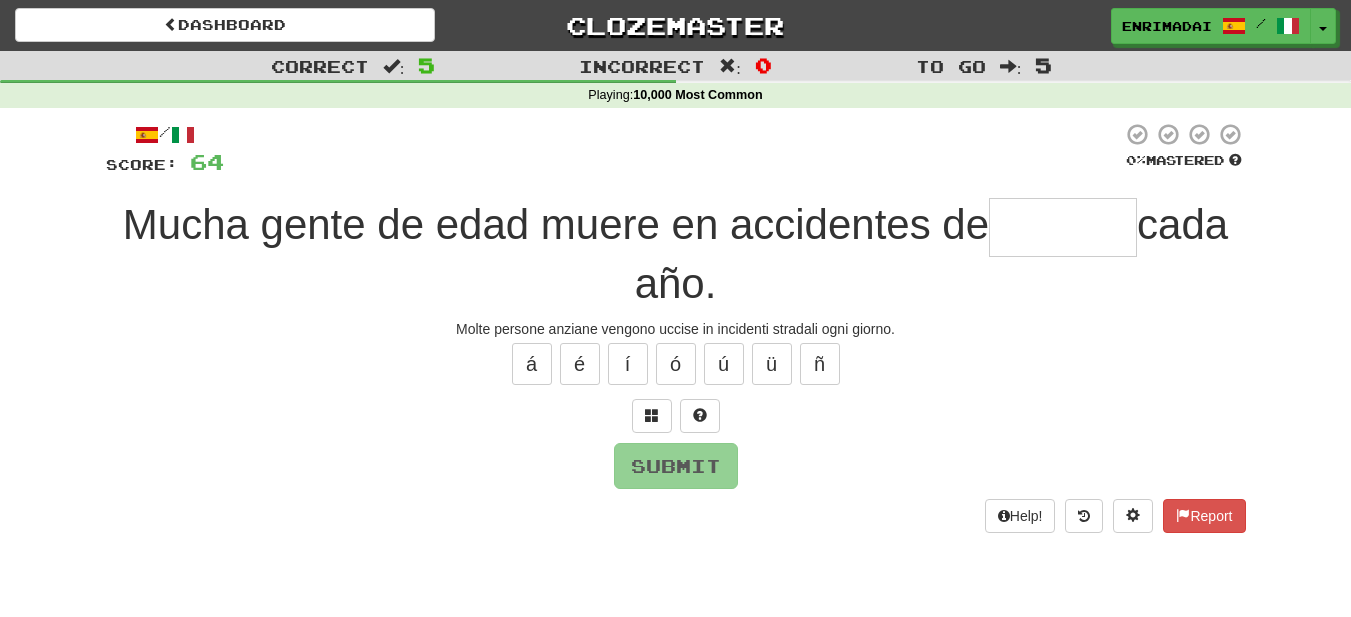 type on "*" 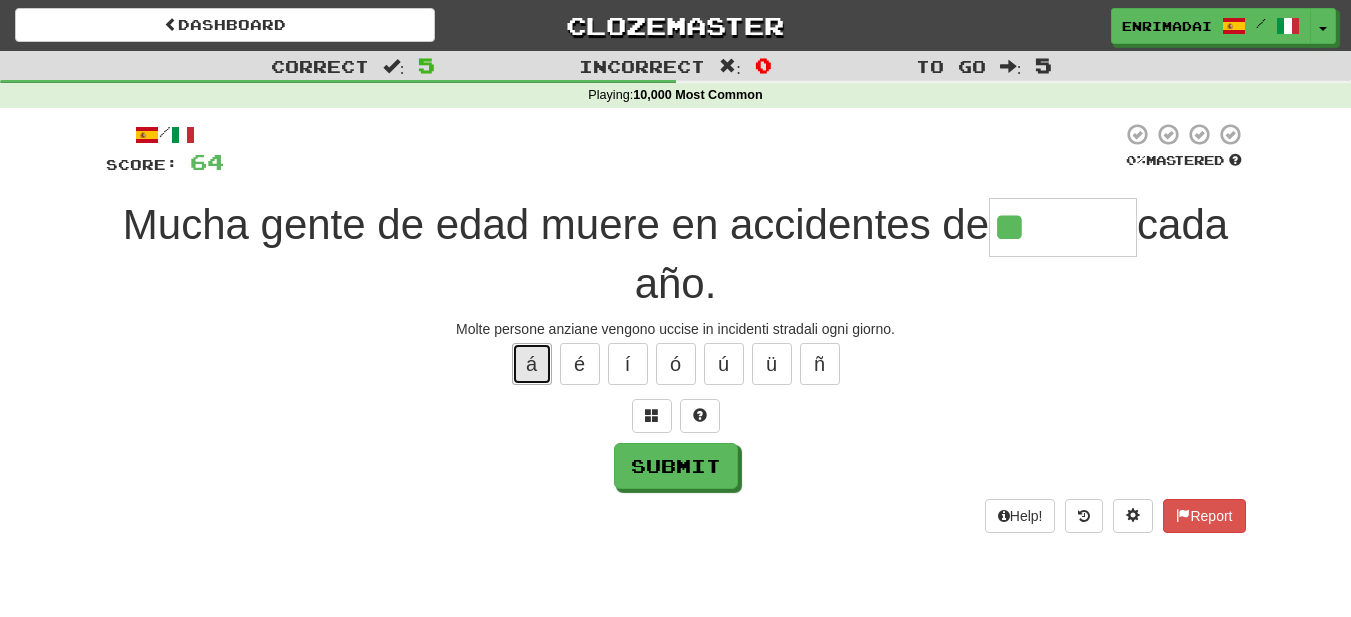 click on "á" at bounding box center [532, 364] 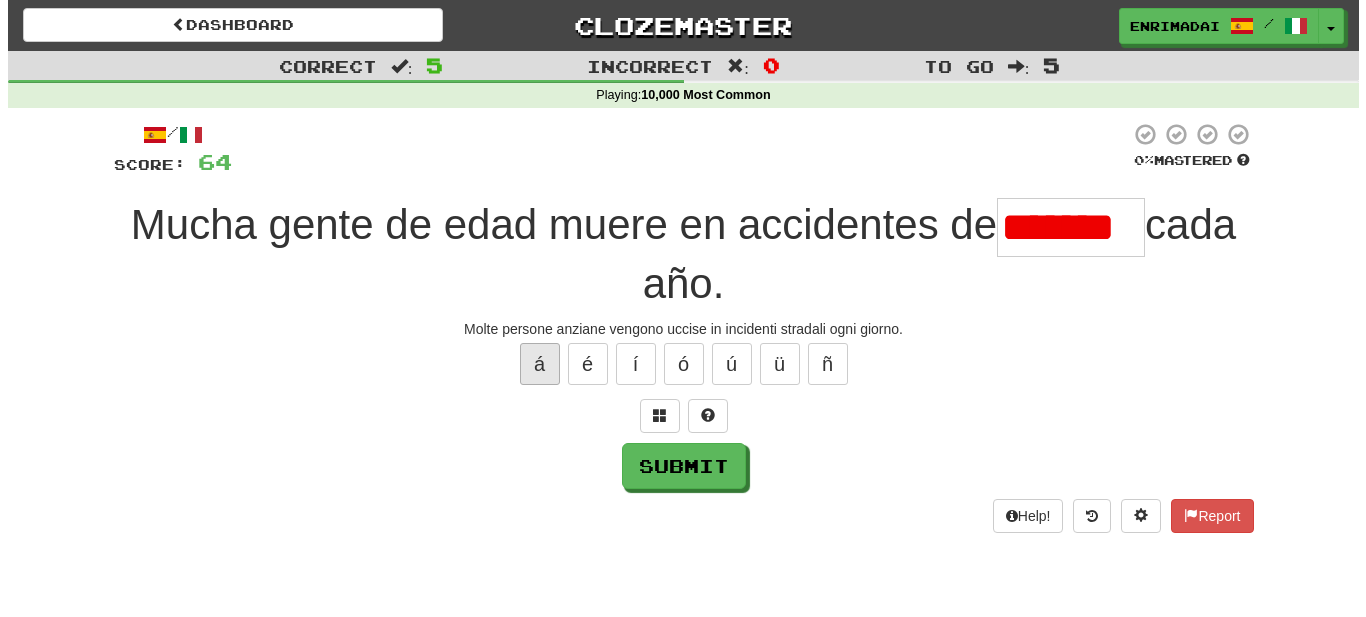 scroll, scrollTop: 0, scrollLeft: 0, axis: both 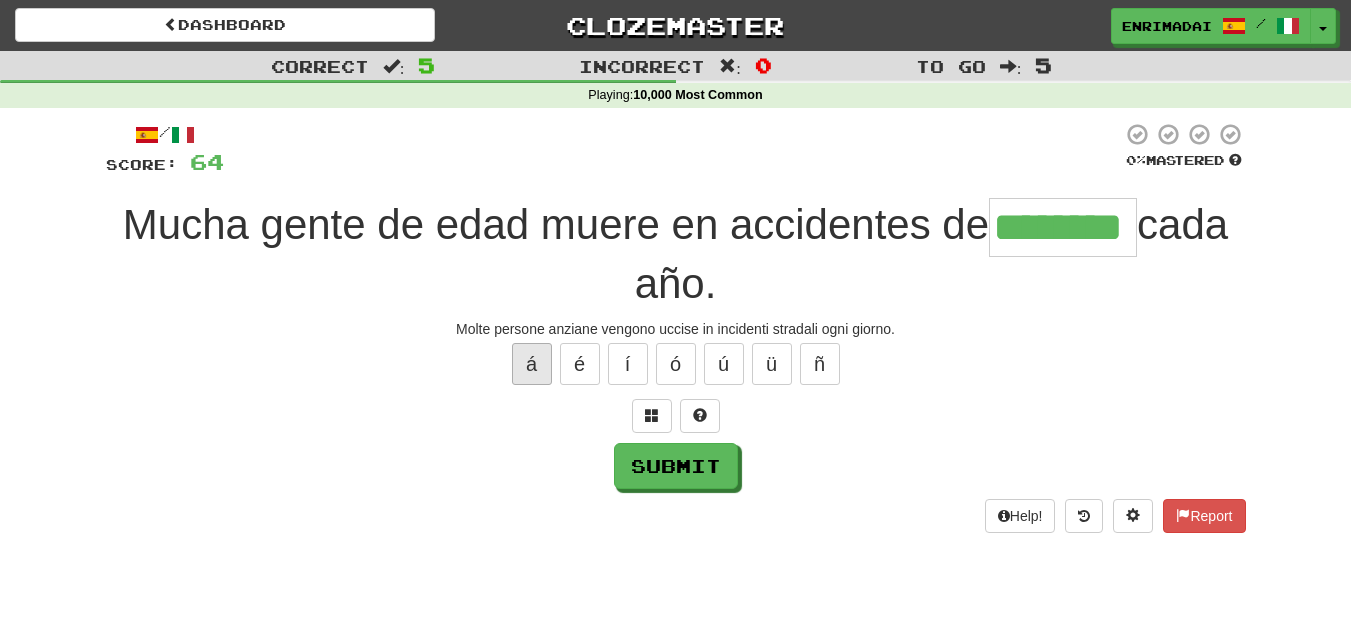 type on "********" 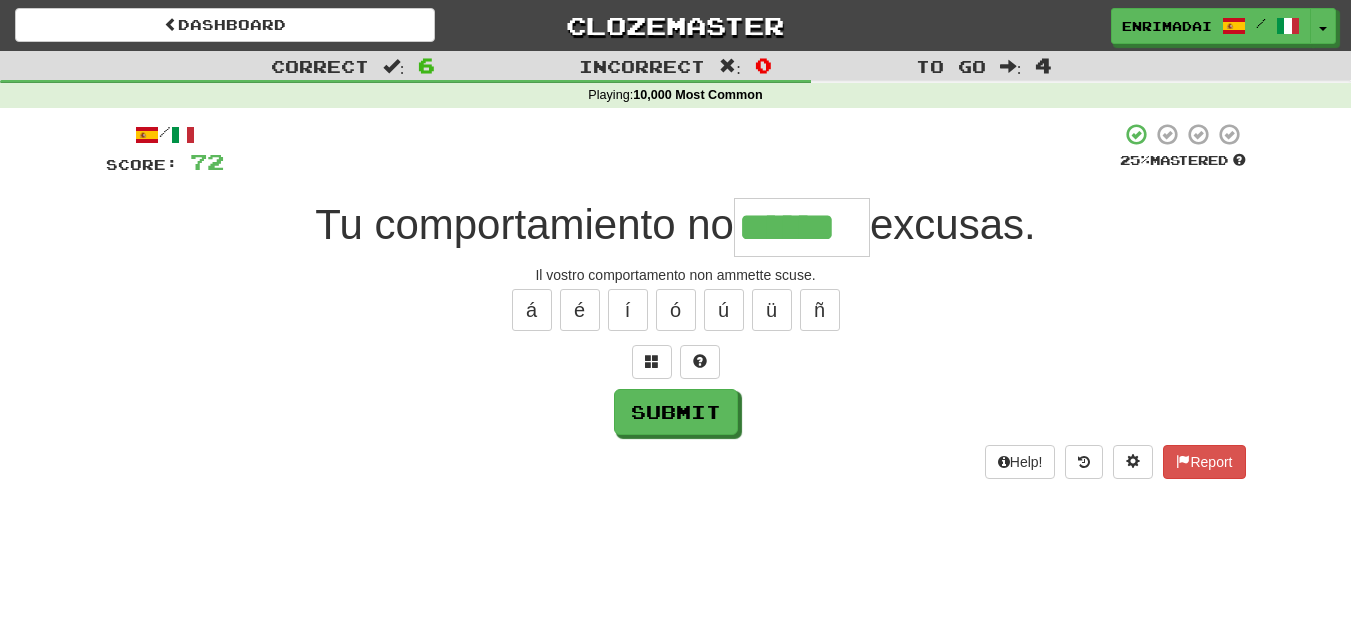 type on "******" 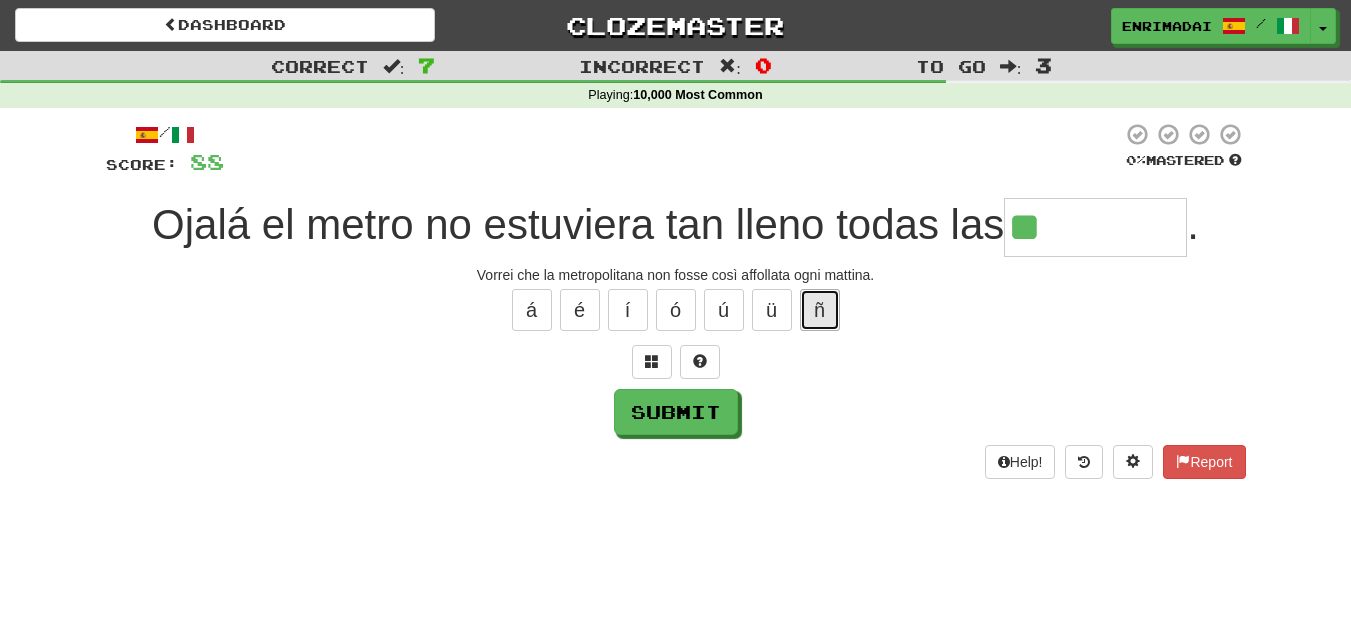 click on "ñ" at bounding box center (820, 310) 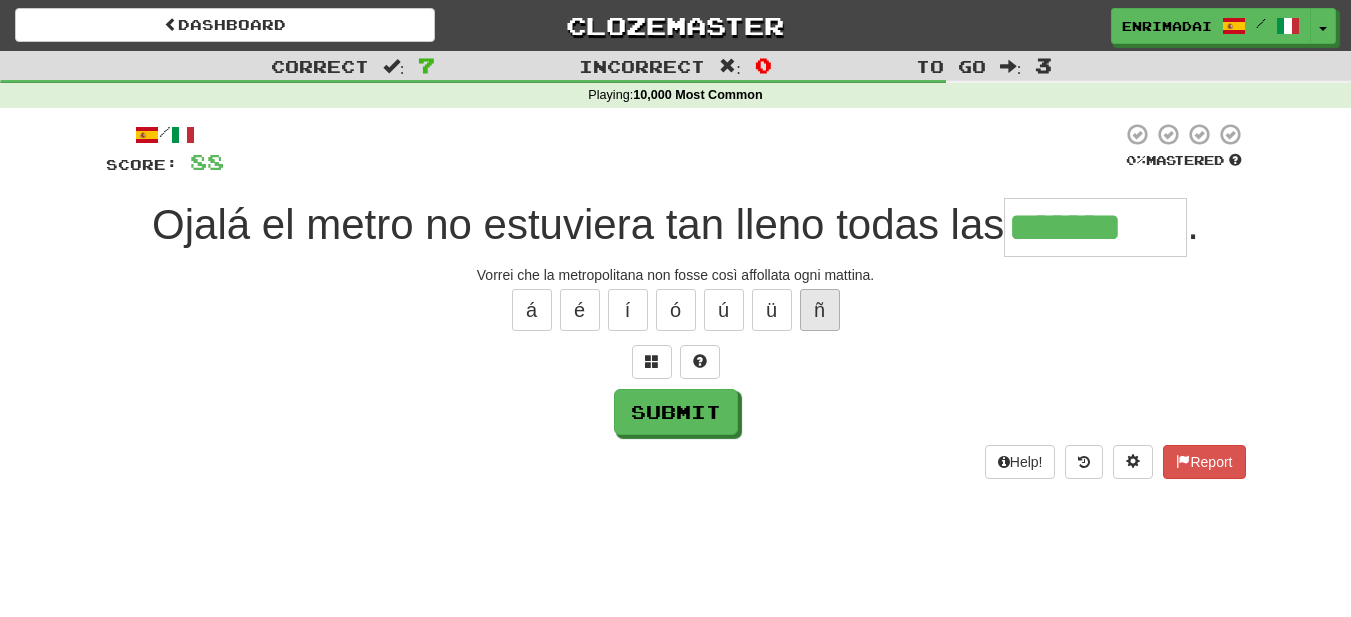 type on "*******" 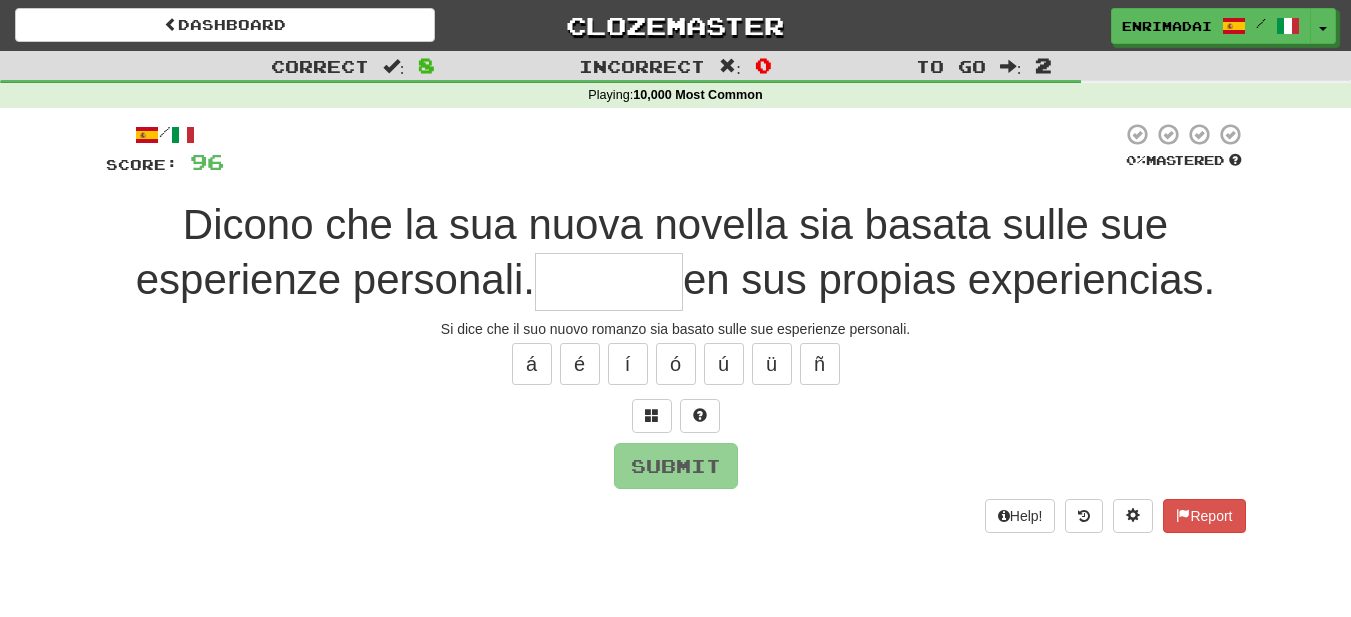 type on "*" 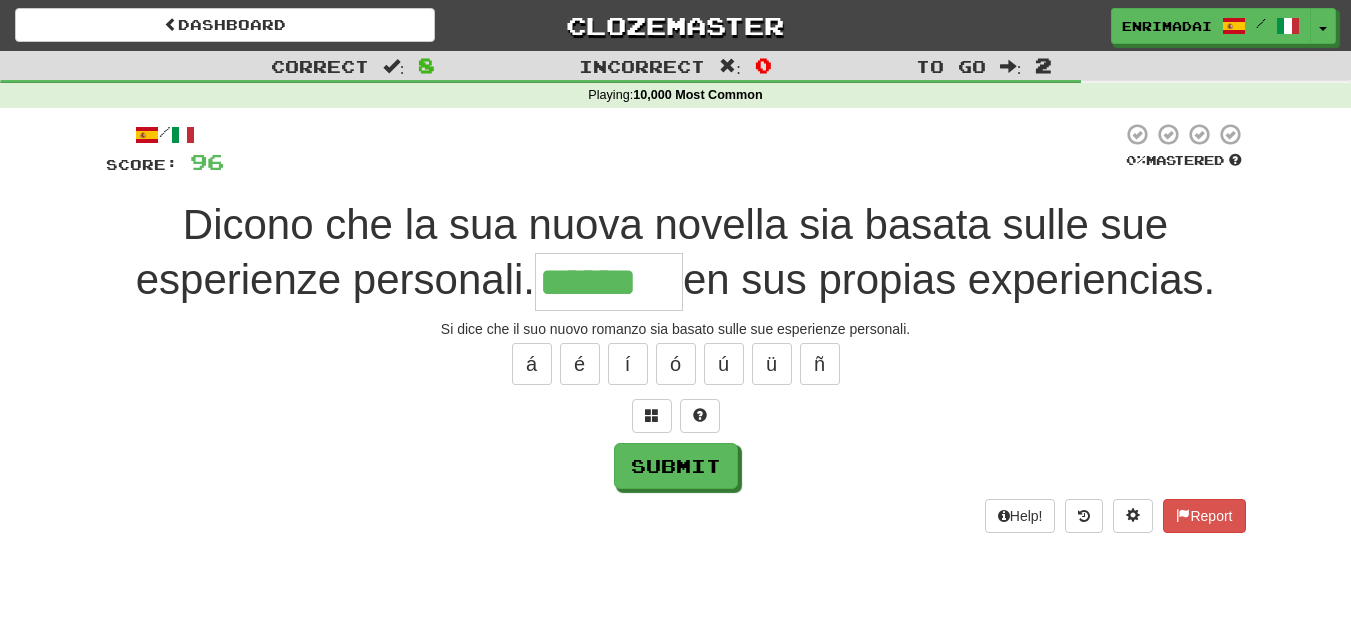 type on "******" 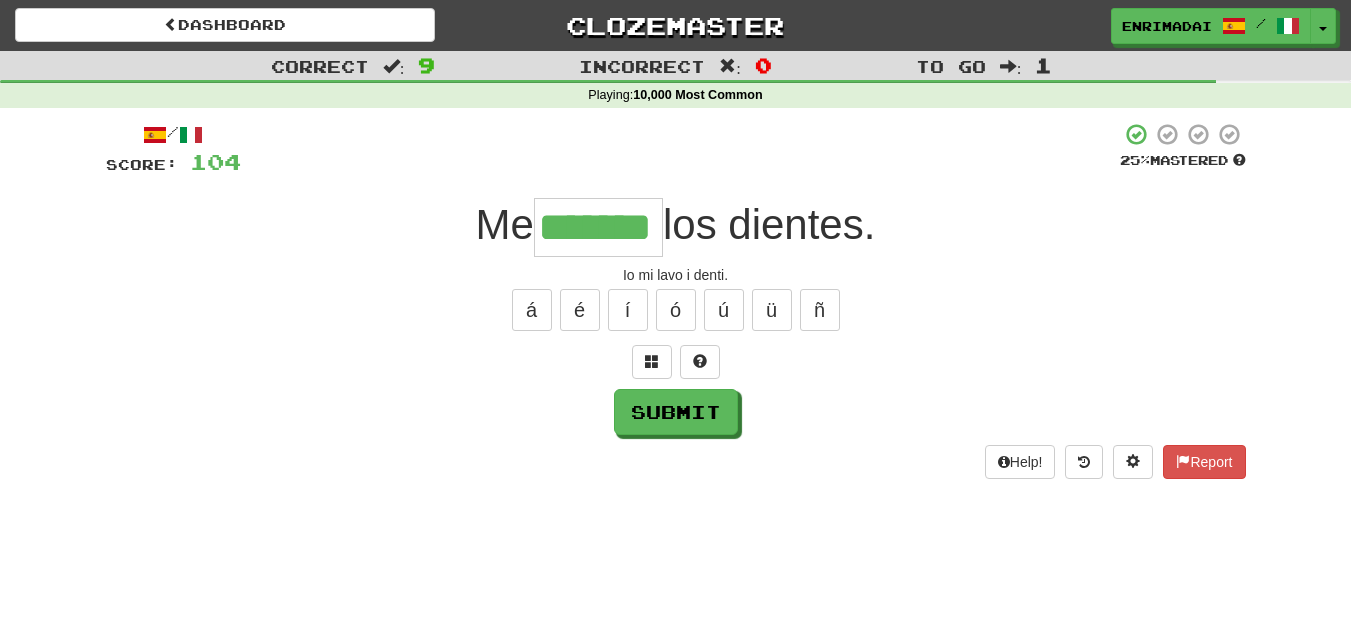 type on "*******" 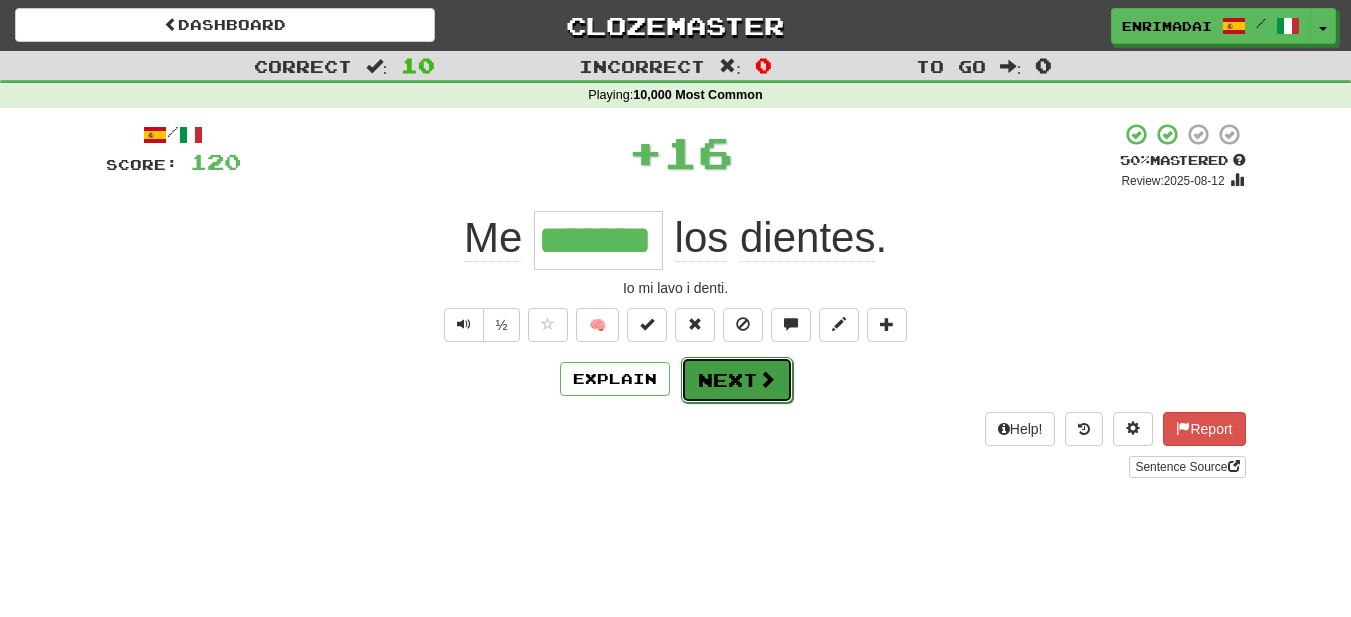 click on "Next" at bounding box center [737, 380] 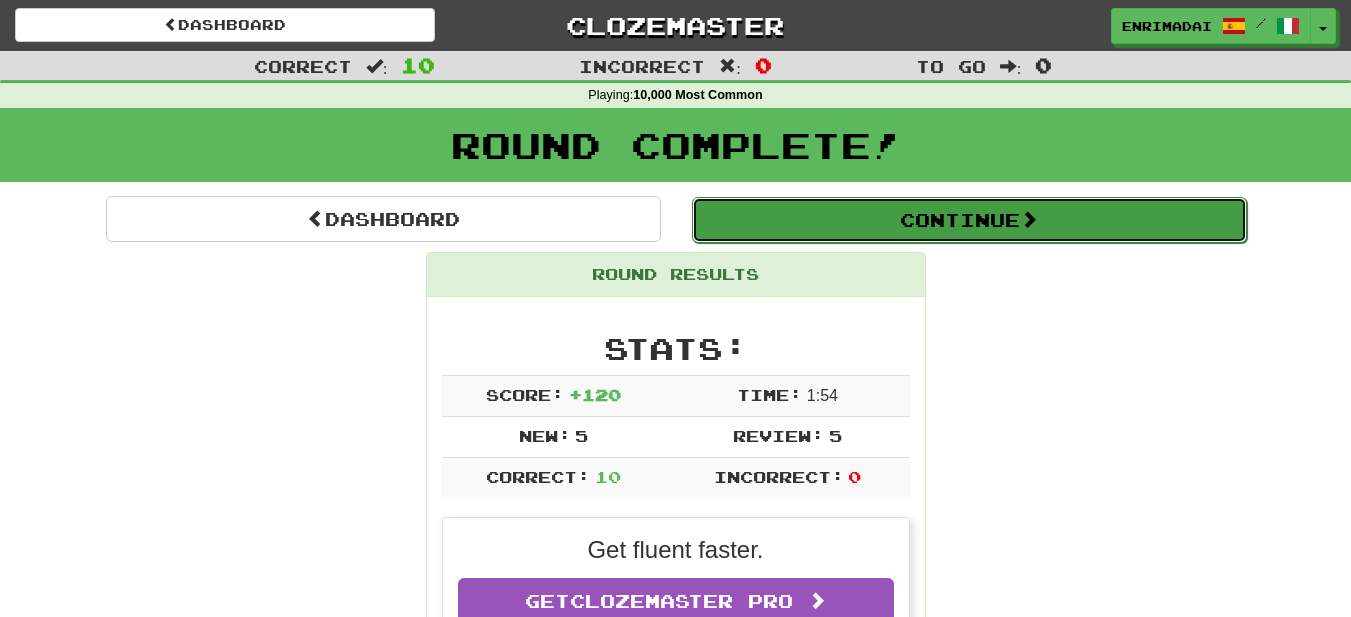 click on "Continue" at bounding box center (969, 220) 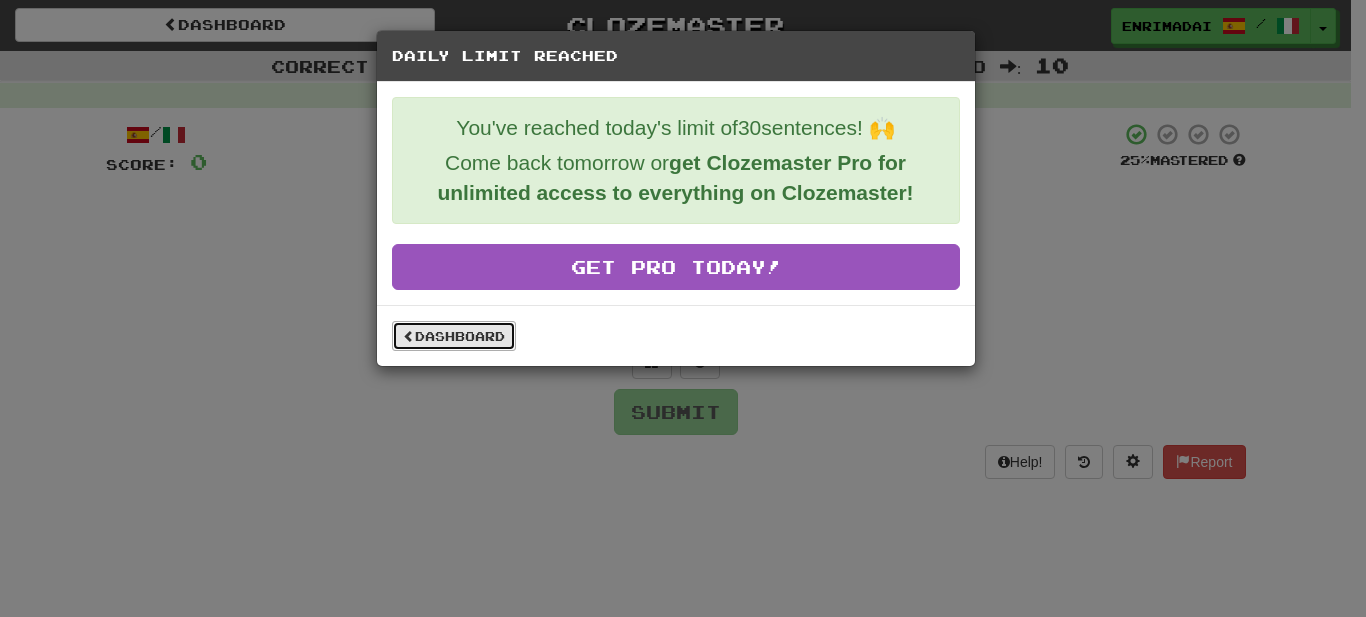 click on "Dashboard" at bounding box center [454, 336] 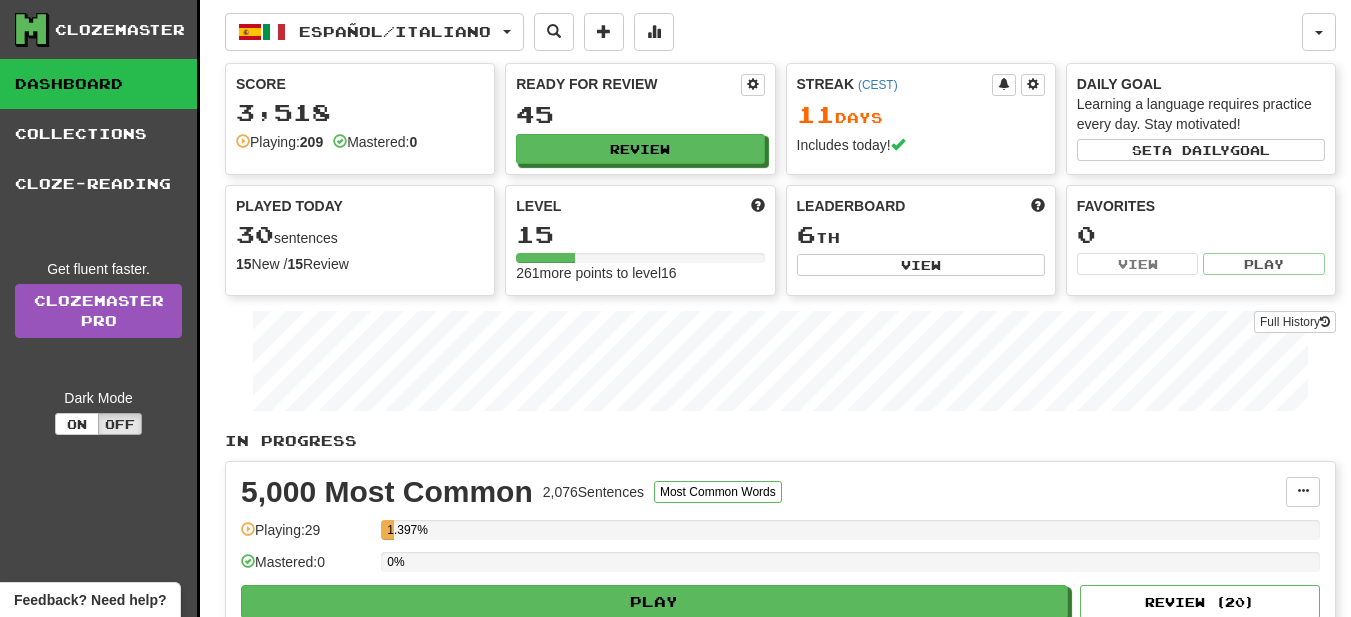 scroll, scrollTop: 0, scrollLeft: 0, axis: both 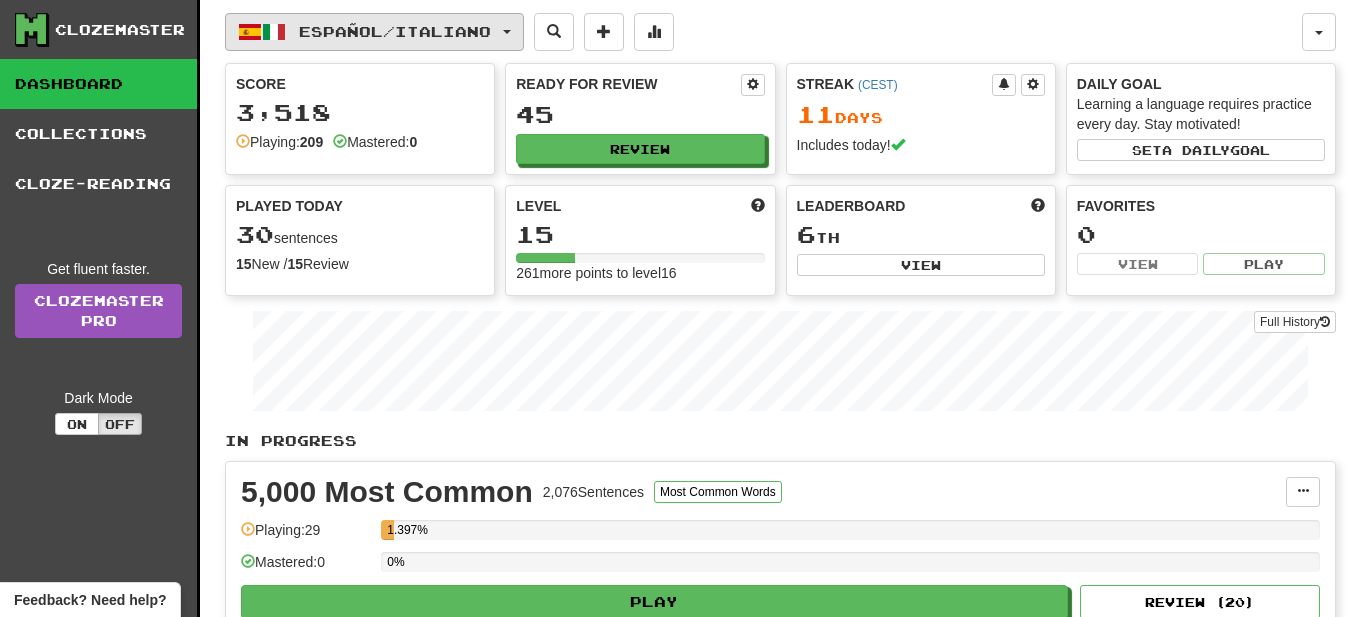 click at bounding box center [507, 32] 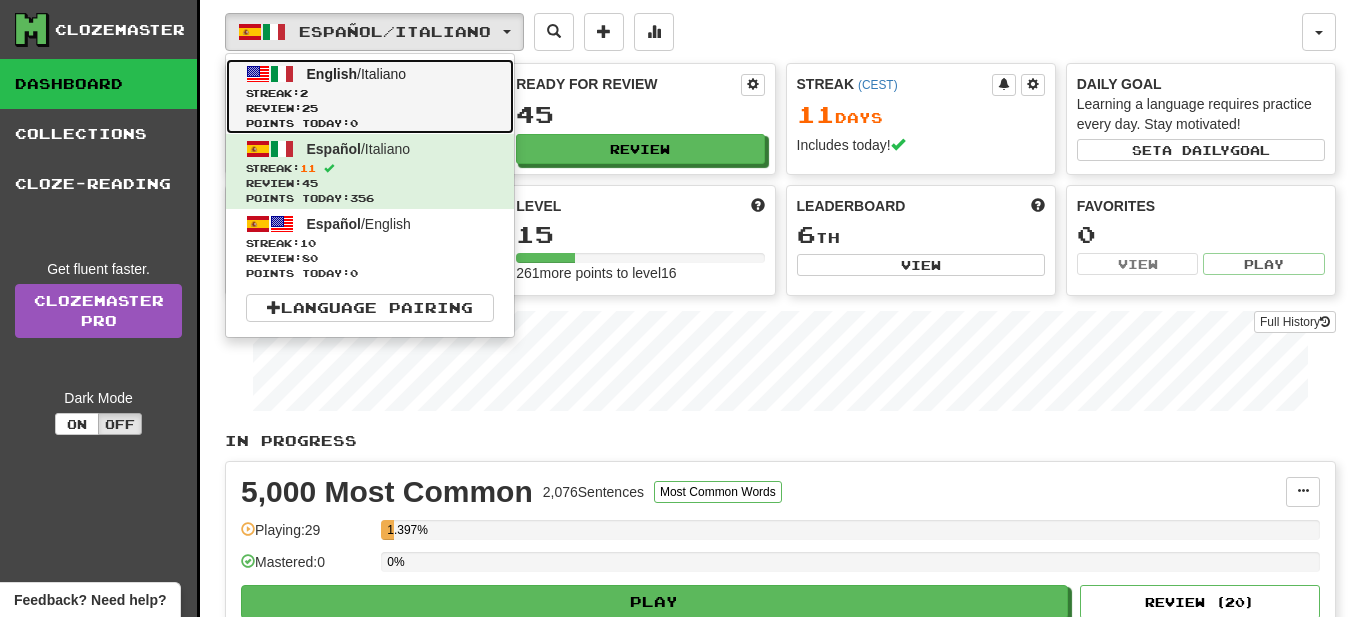 click on "Streak:  2" at bounding box center [370, 93] 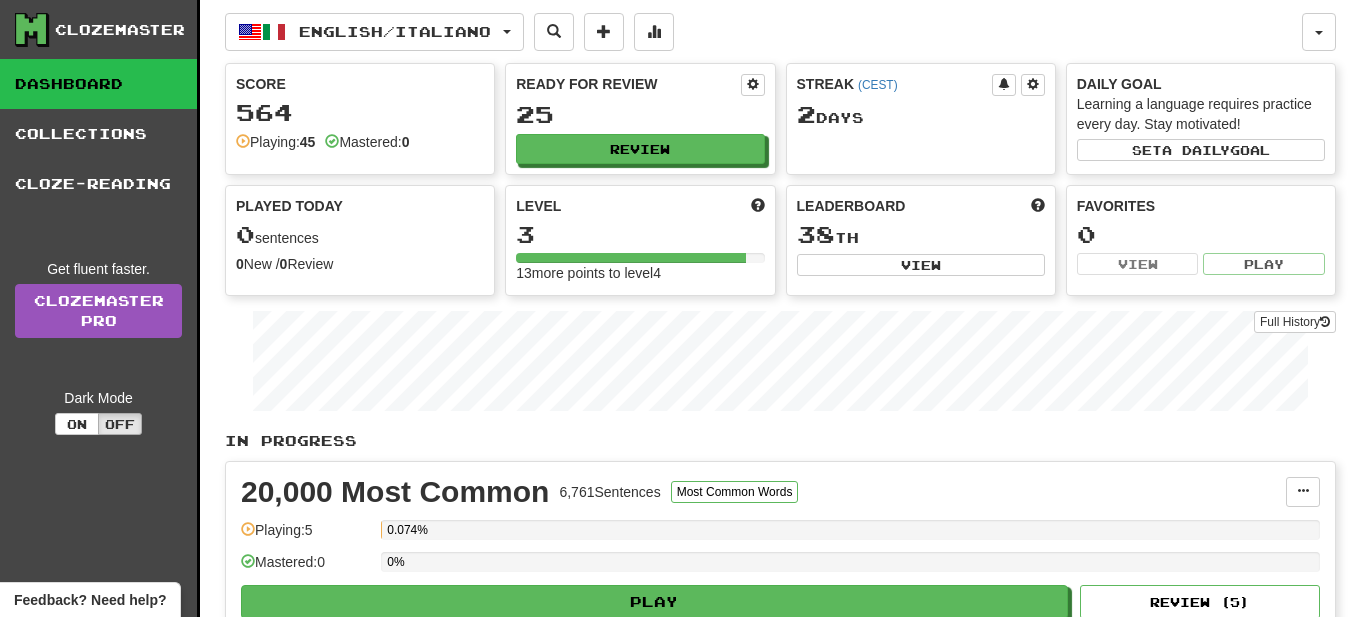 scroll, scrollTop: 0, scrollLeft: 0, axis: both 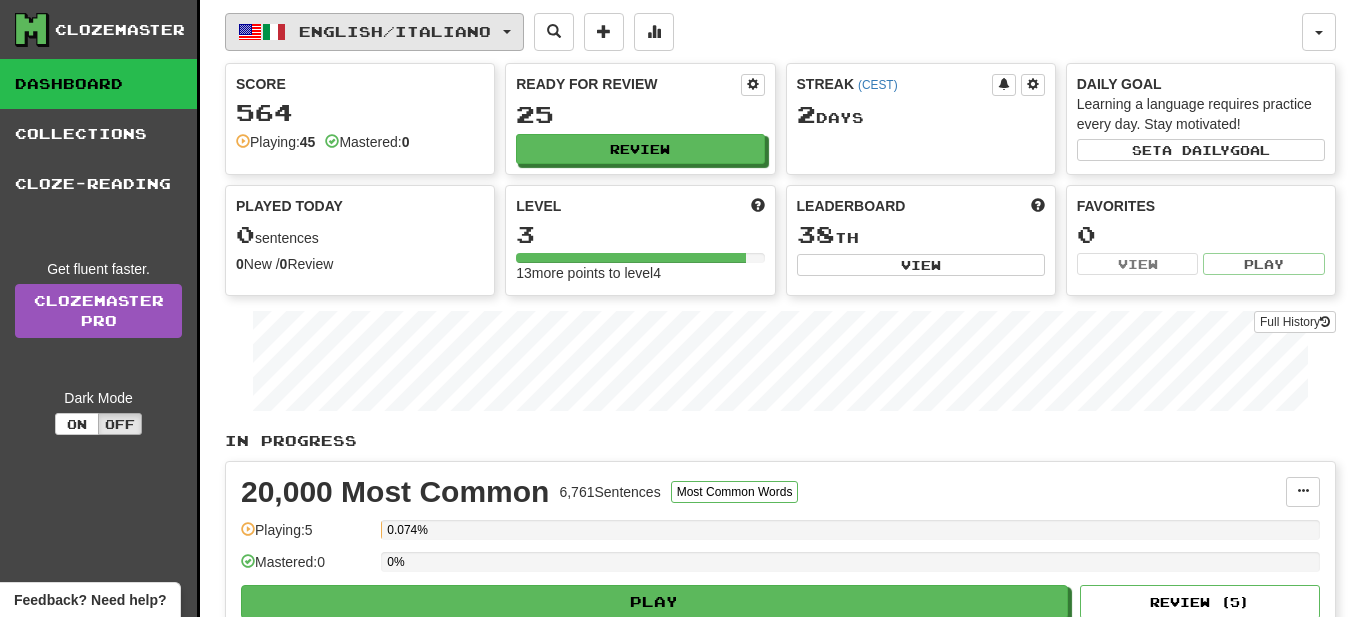 click on "English  /  Italiano" at bounding box center (374, 32) 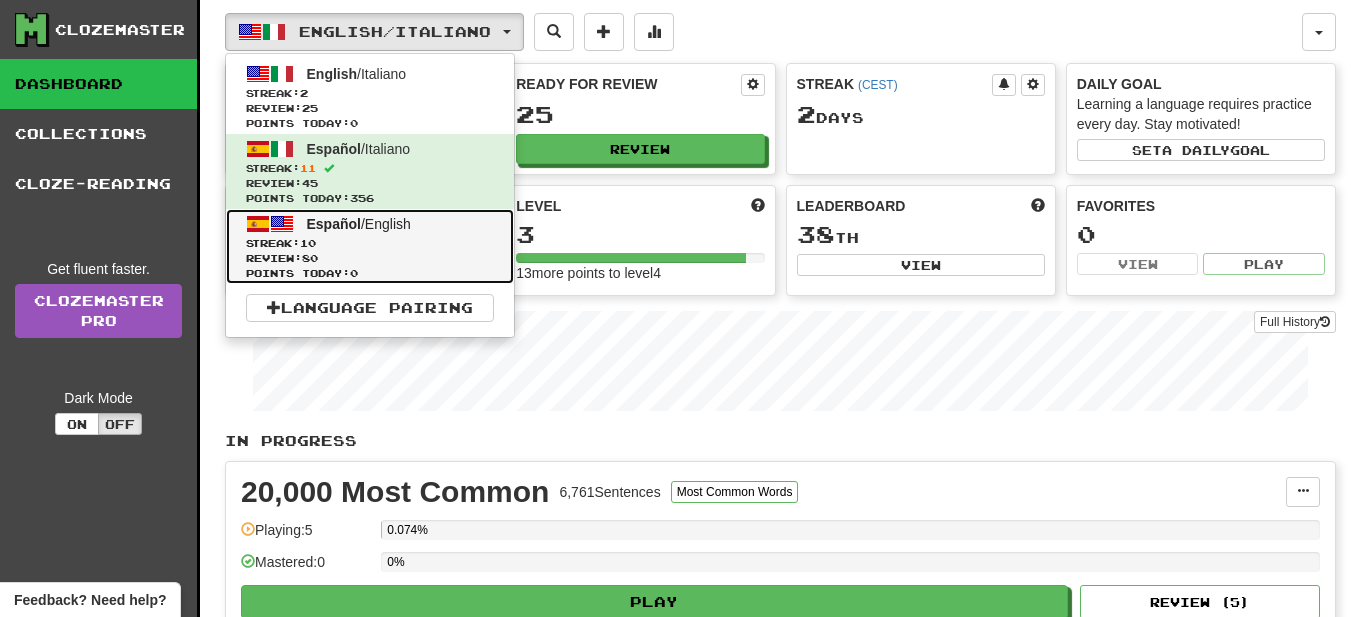 click on "Review:  80" at bounding box center (370, 258) 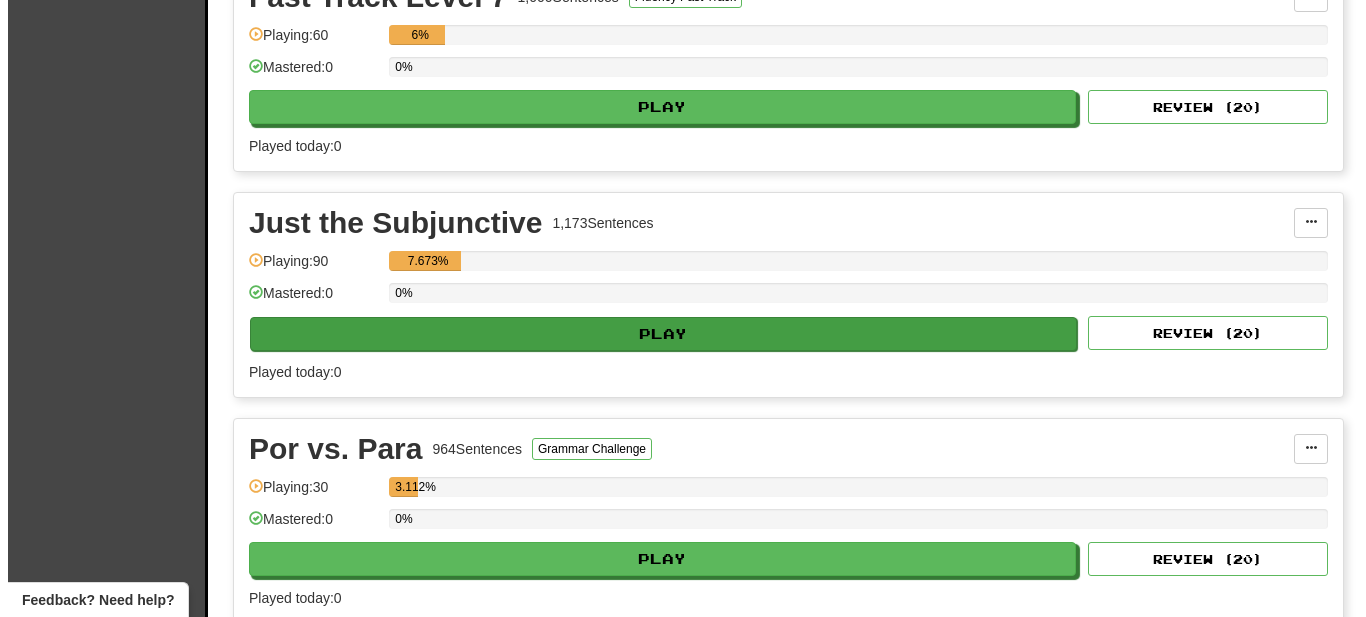 scroll, scrollTop: 940, scrollLeft: 0, axis: vertical 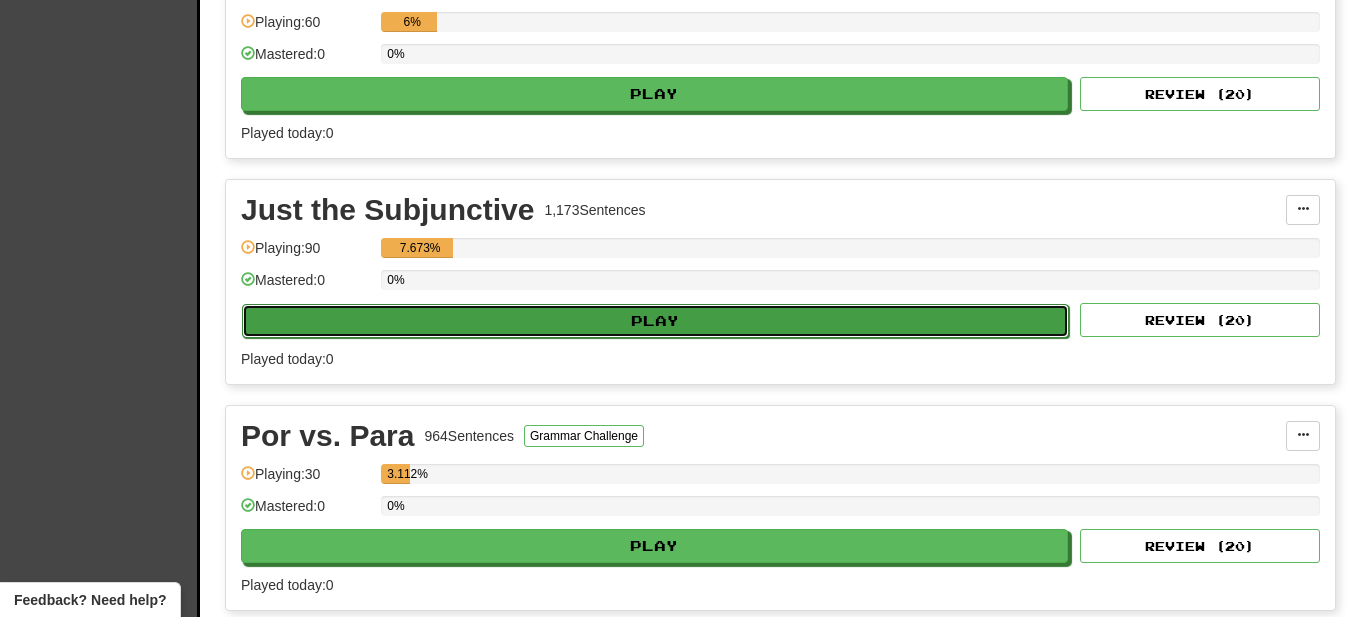 click on "Play" at bounding box center (655, 321) 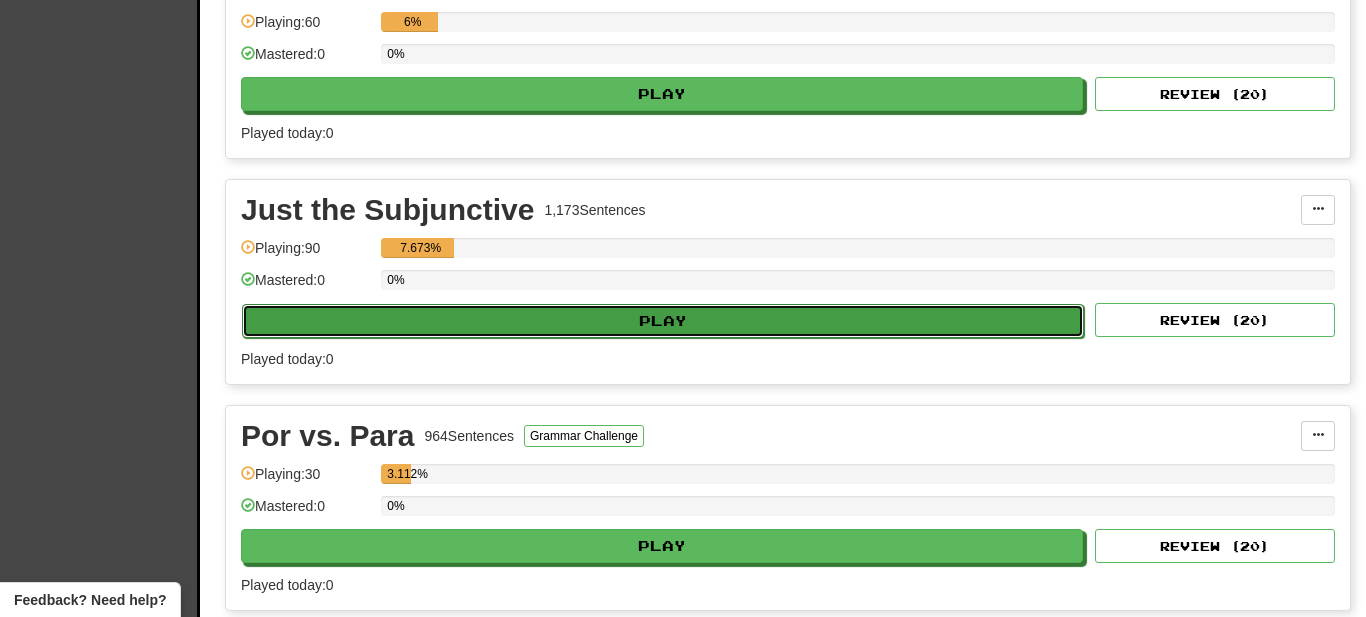 select on "**" 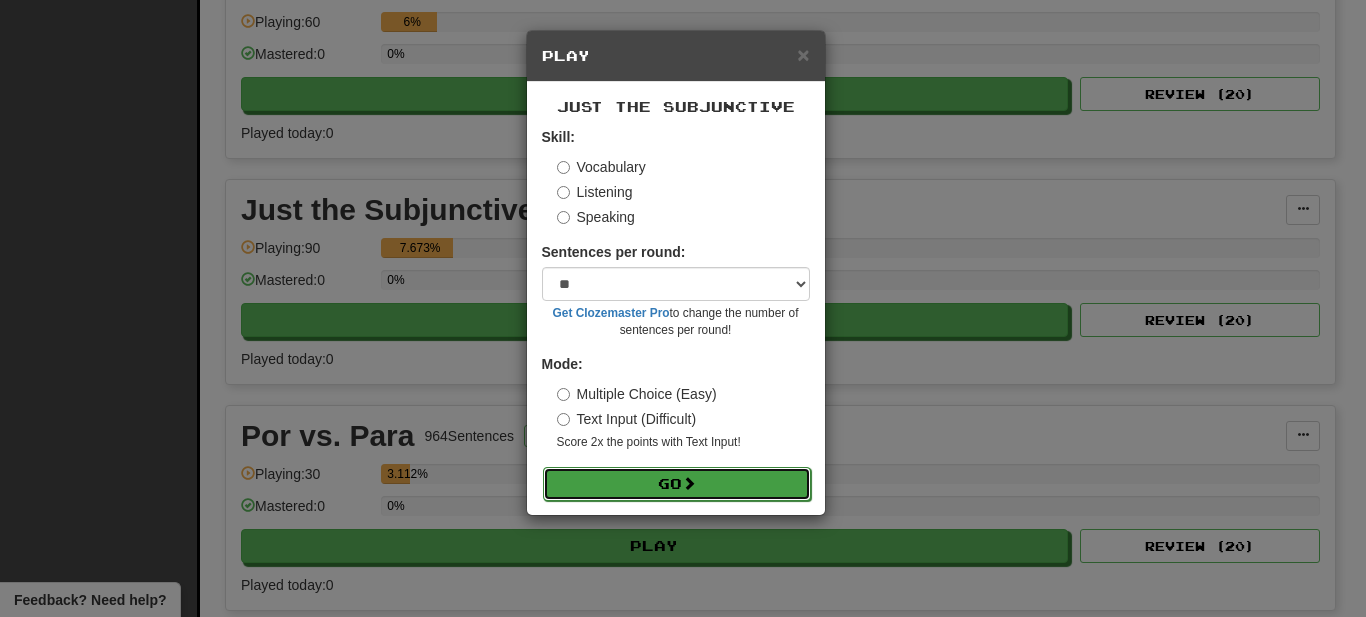 click at bounding box center [689, 483] 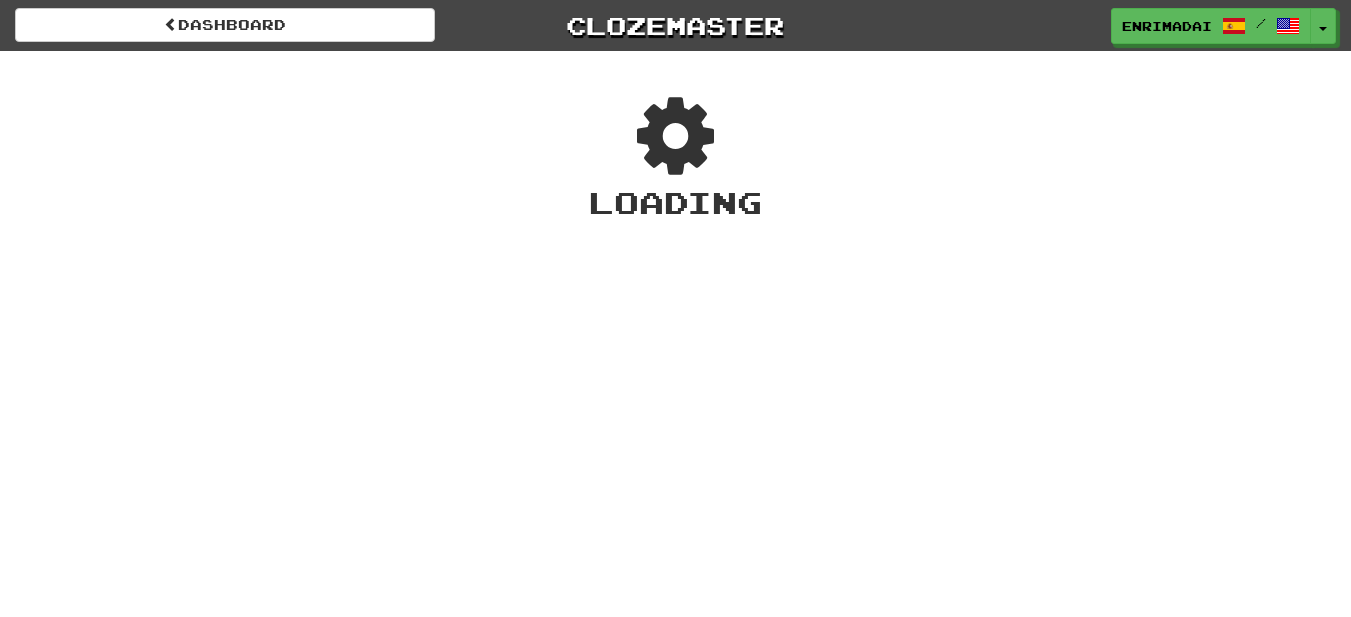 scroll, scrollTop: 0, scrollLeft: 0, axis: both 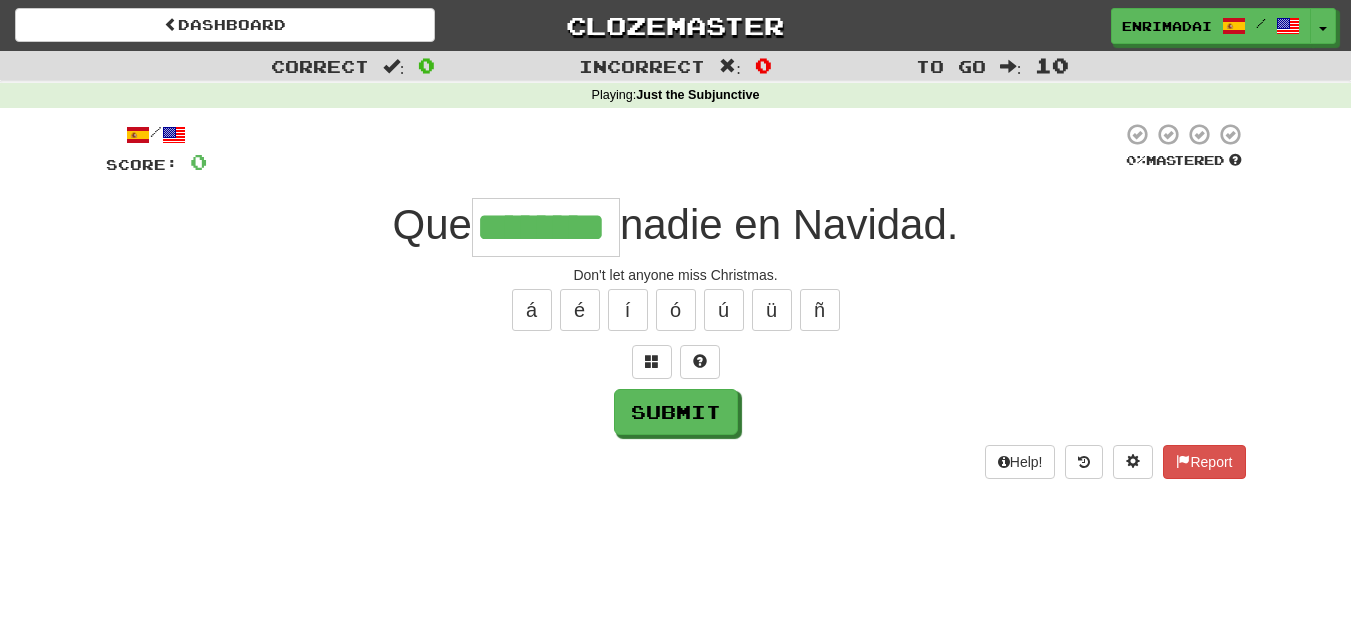 type on "********" 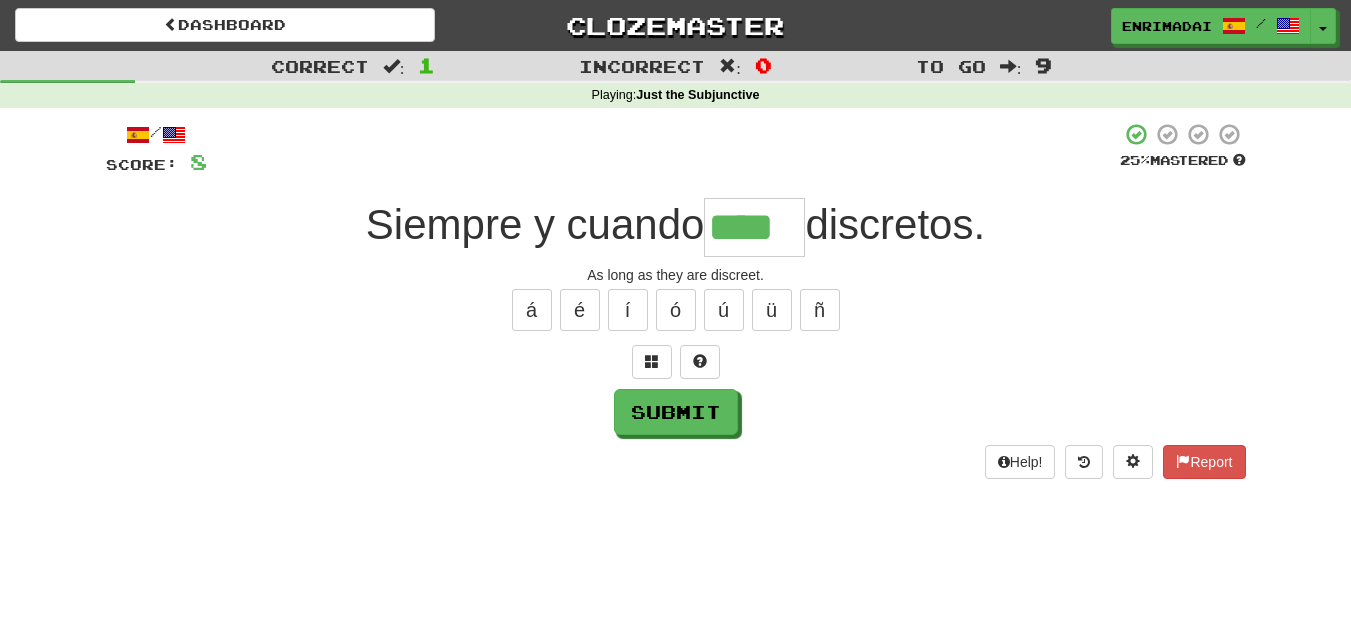 type on "****" 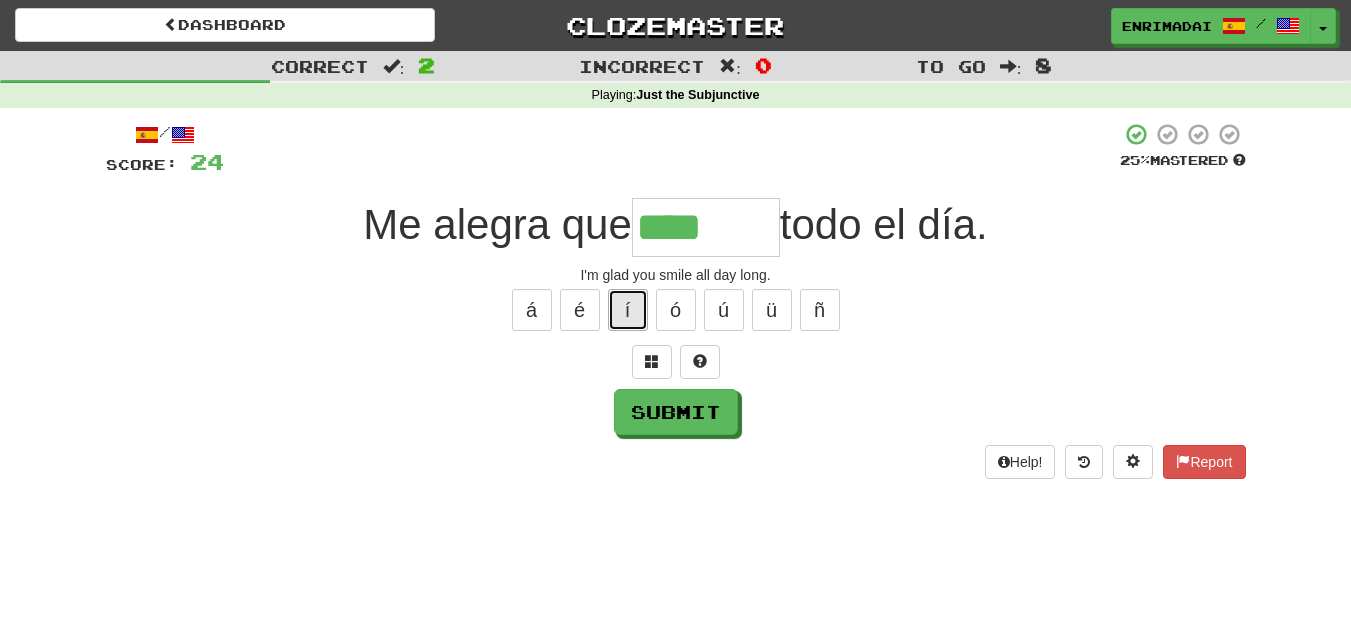 click on "í" at bounding box center (628, 310) 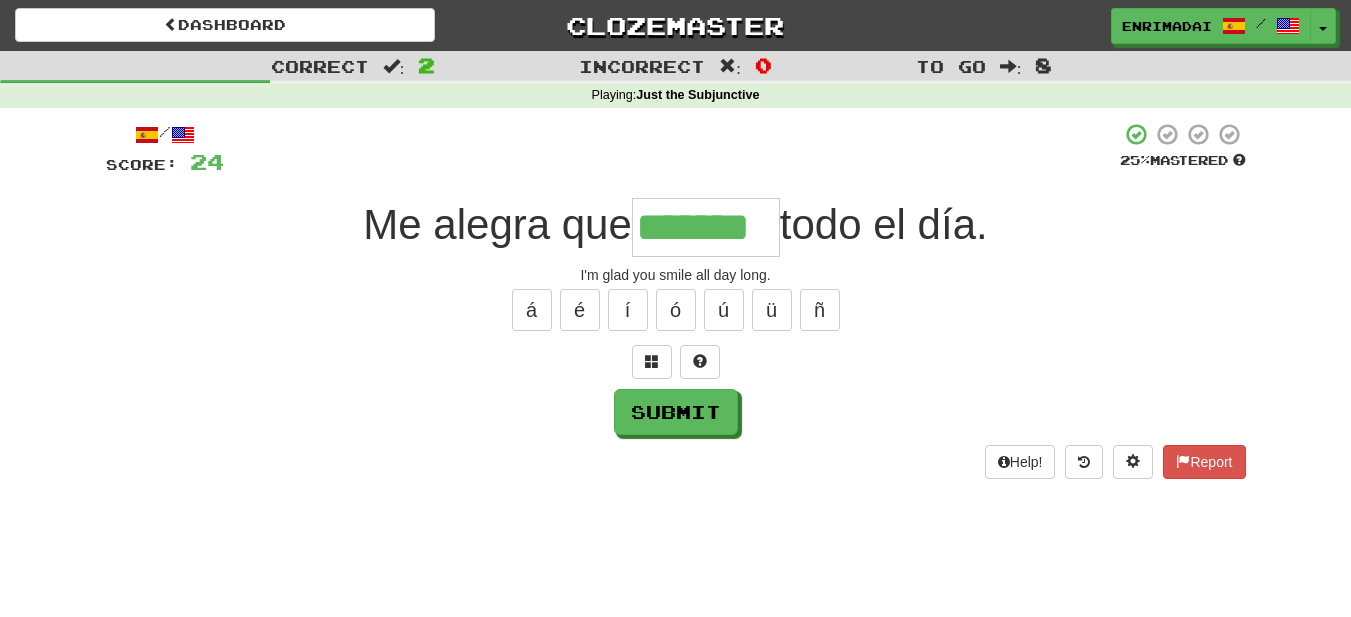 type on "*******" 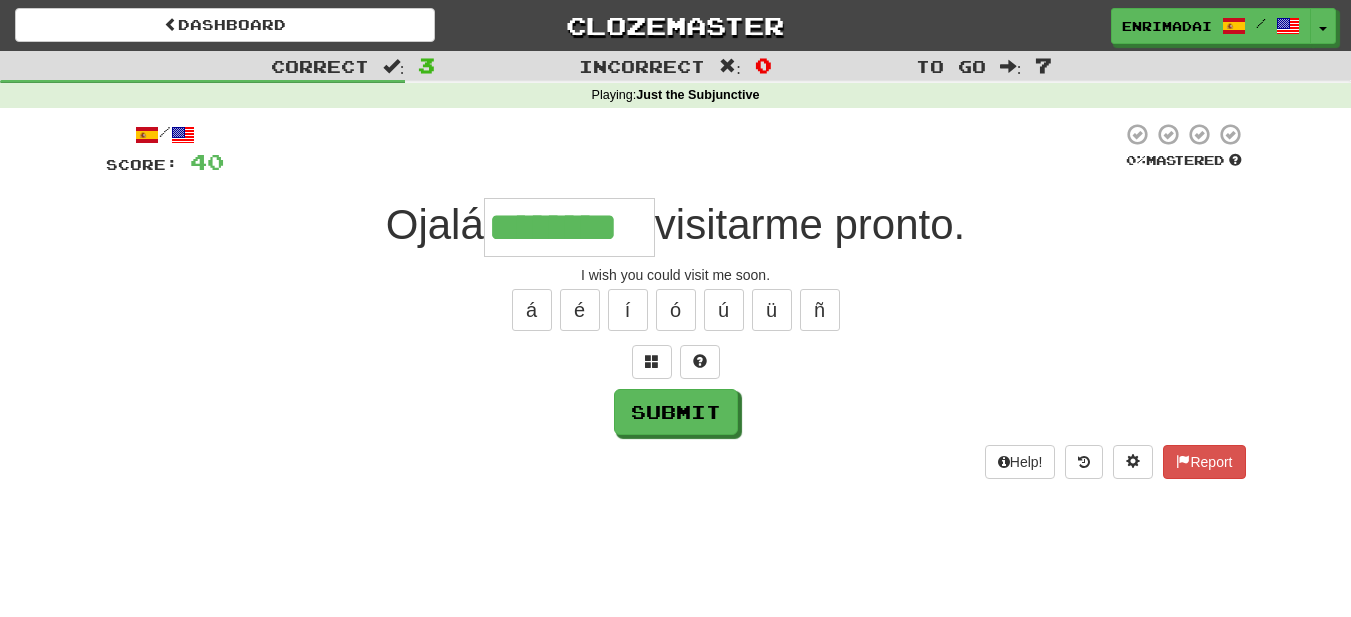 type on "********" 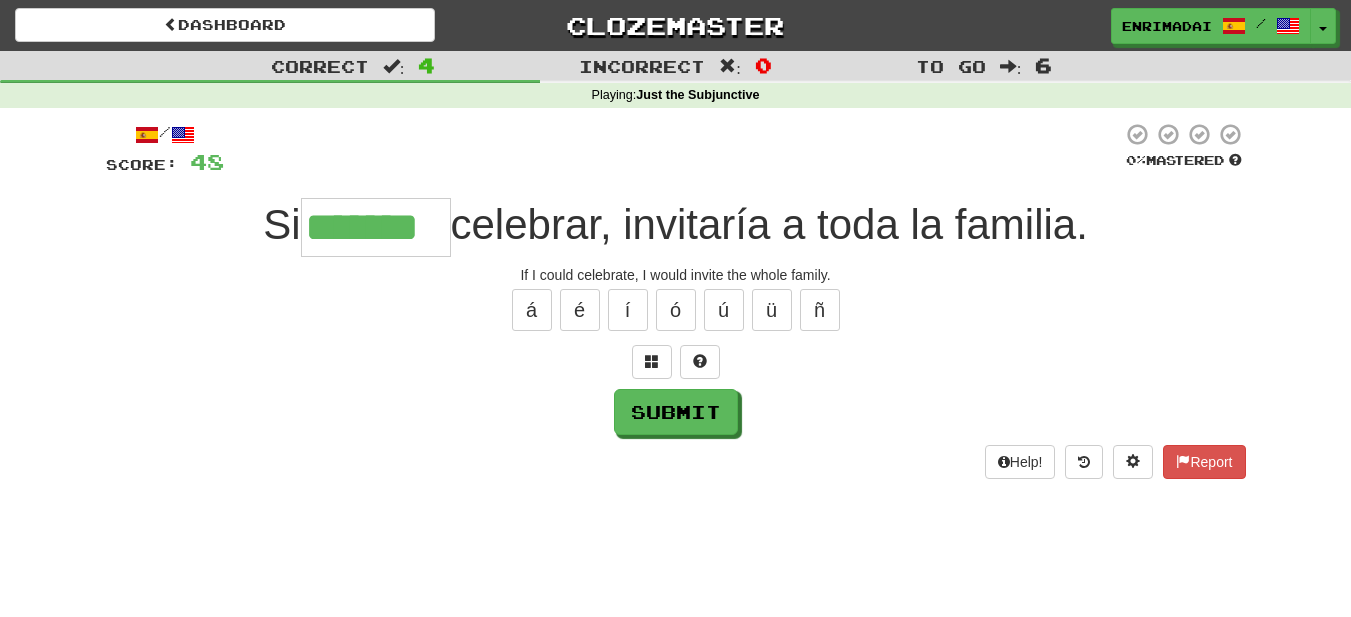 type on "*******" 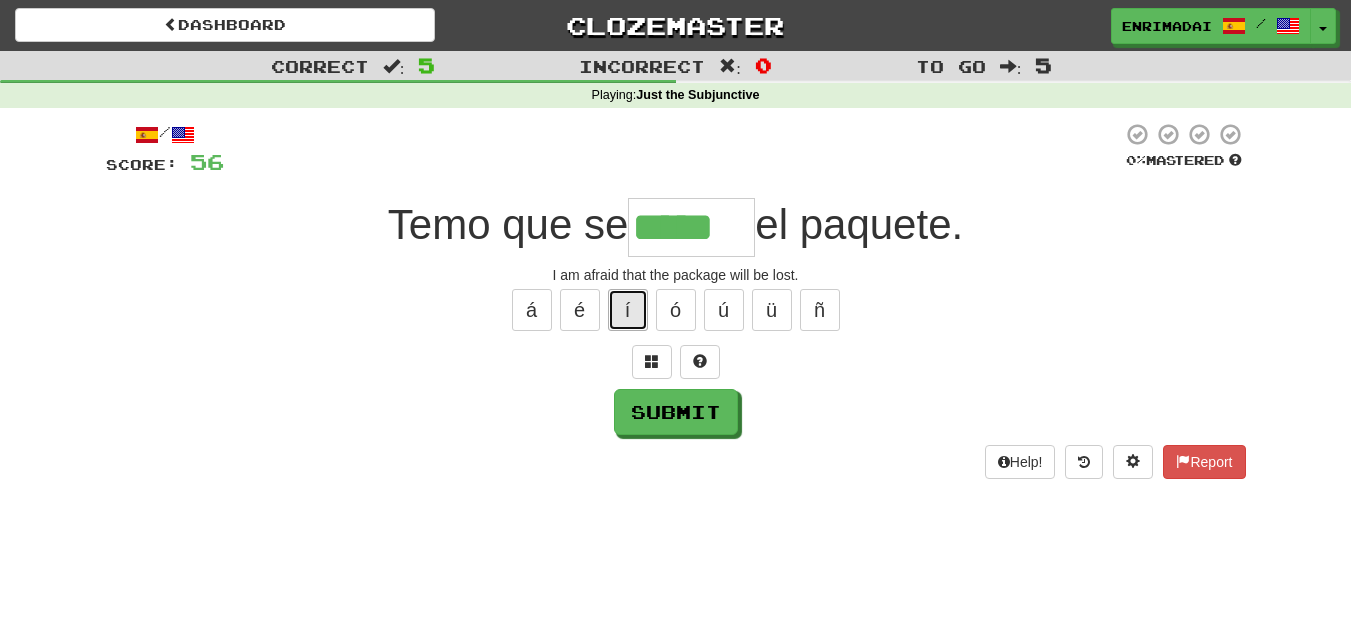 click on "í" at bounding box center (628, 310) 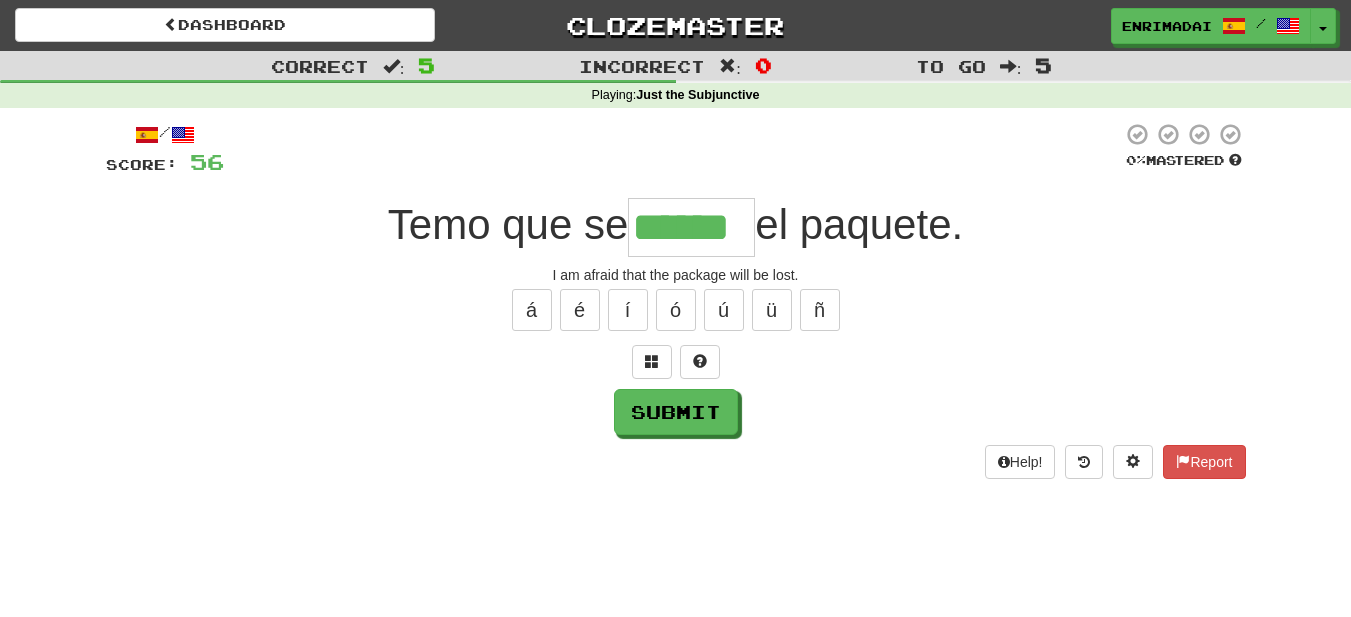 type on "******" 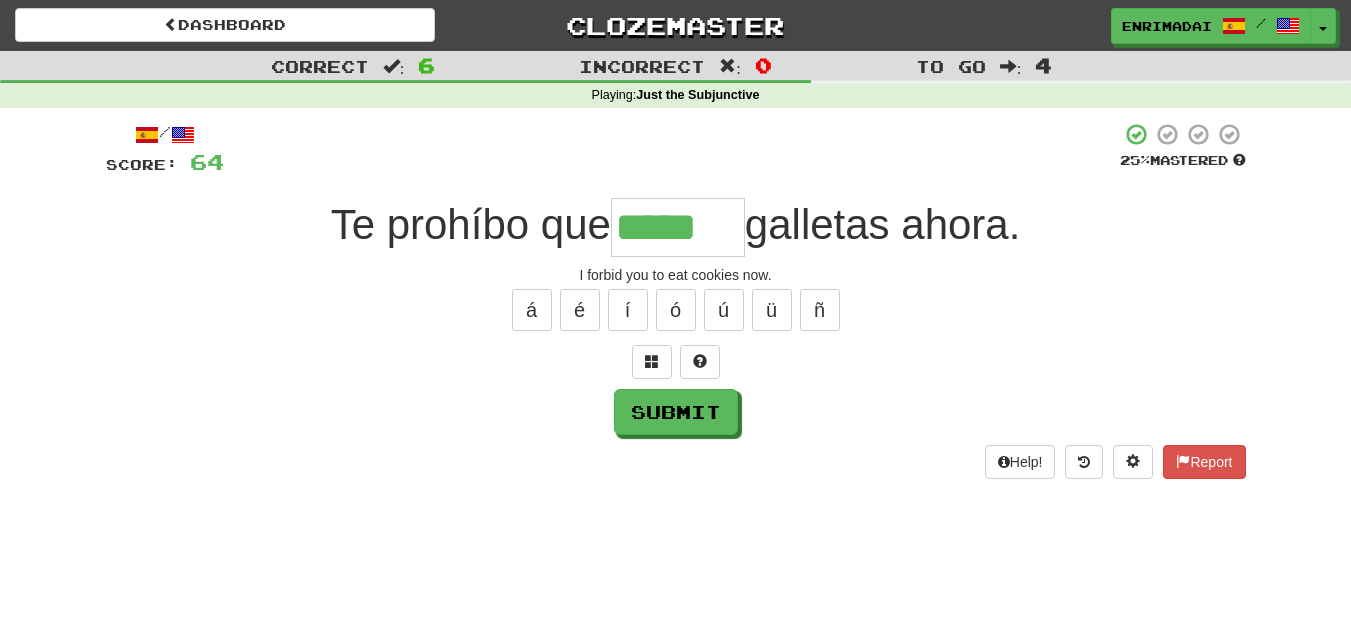 type on "*****" 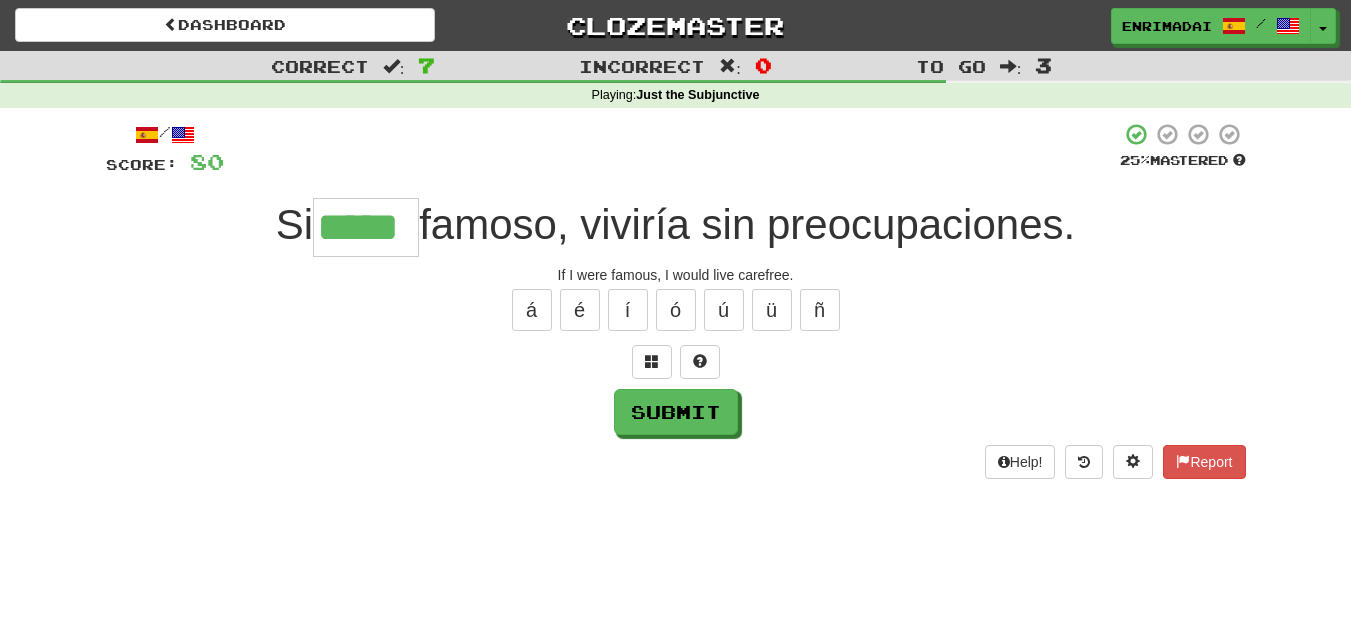 type on "*****" 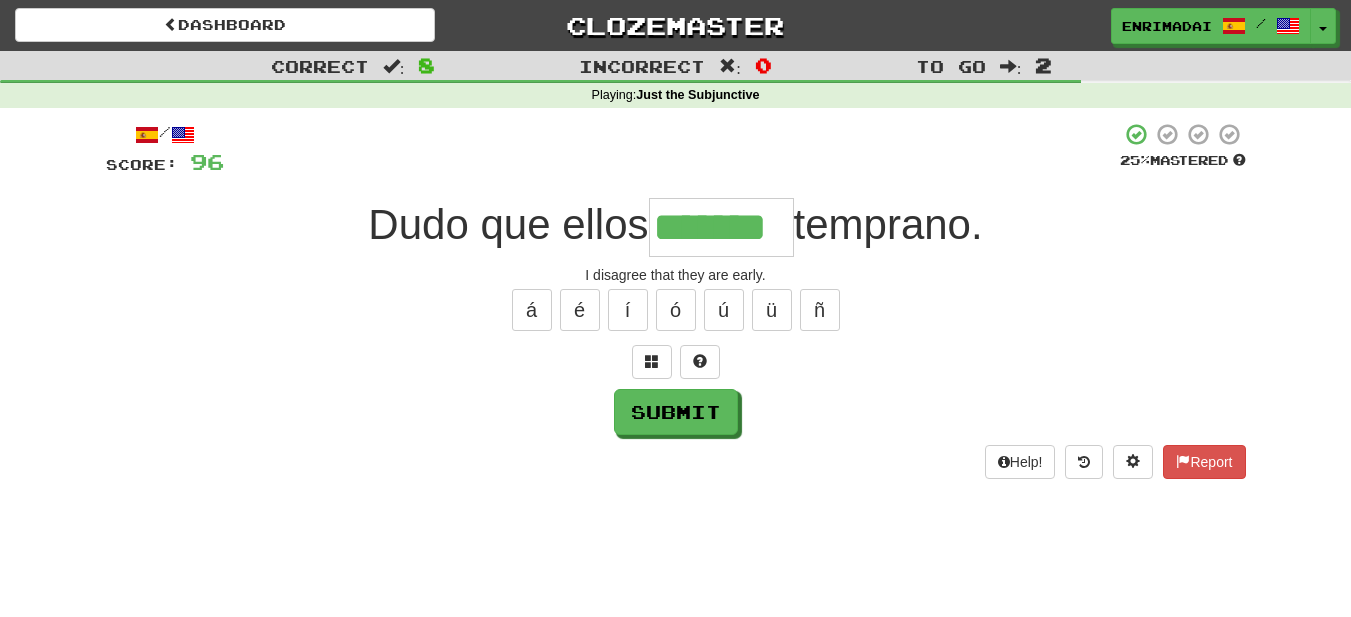 type on "*******" 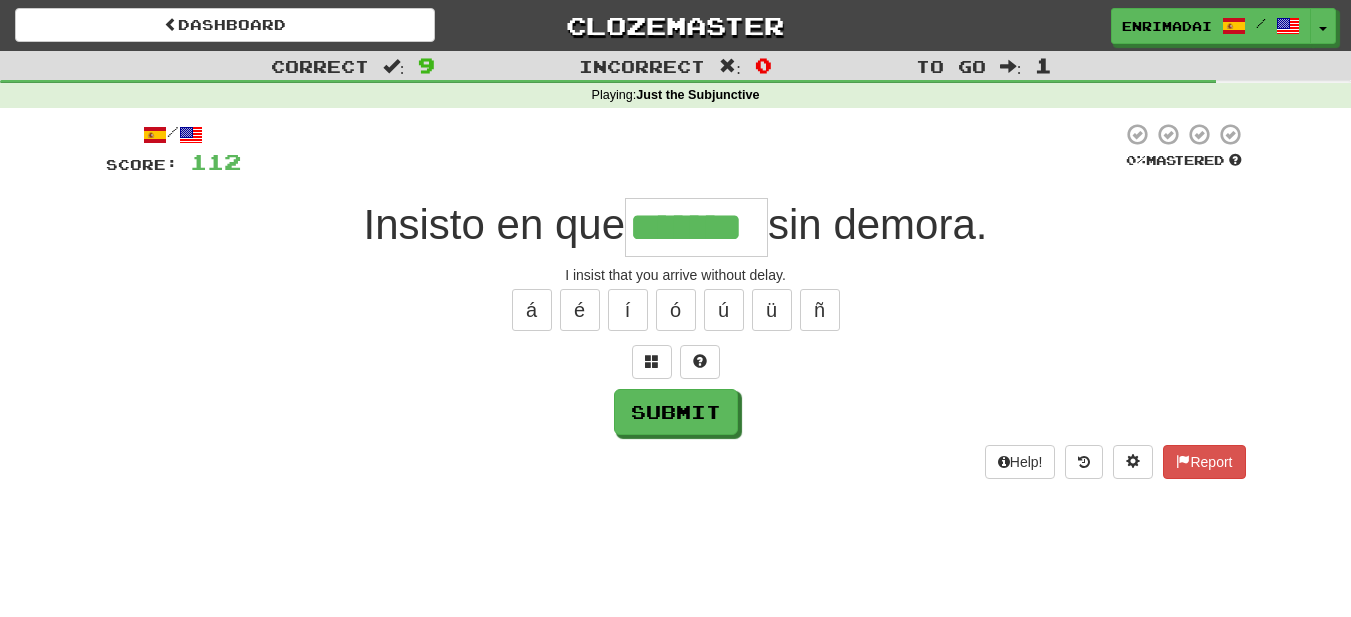 type on "*******" 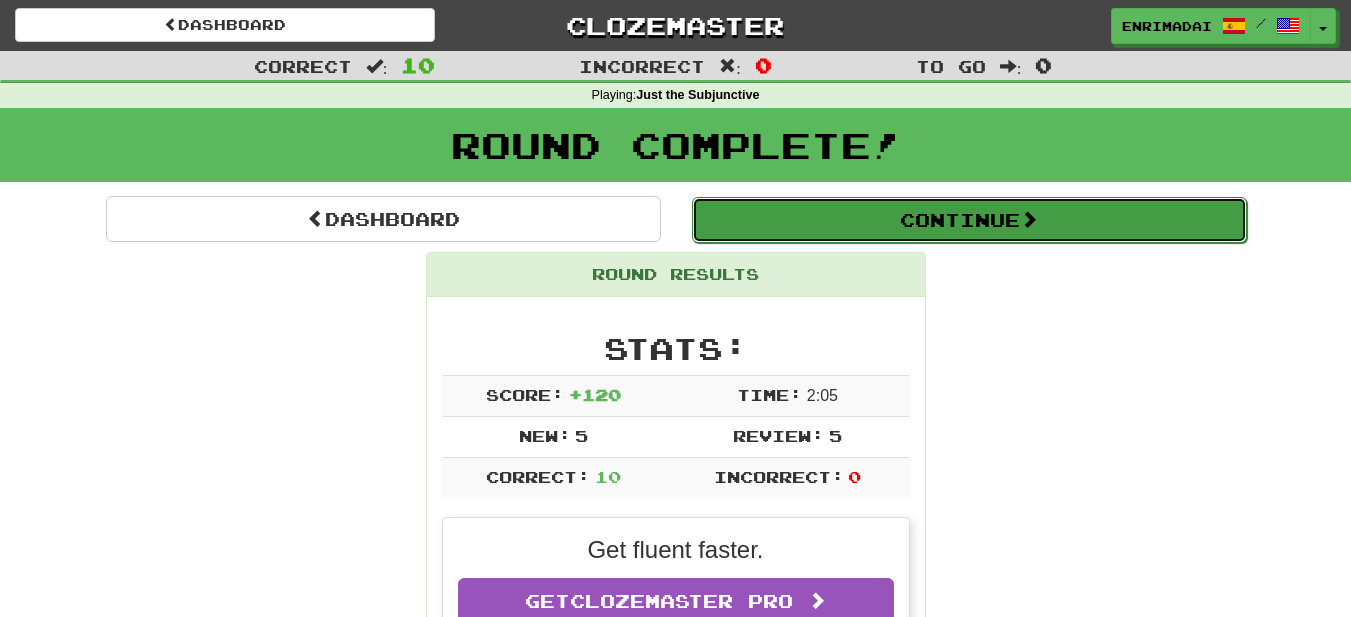click on "Continue" at bounding box center [969, 220] 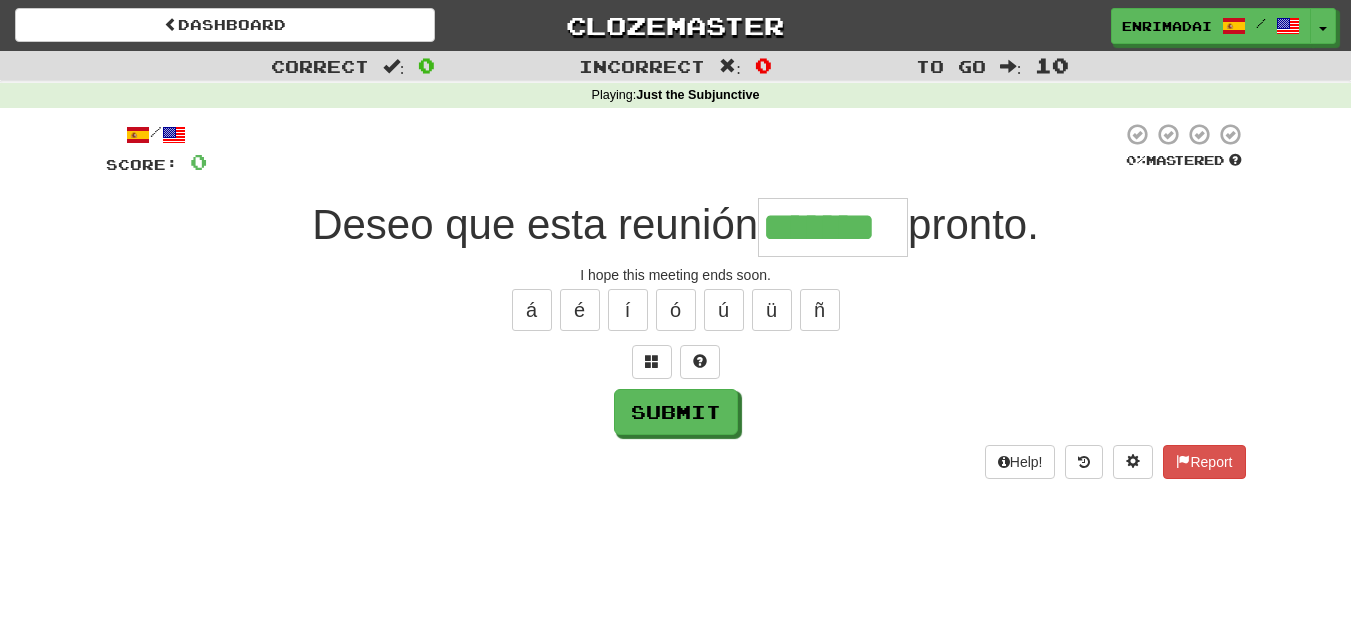 type on "*******" 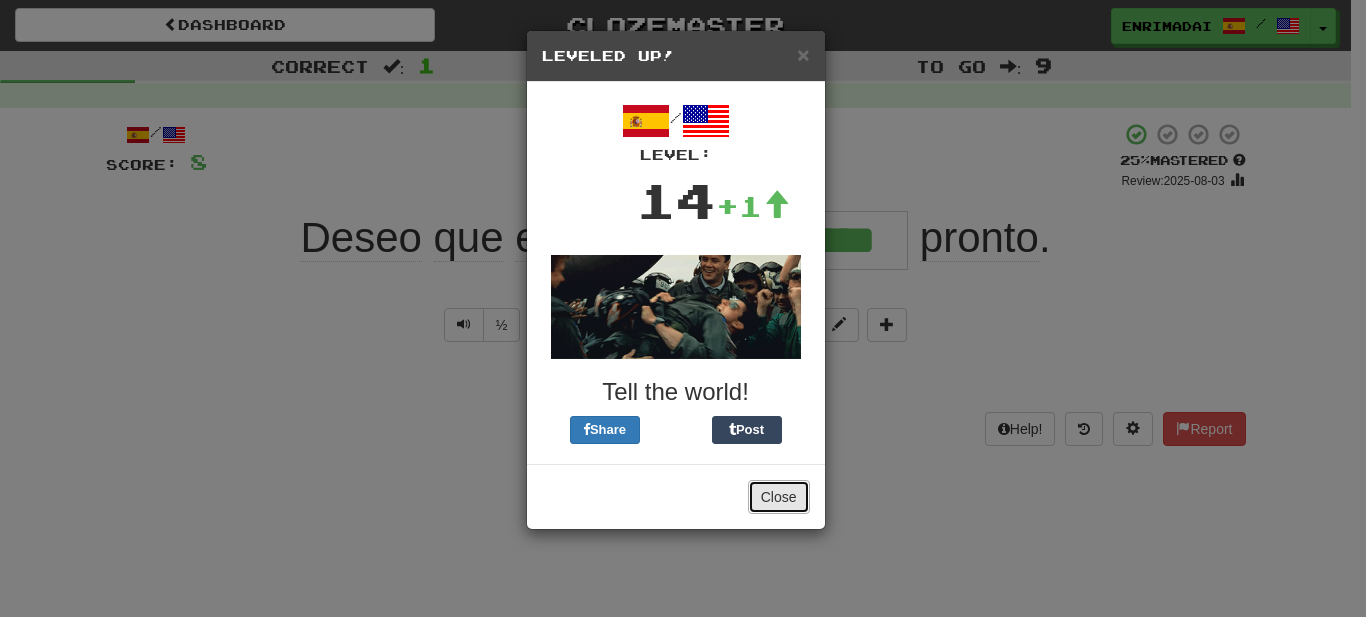 click on "Close" at bounding box center [779, 497] 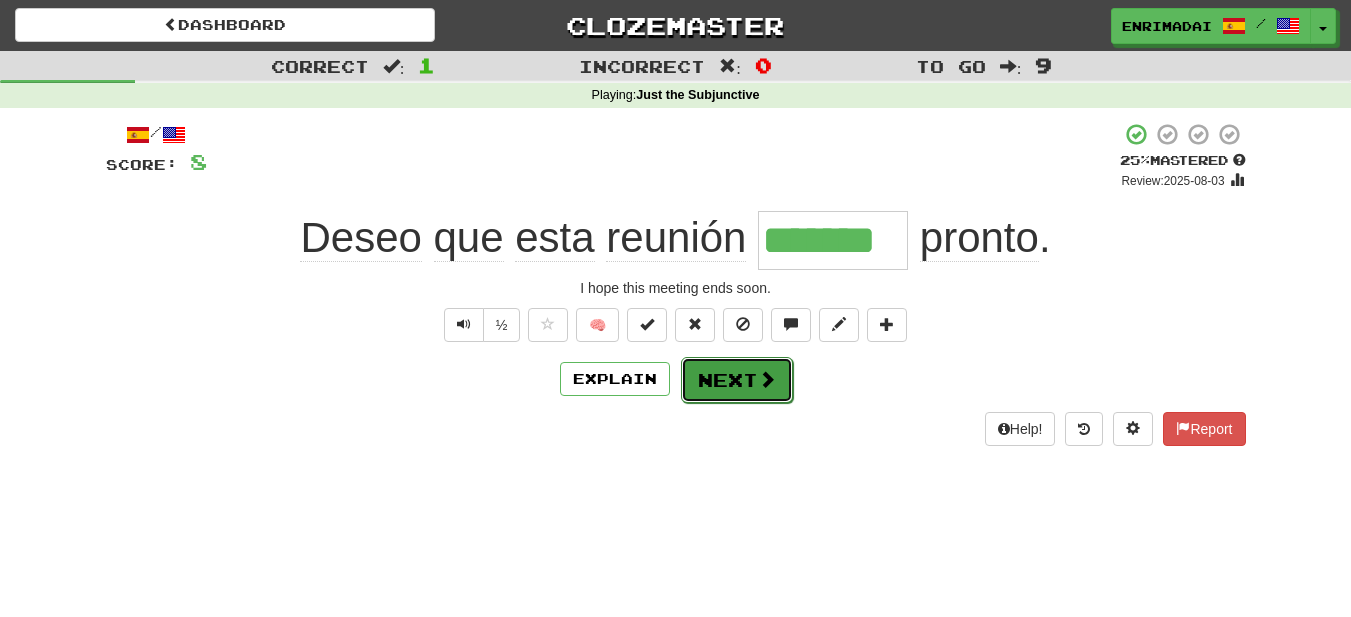 click at bounding box center [767, 379] 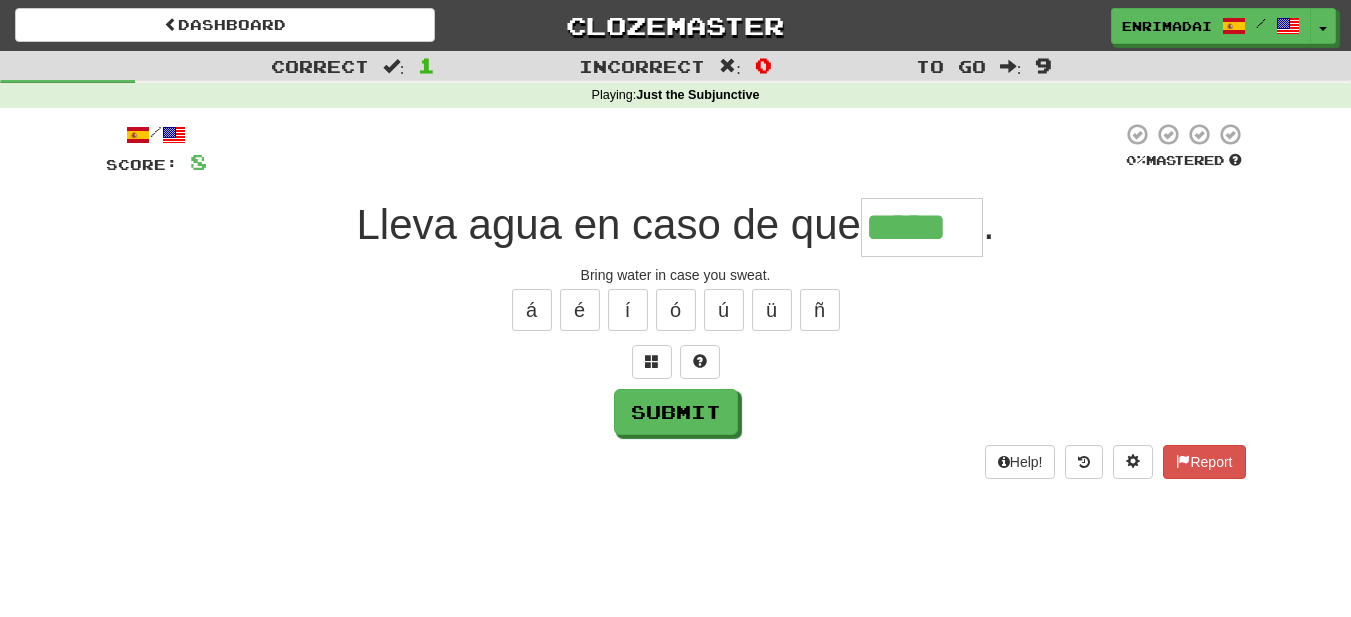 type on "*****" 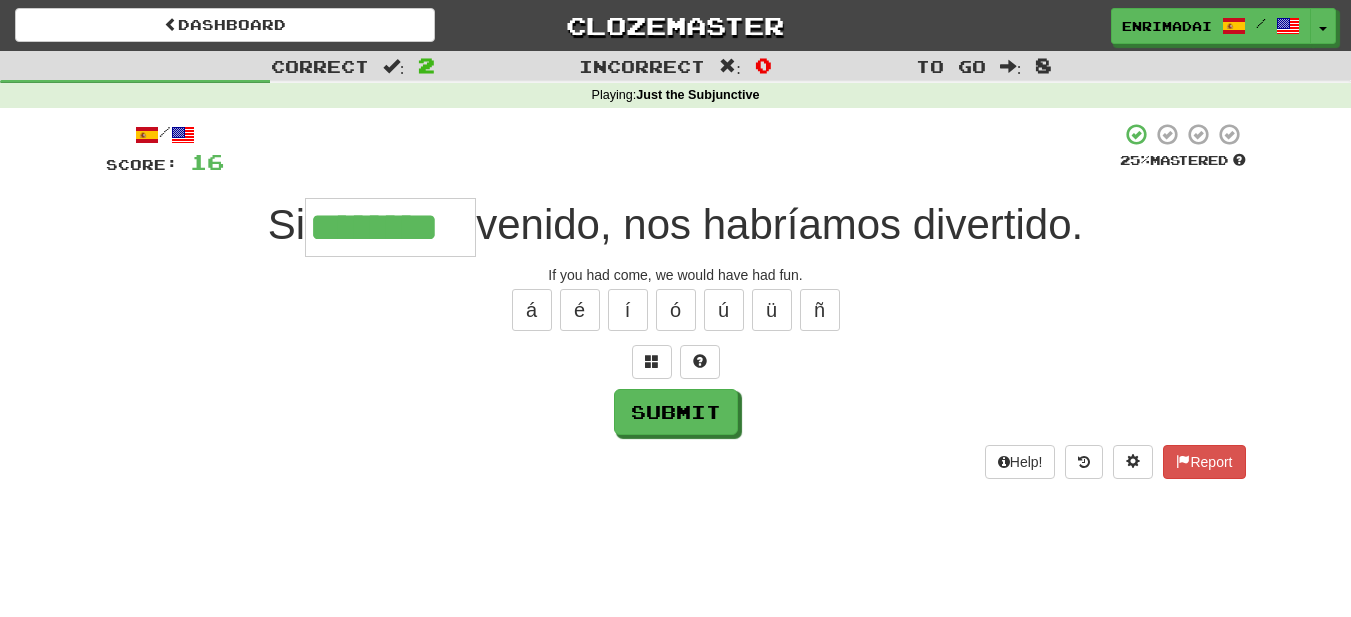 type on "********" 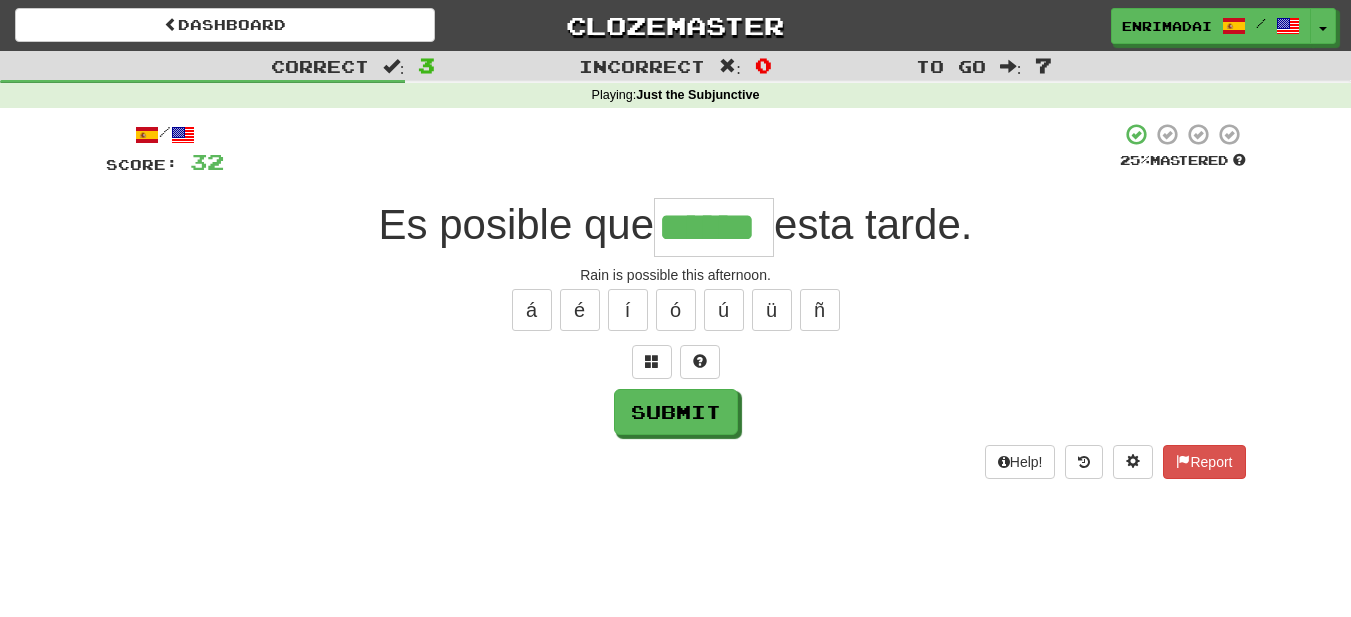 type on "******" 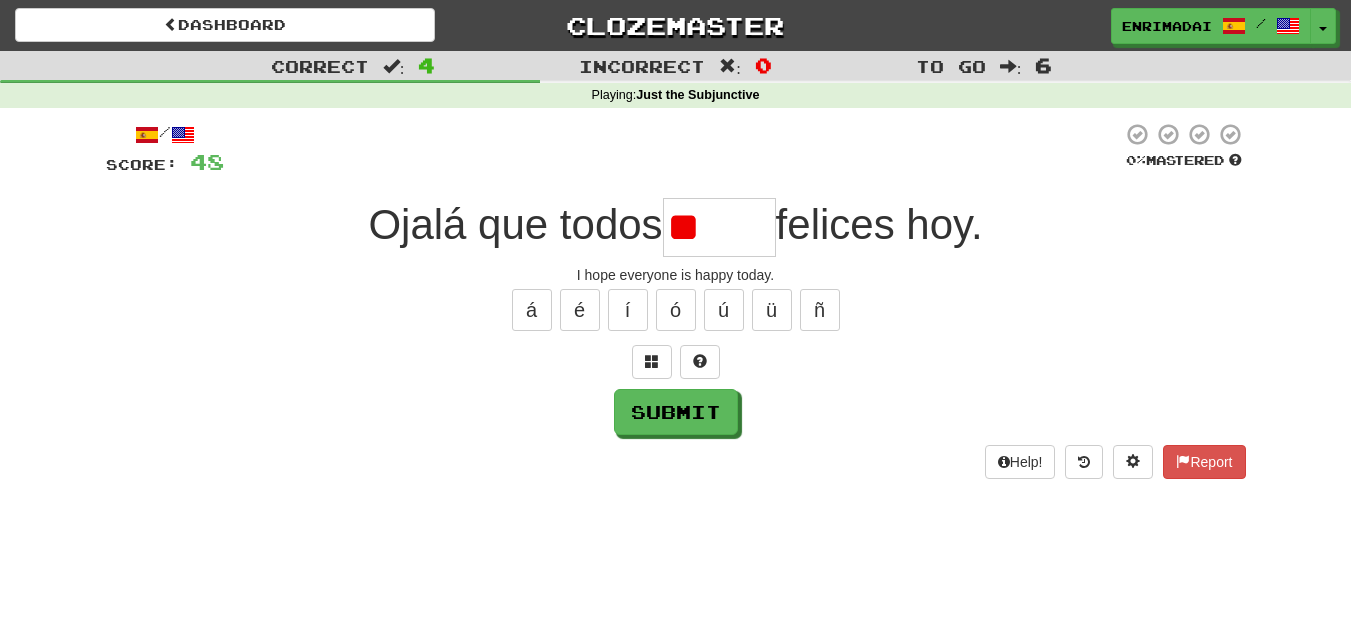type on "*" 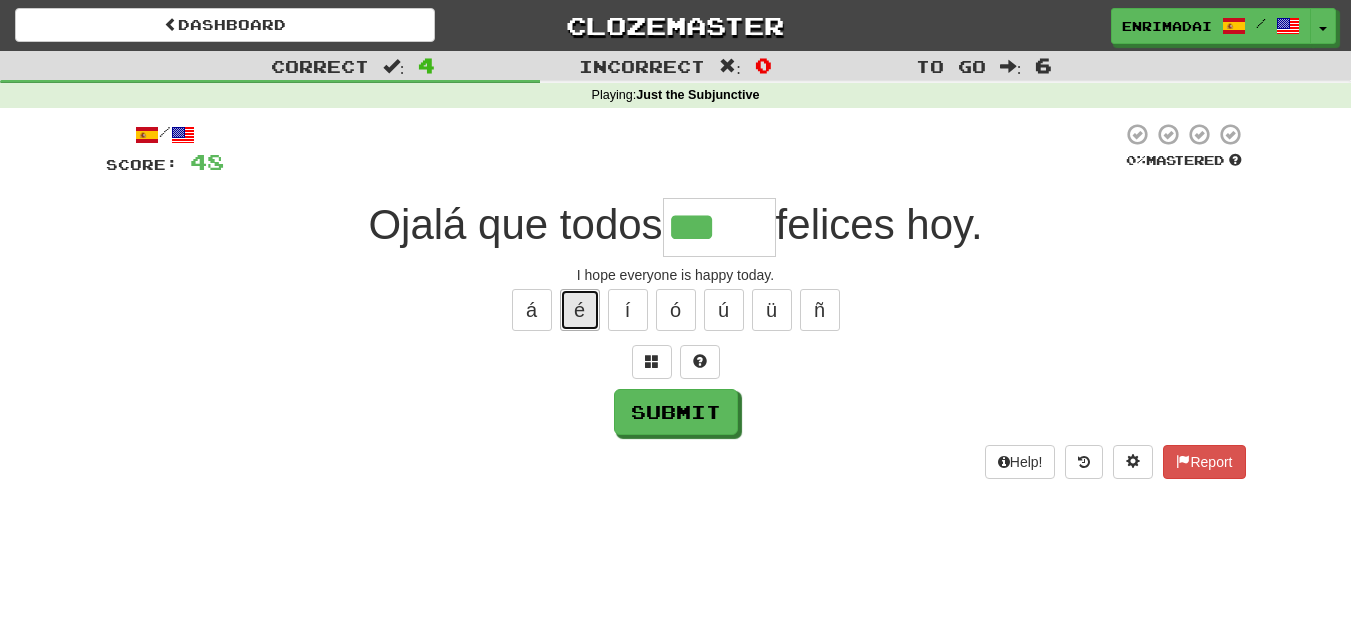 click on "é" at bounding box center (580, 310) 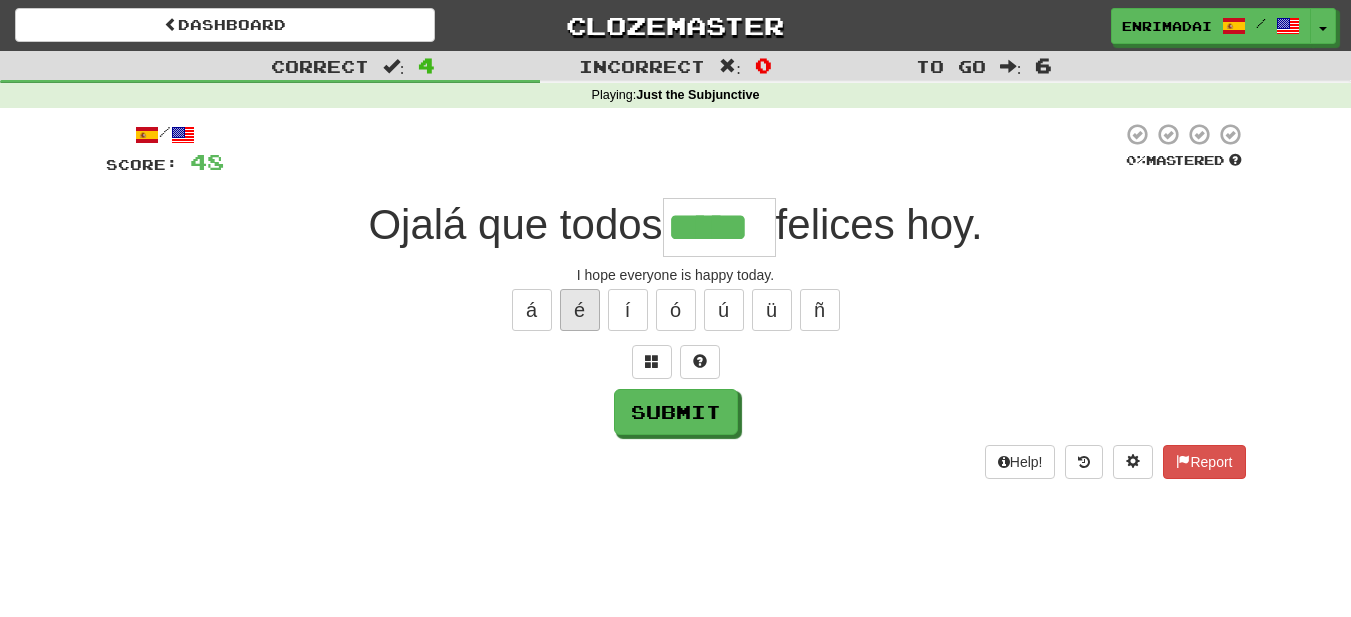 type on "*****" 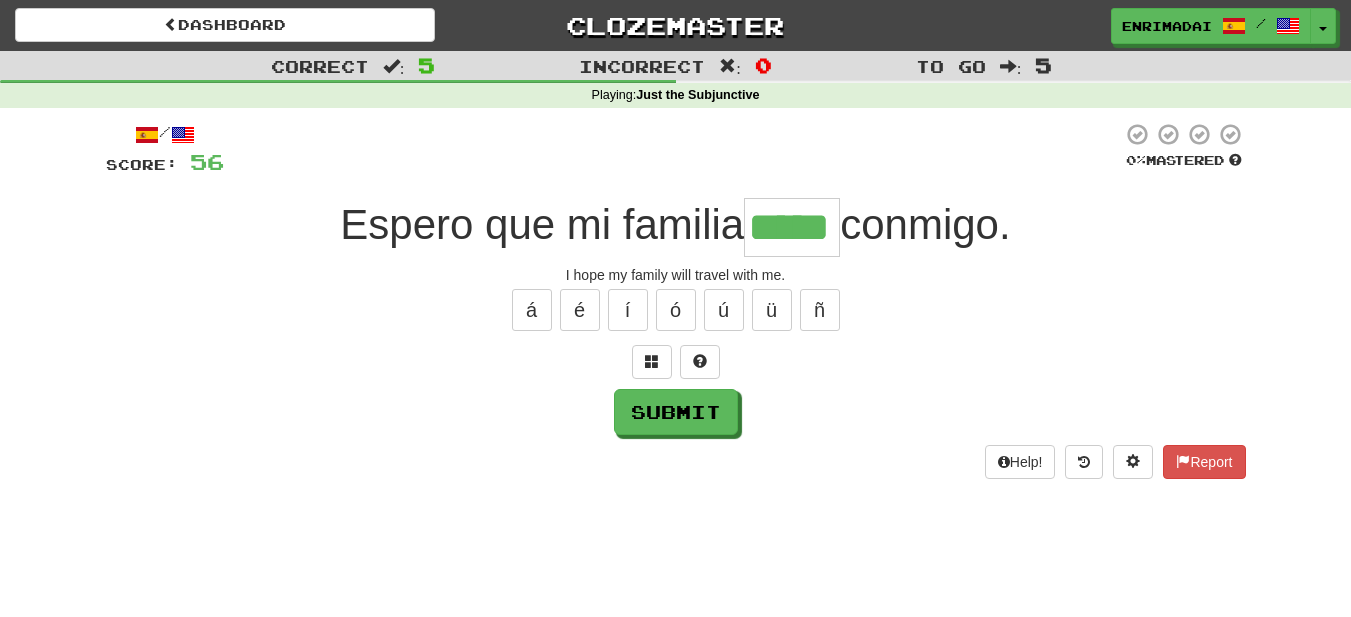 type on "*****" 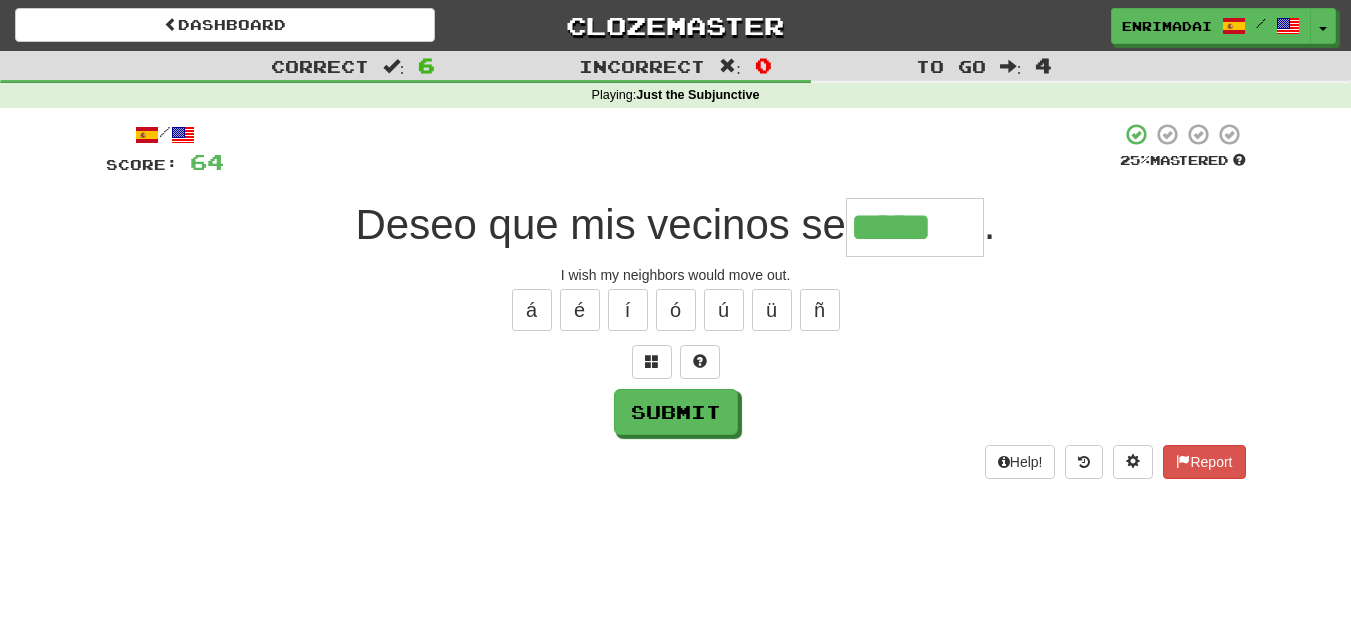 type on "*****" 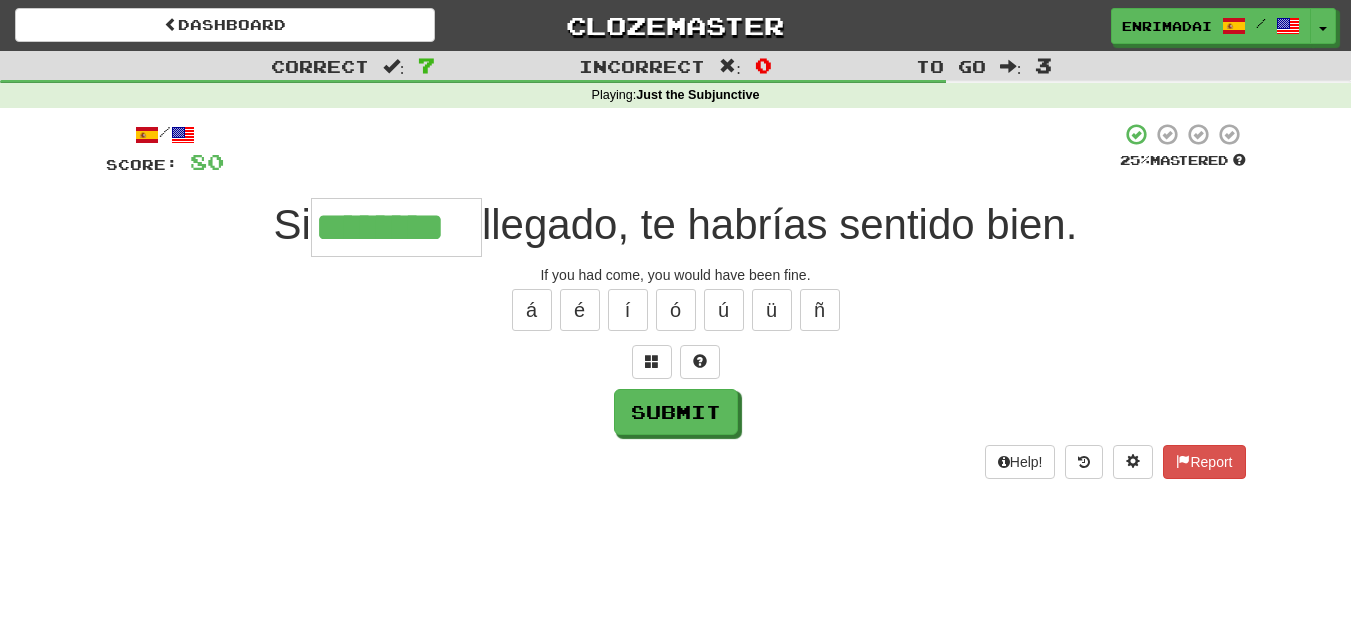 type on "********" 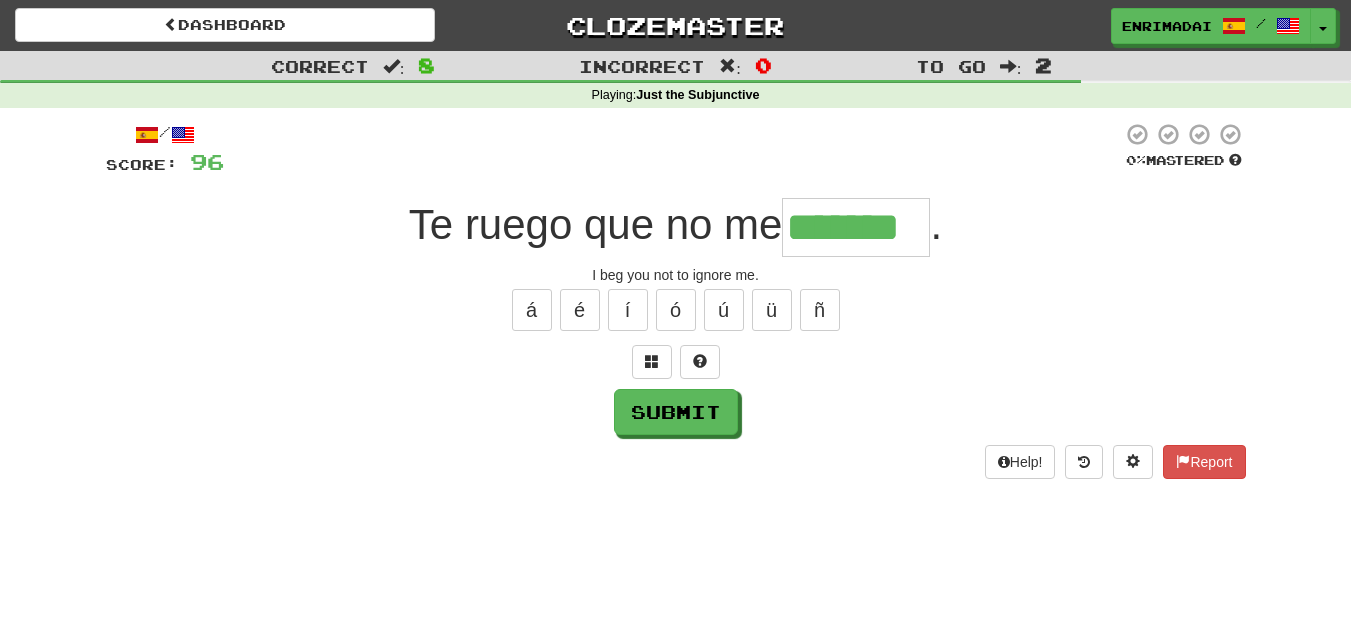 type on "*******" 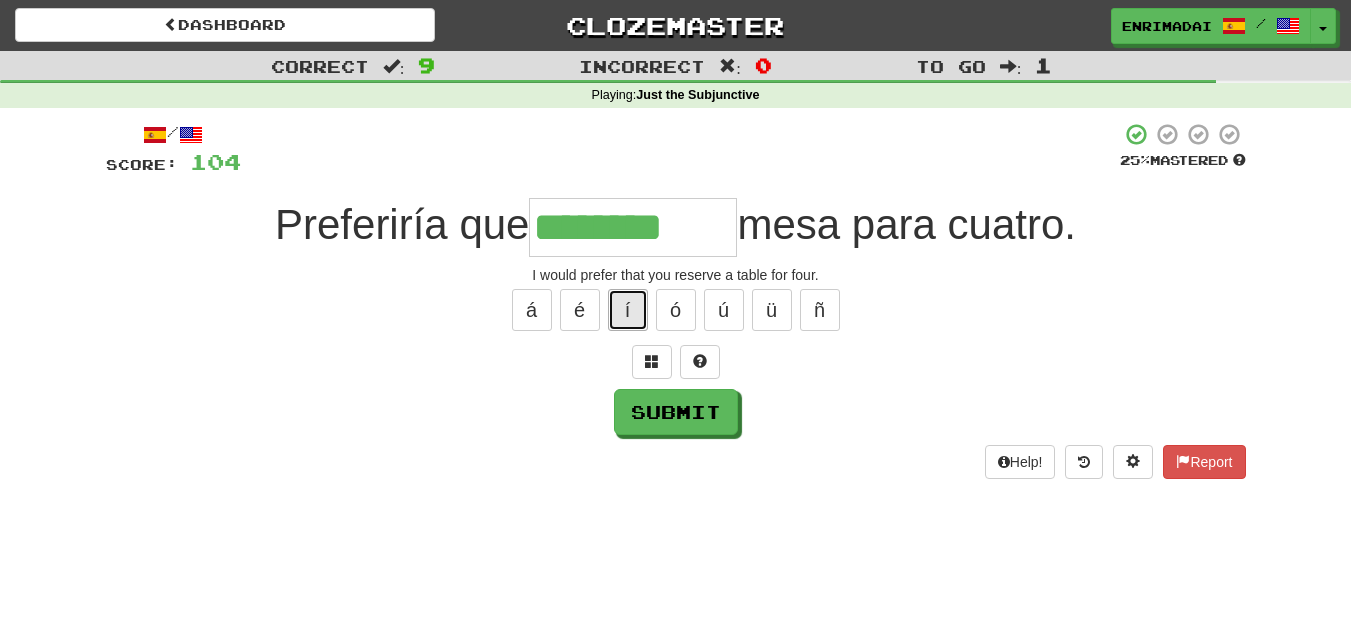 click on "í" at bounding box center [628, 310] 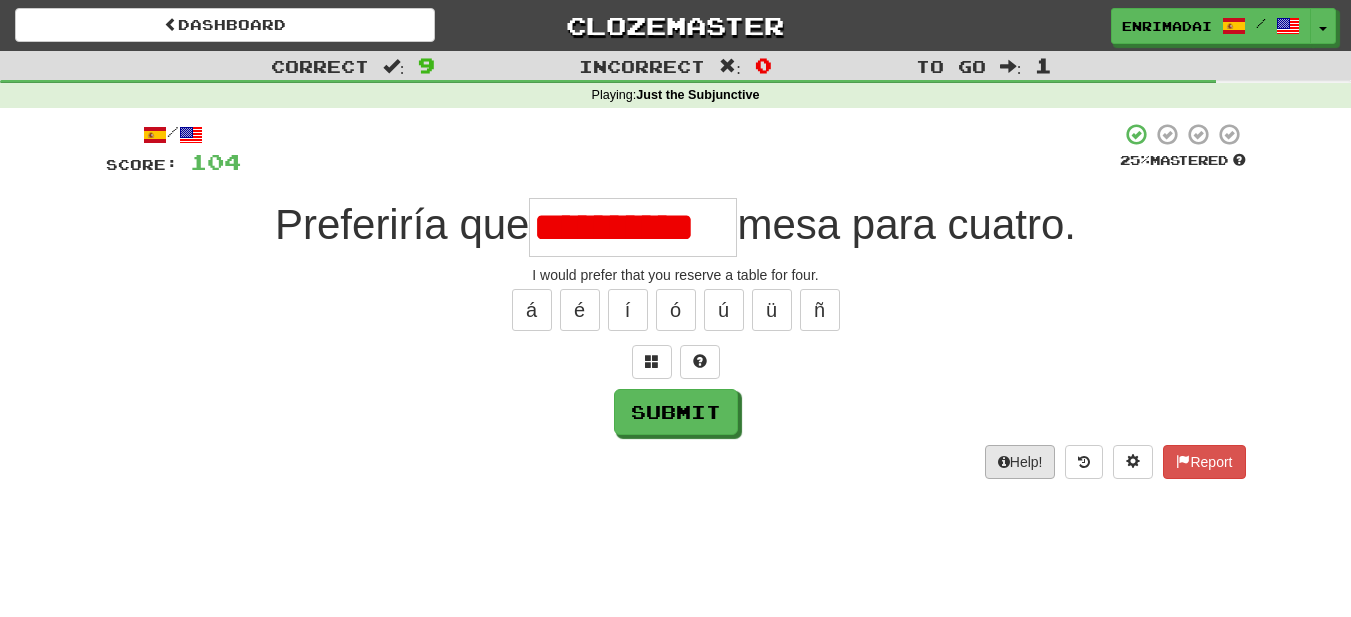 scroll, scrollTop: 0, scrollLeft: 0, axis: both 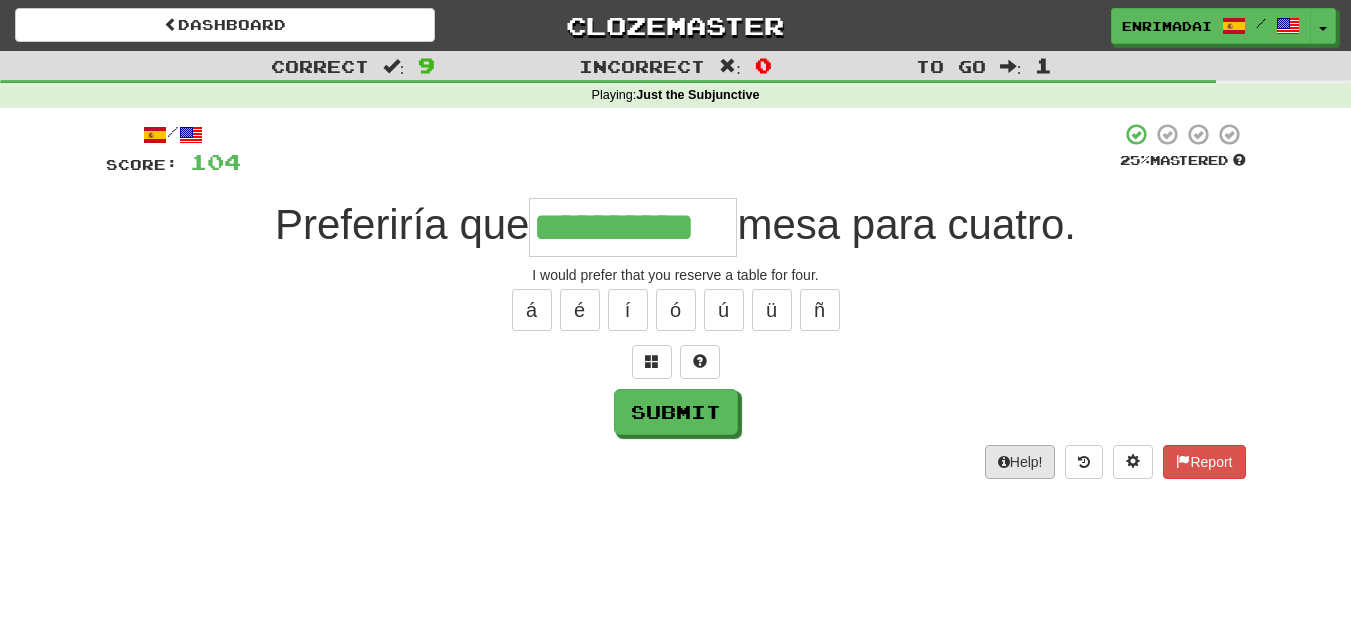 type on "**********" 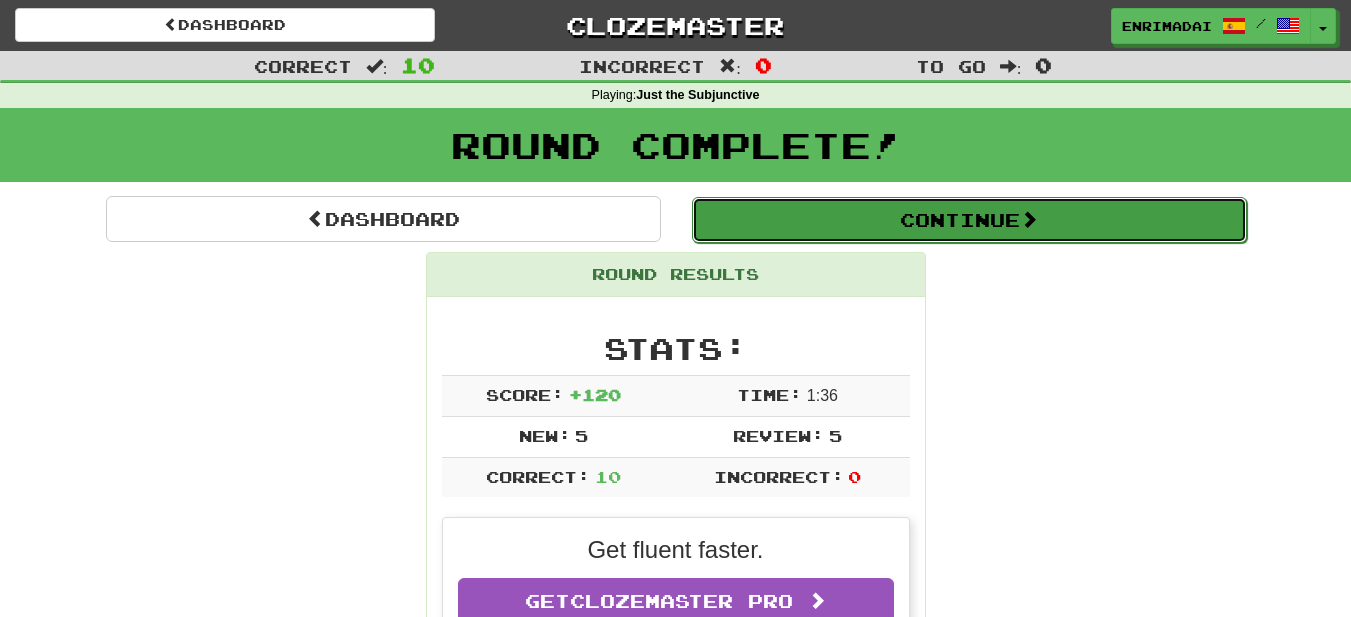 click on "Continue" at bounding box center [969, 220] 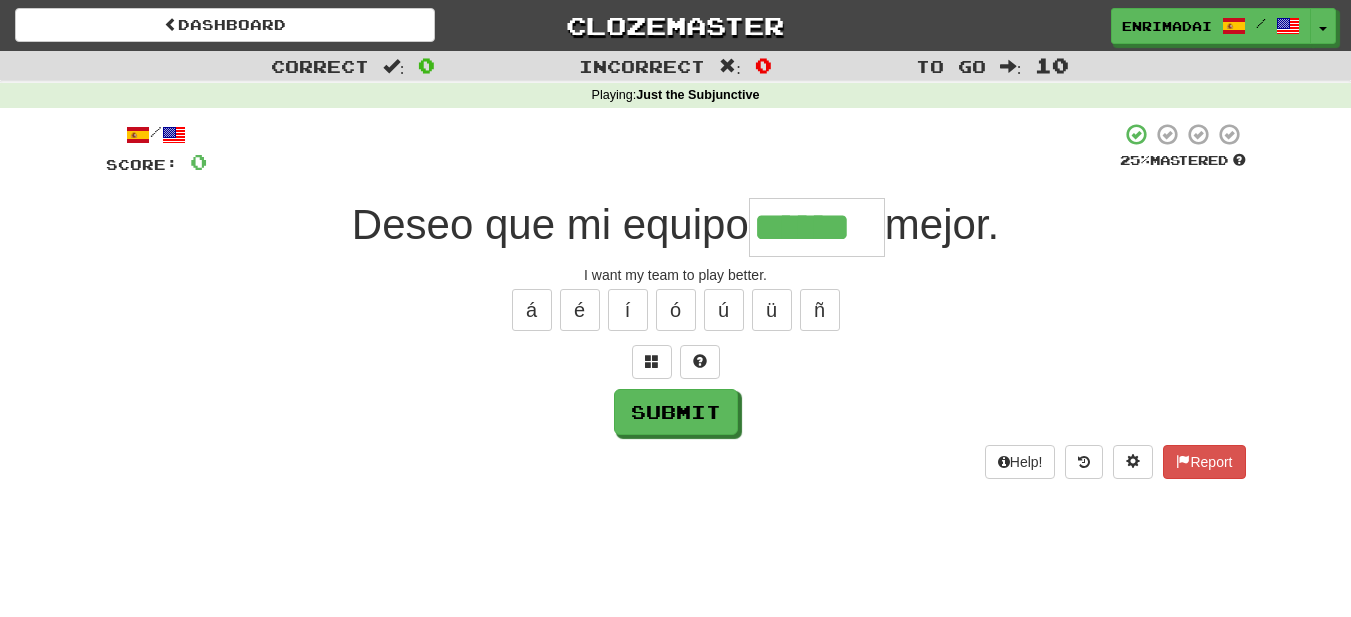 type on "******" 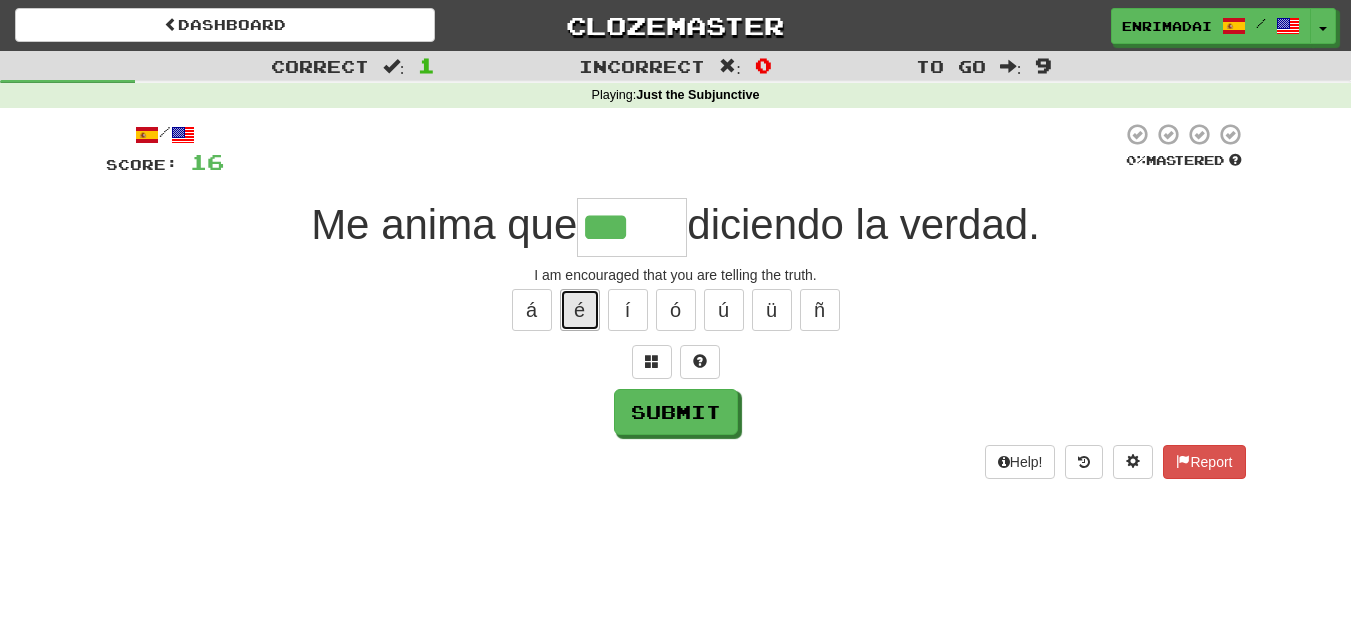 click on "é" at bounding box center (580, 310) 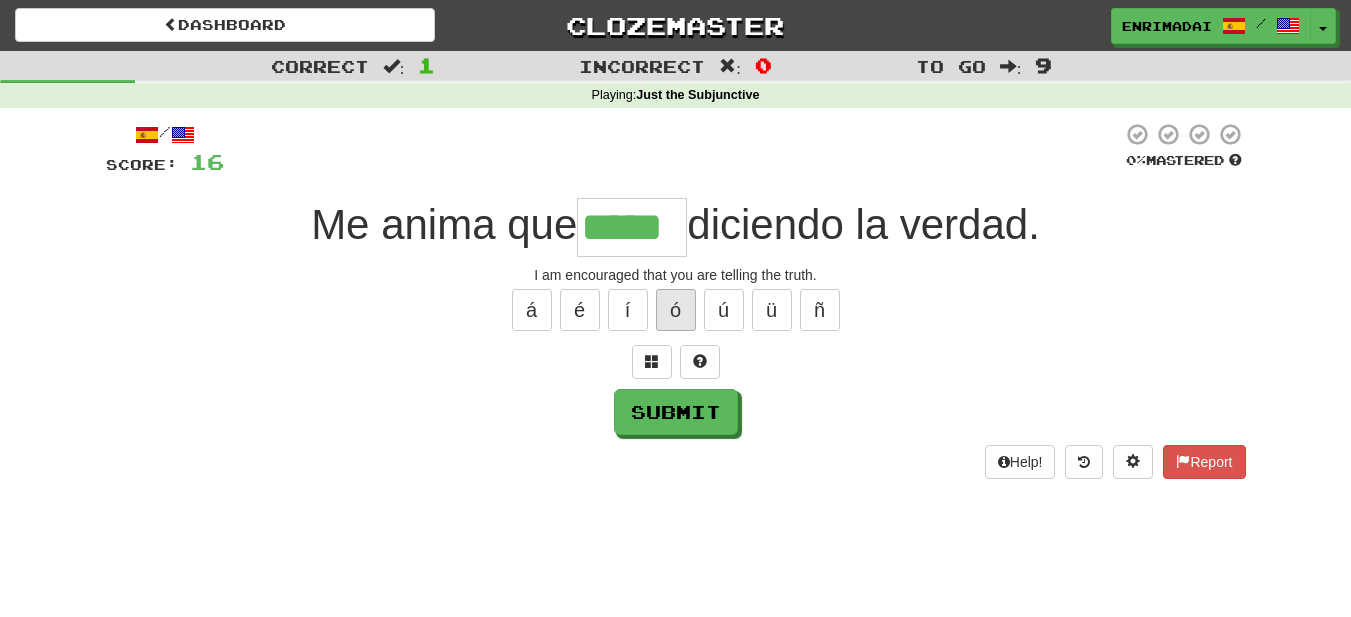 type on "*****" 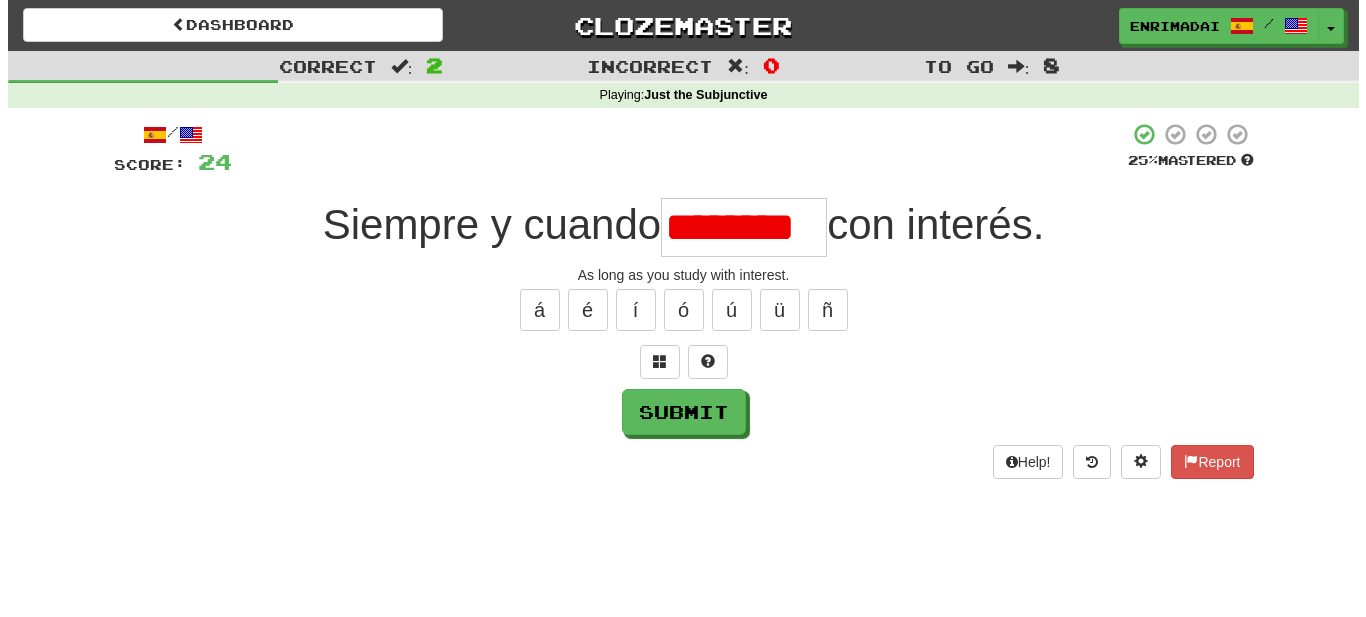scroll, scrollTop: 0, scrollLeft: 0, axis: both 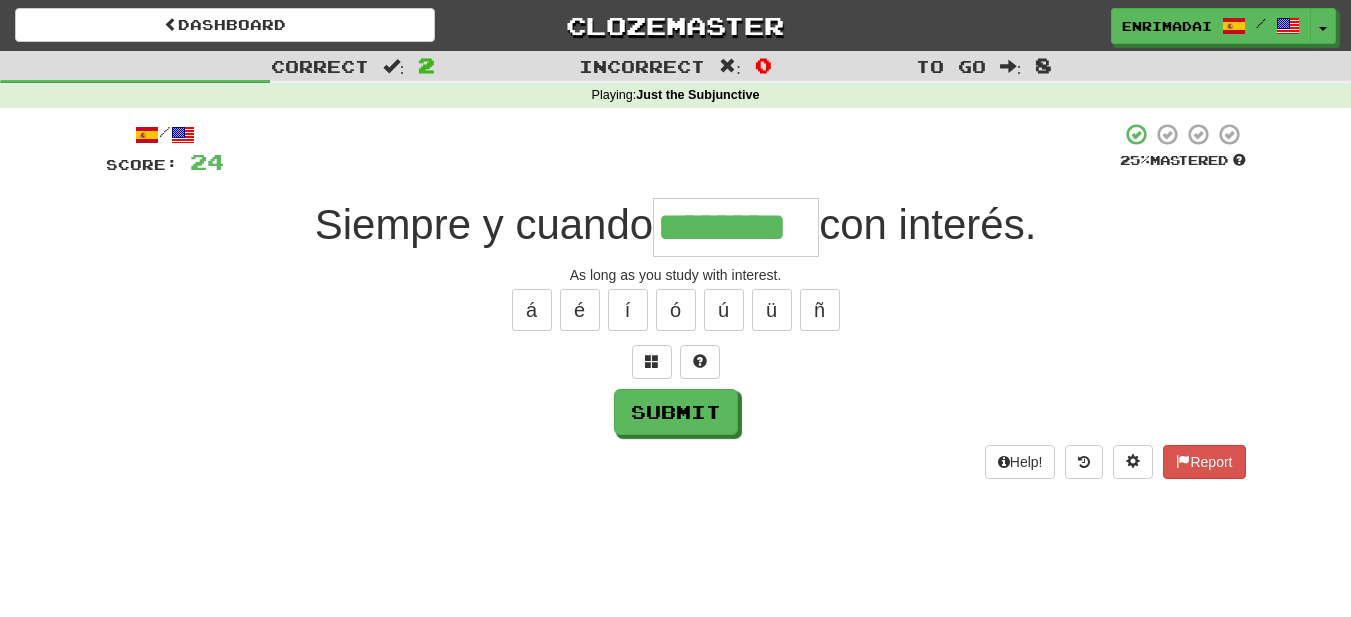 type on "********" 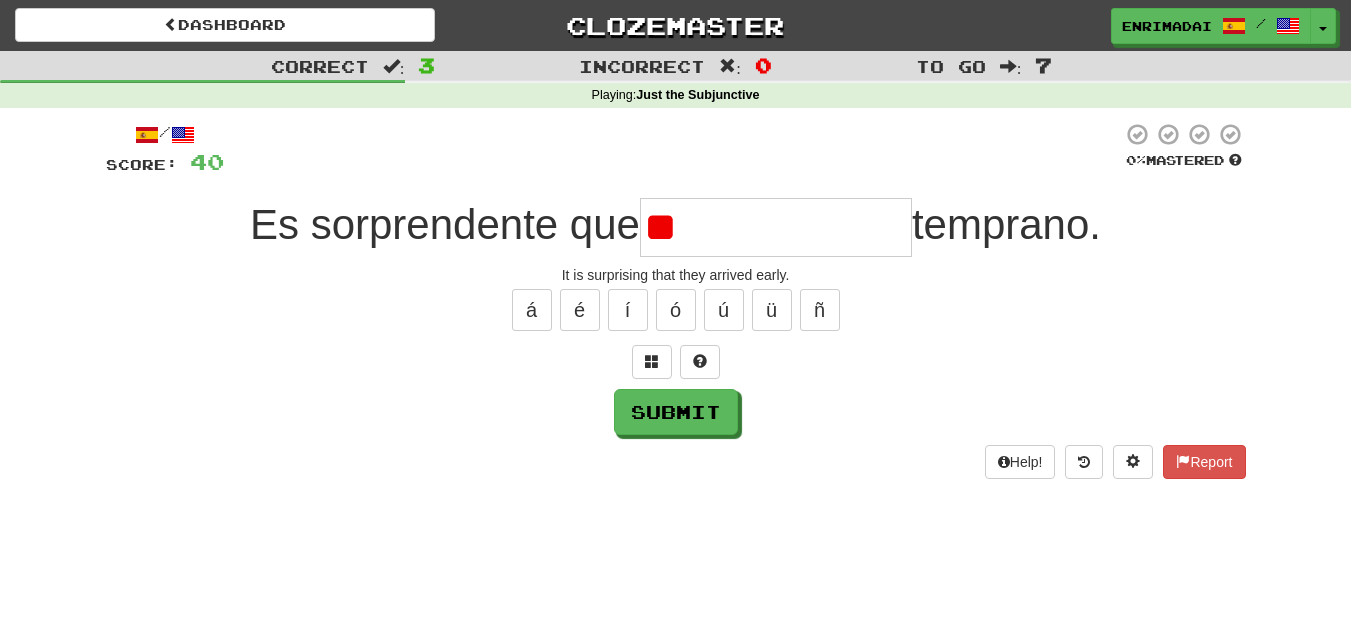 type on "*" 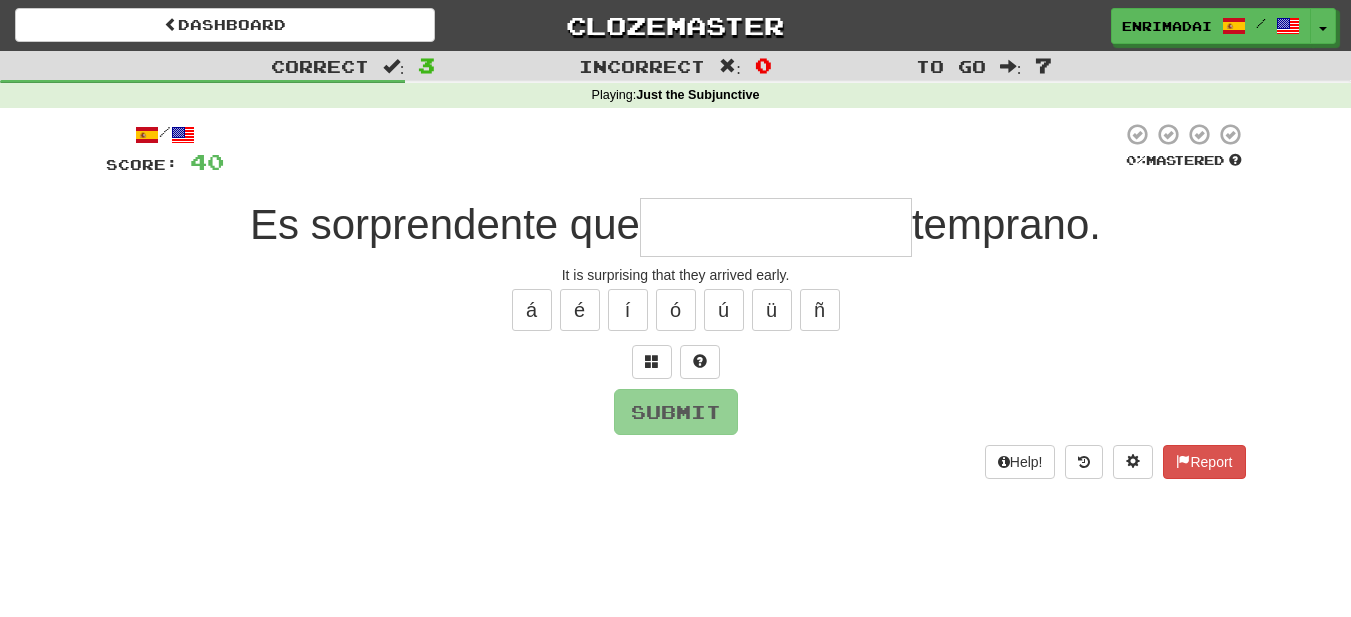type on "*" 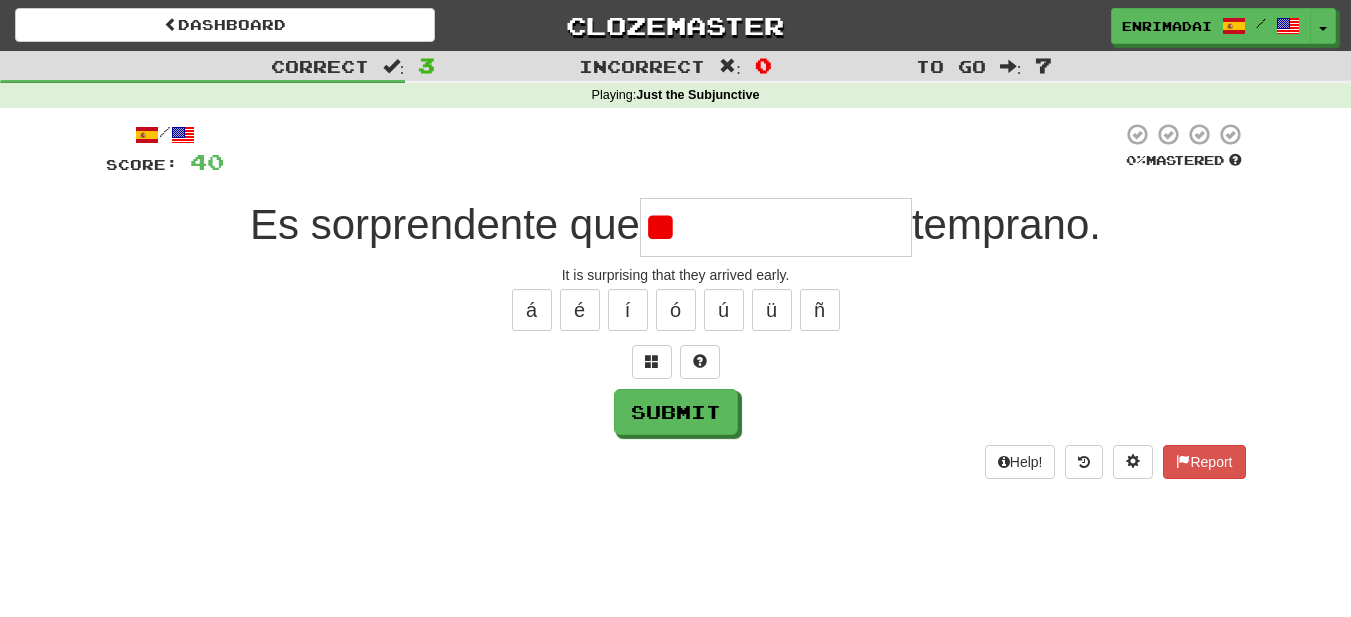 type on "*" 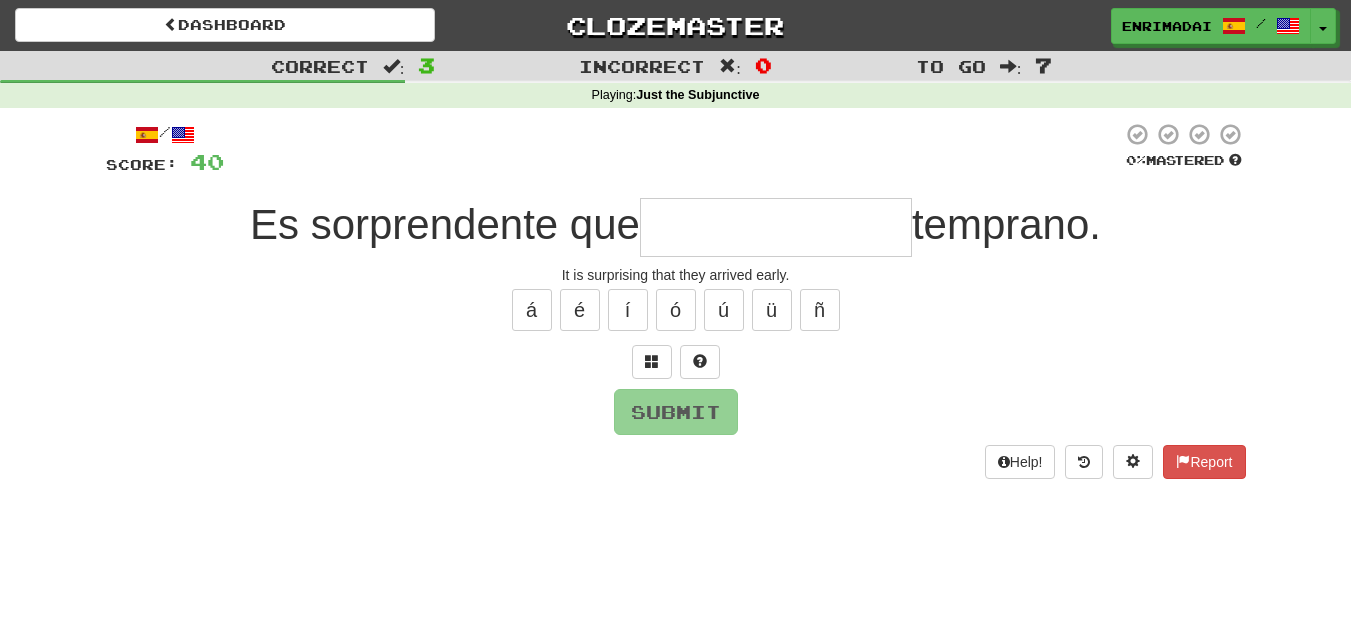 type on "*" 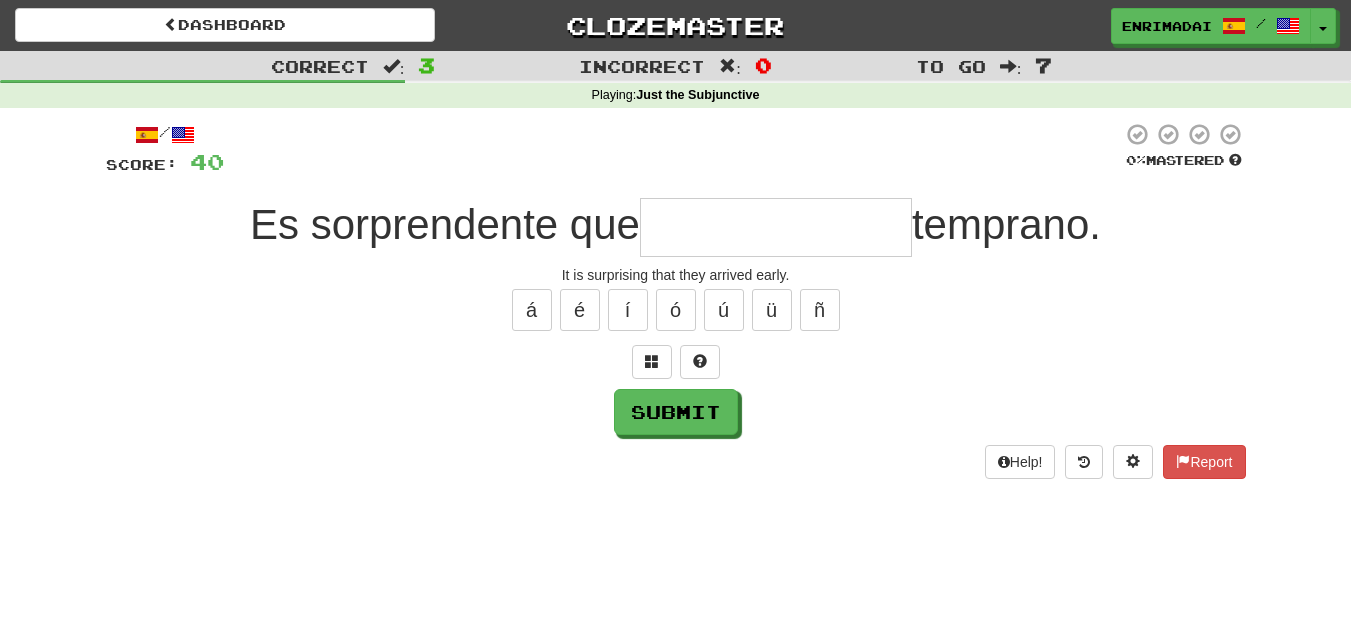 type on "*" 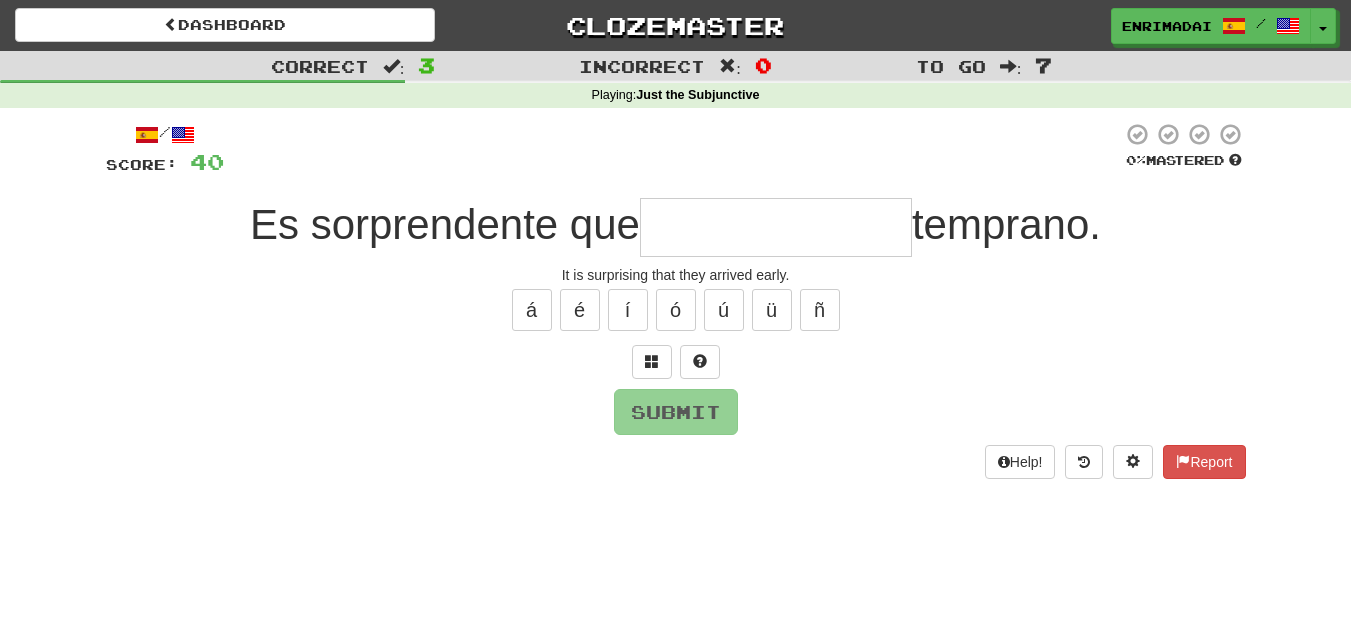 type on "*" 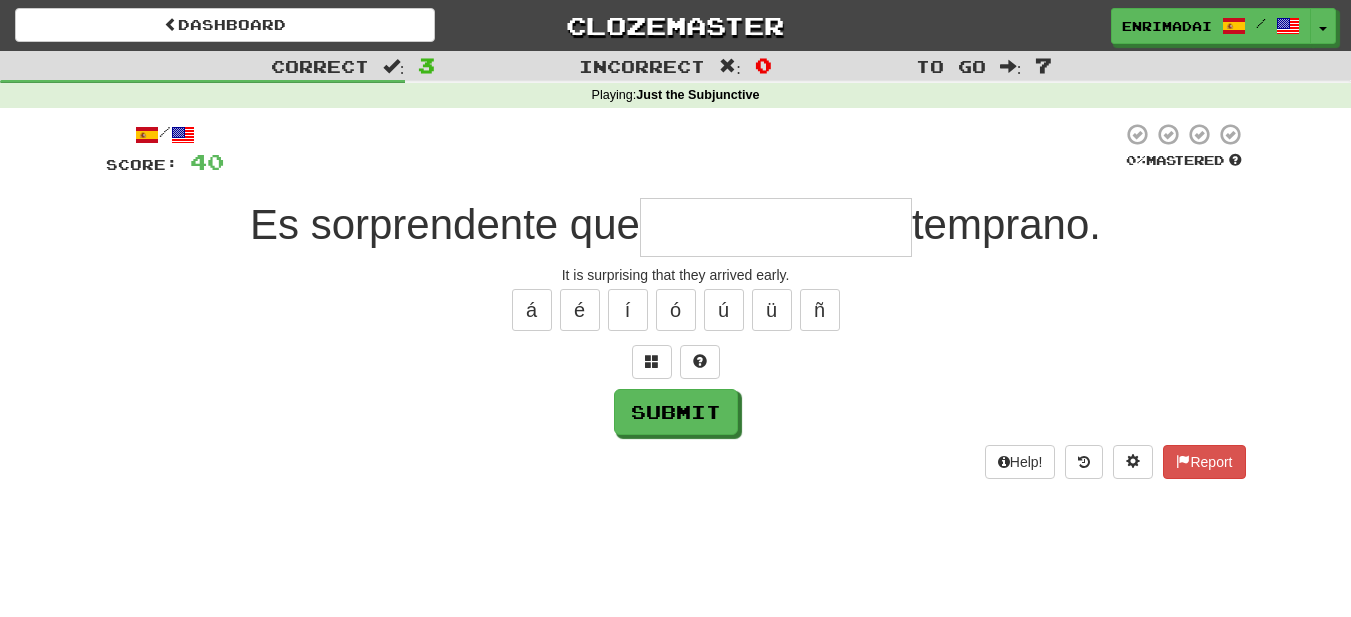 type on "*" 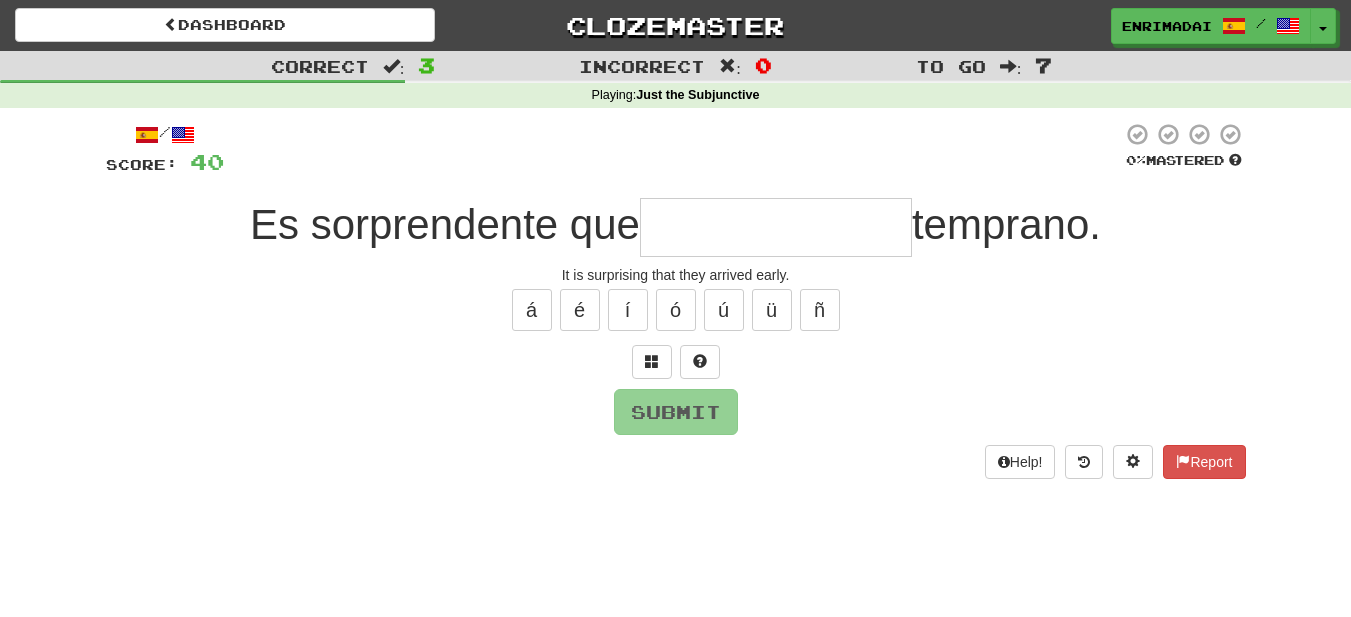 type on "*" 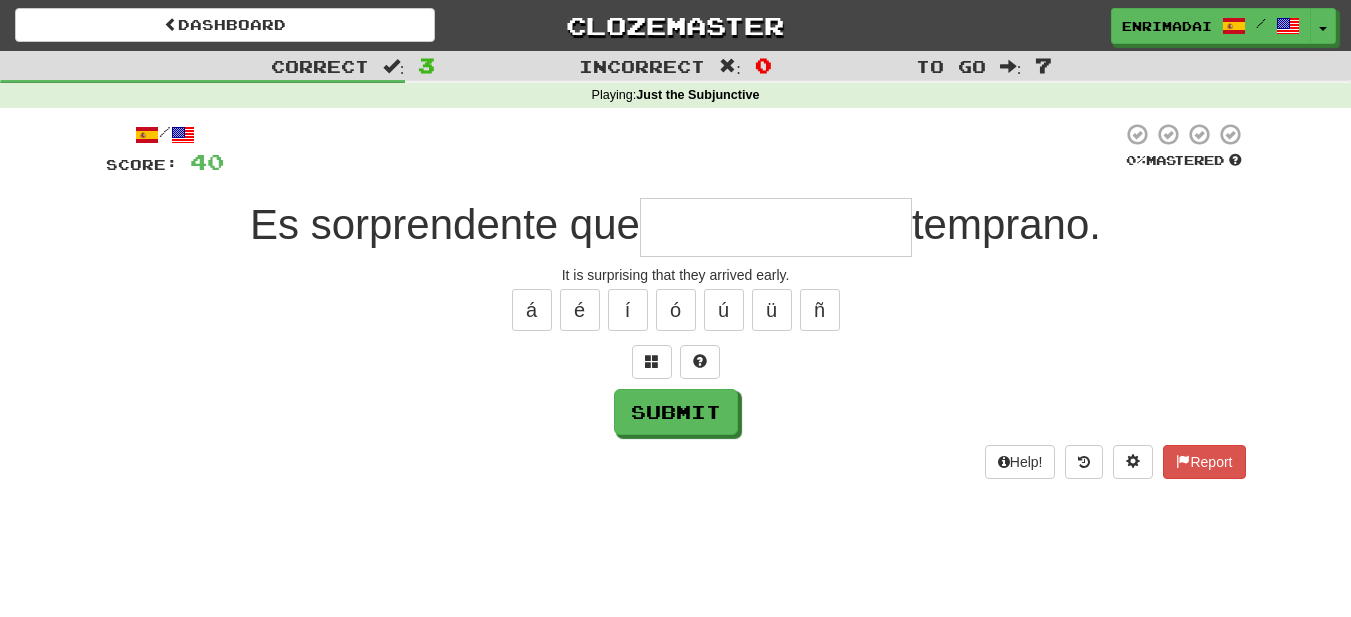 type on "*" 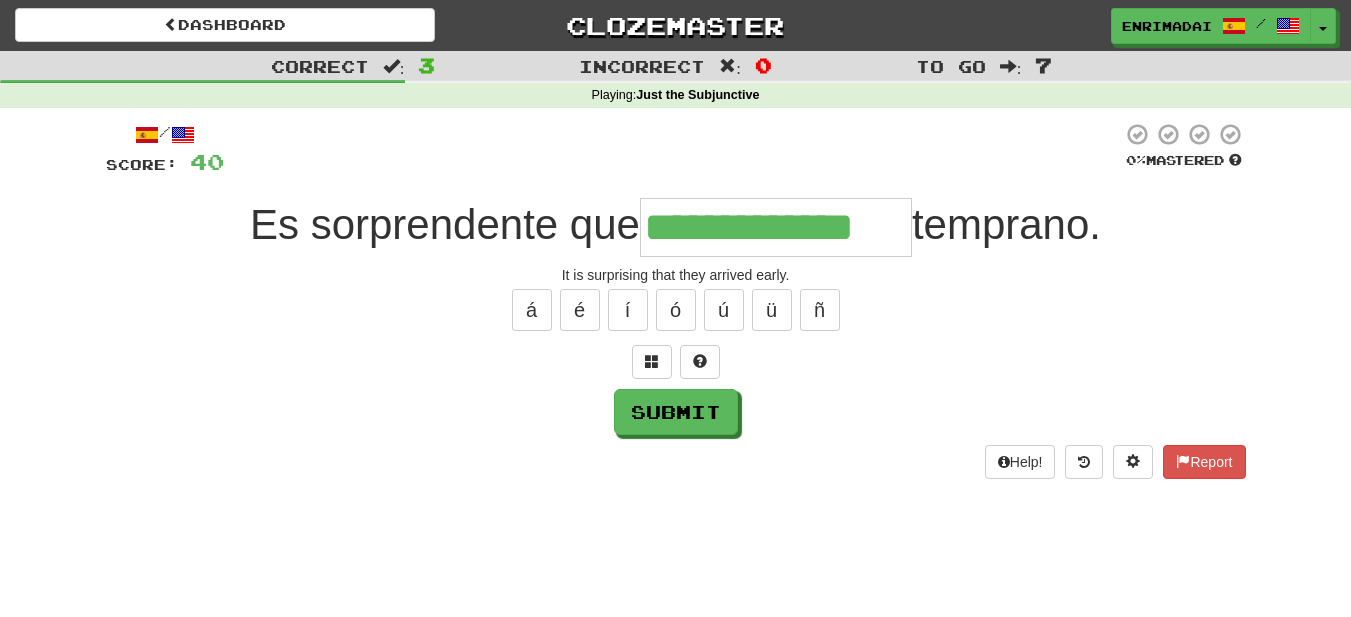 type on "**********" 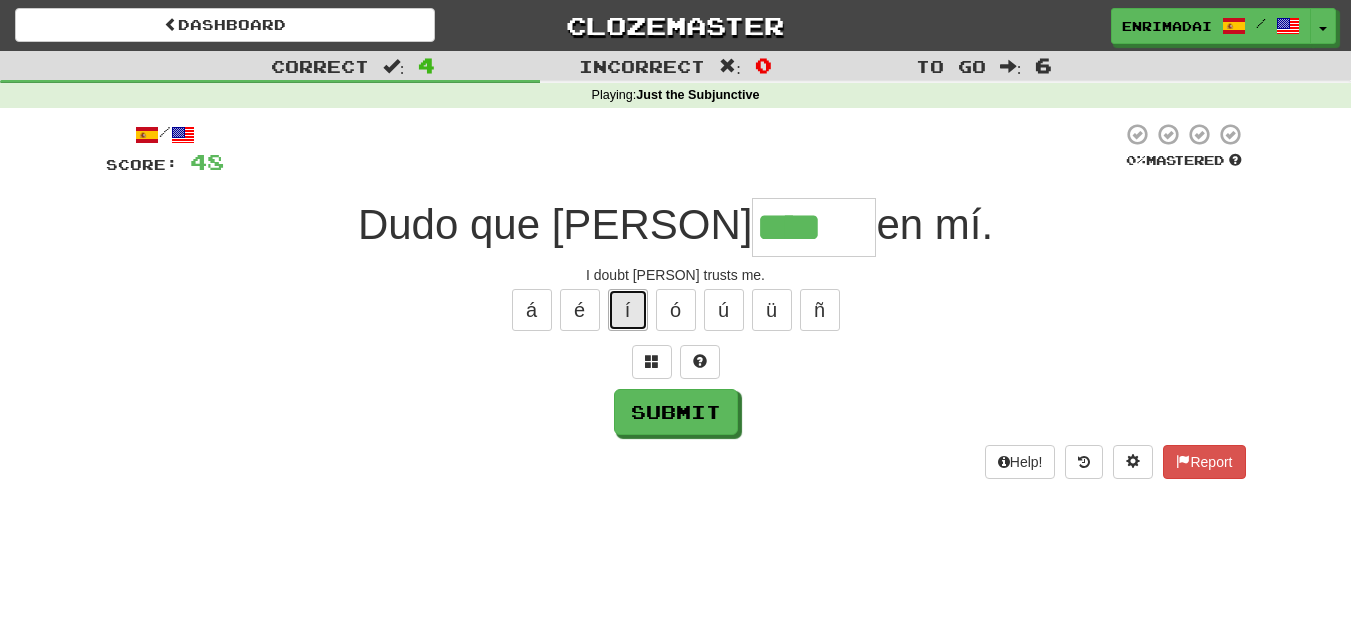 click on "í" at bounding box center [628, 310] 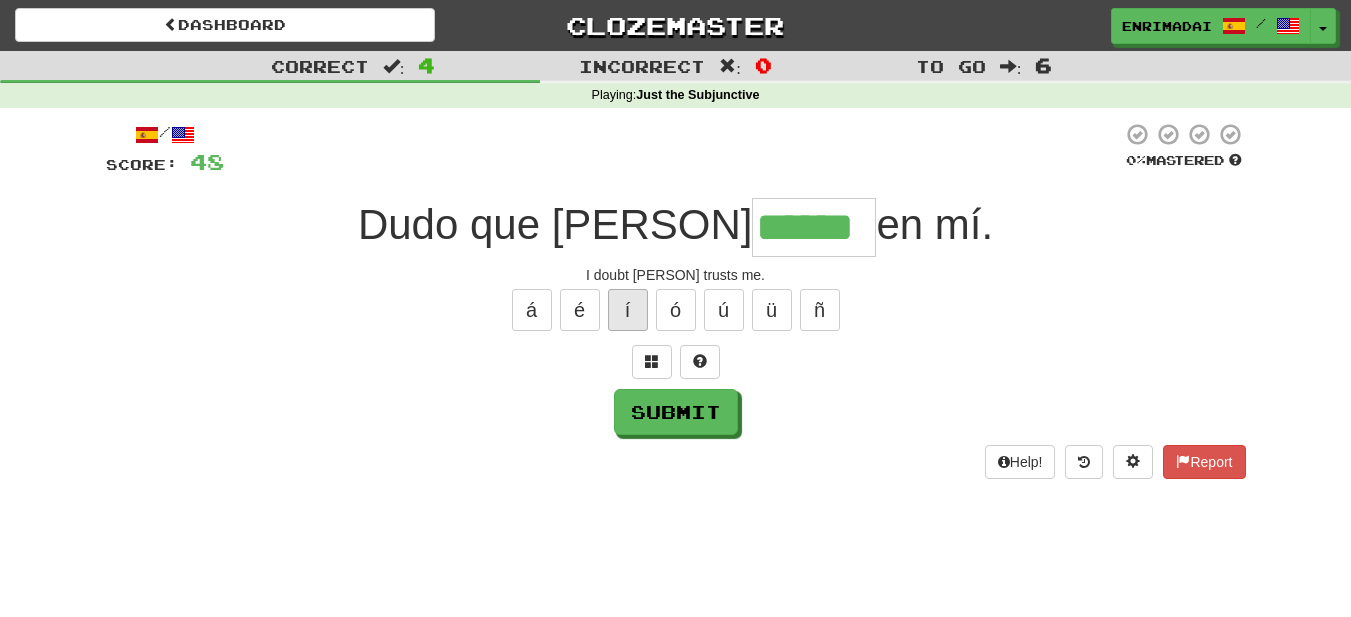 type on "******" 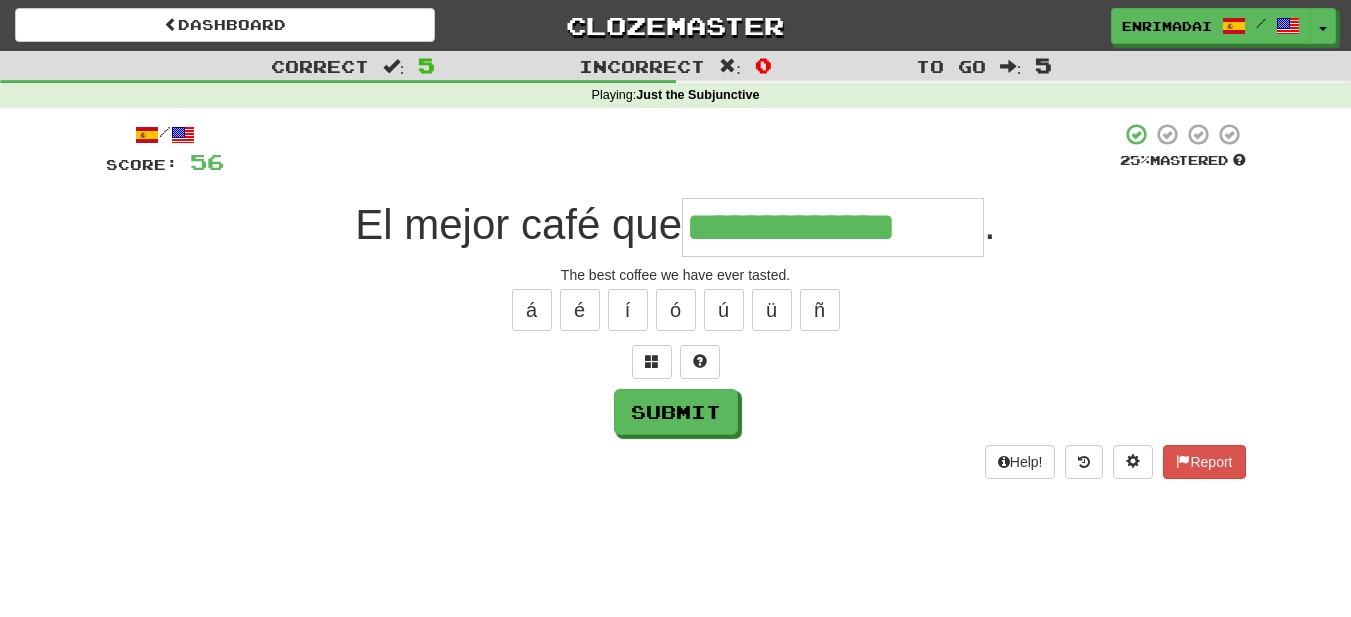 type on "**********" 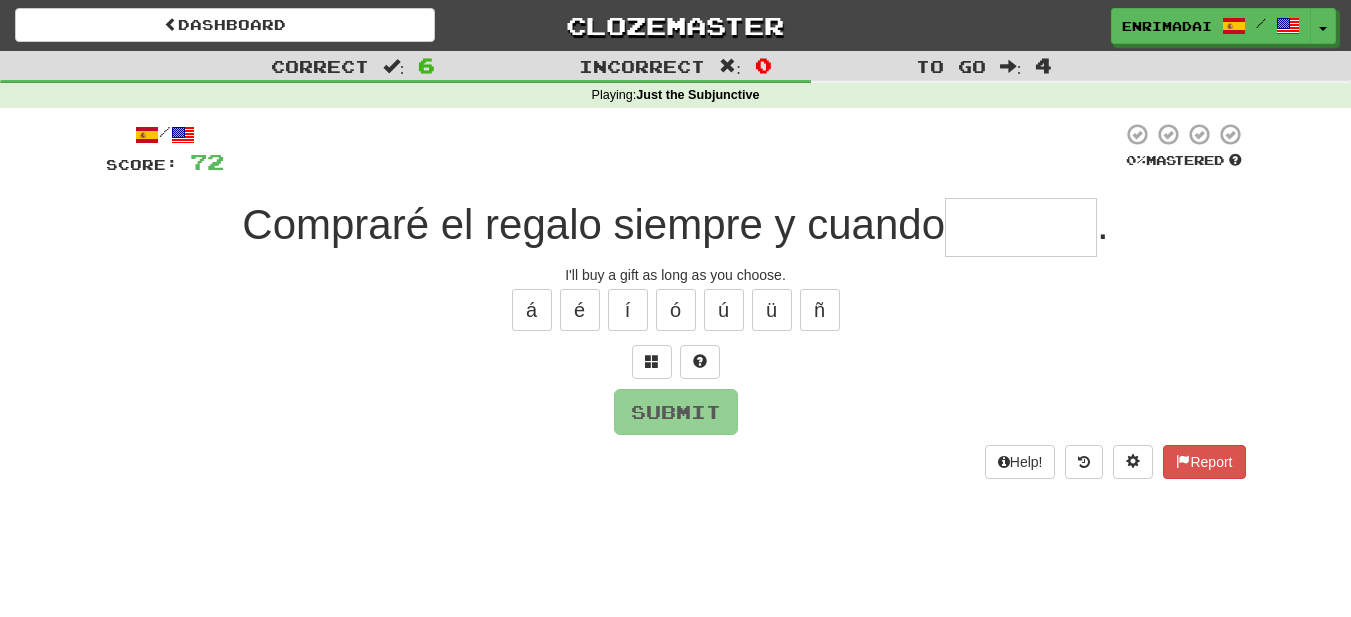 type on "*" 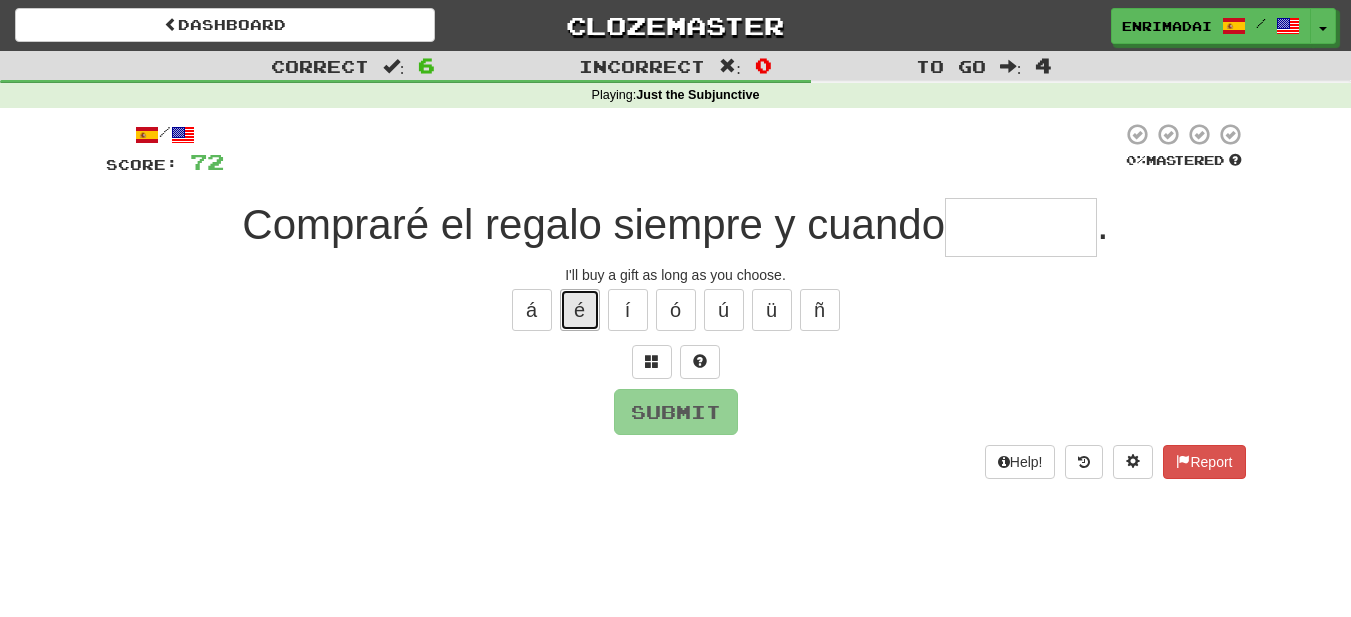 click on "é" at bounding box center (580, 310) 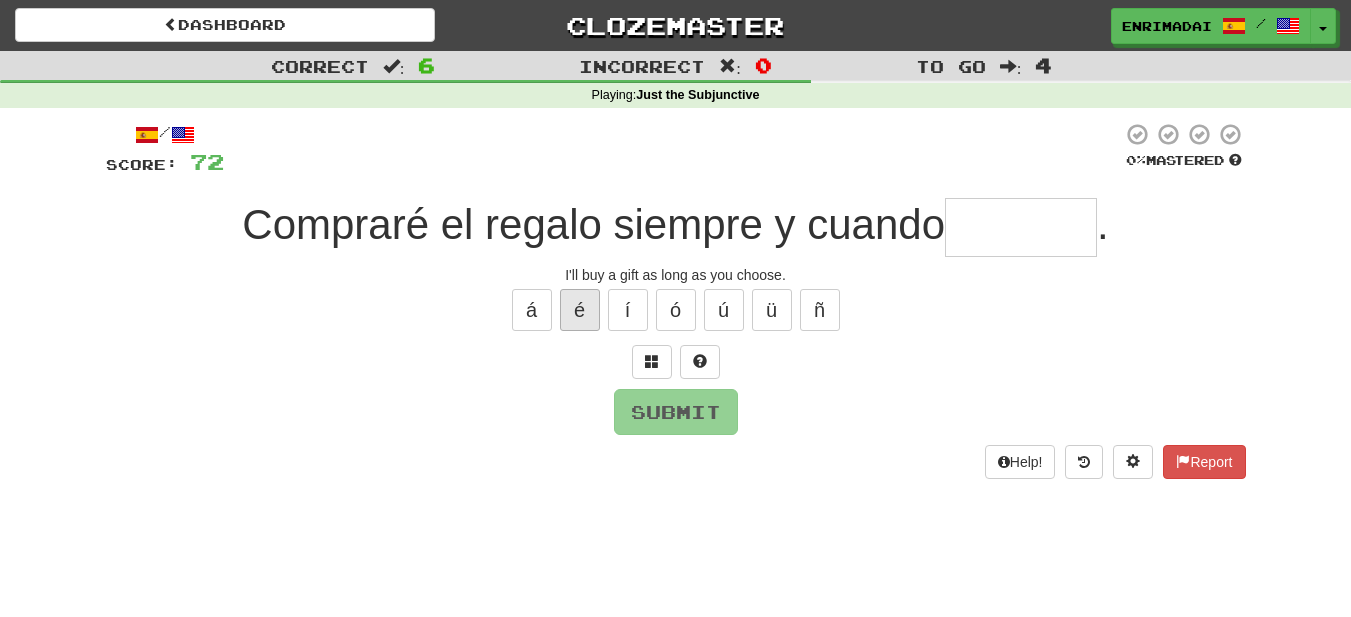 type on "*" 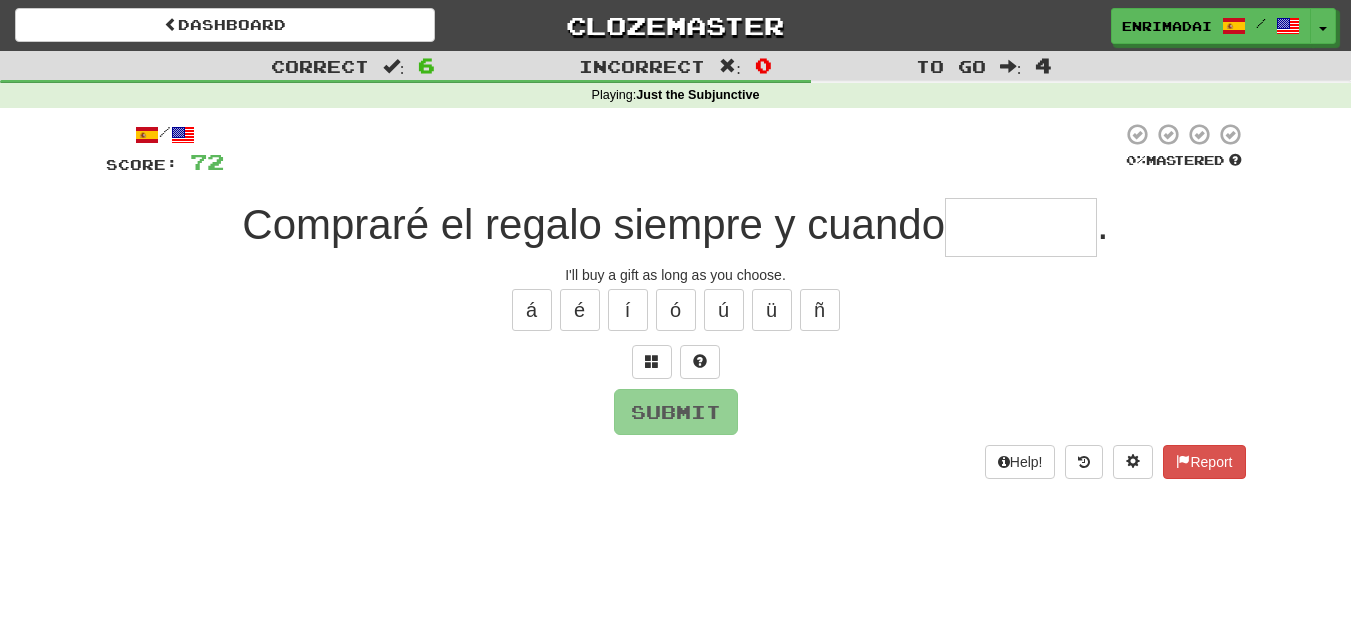 type on "*" 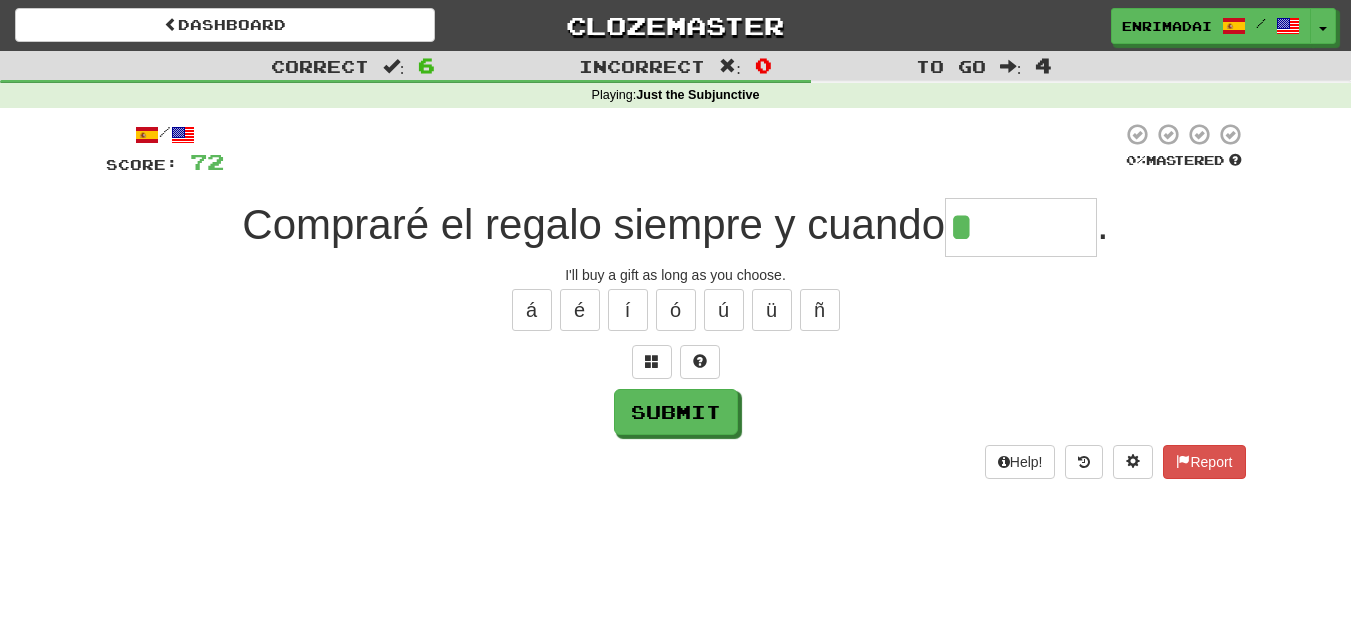 click at bounding box center [676, 362] 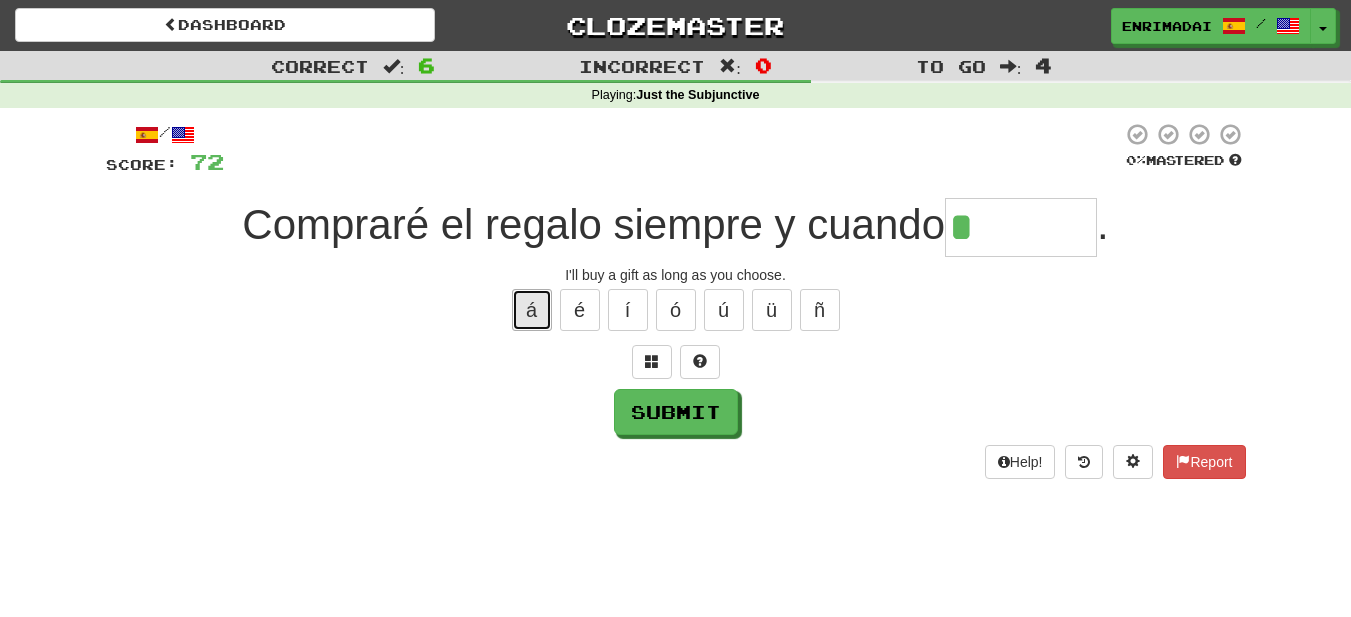 click on "á" at bounding box center (532, 310) 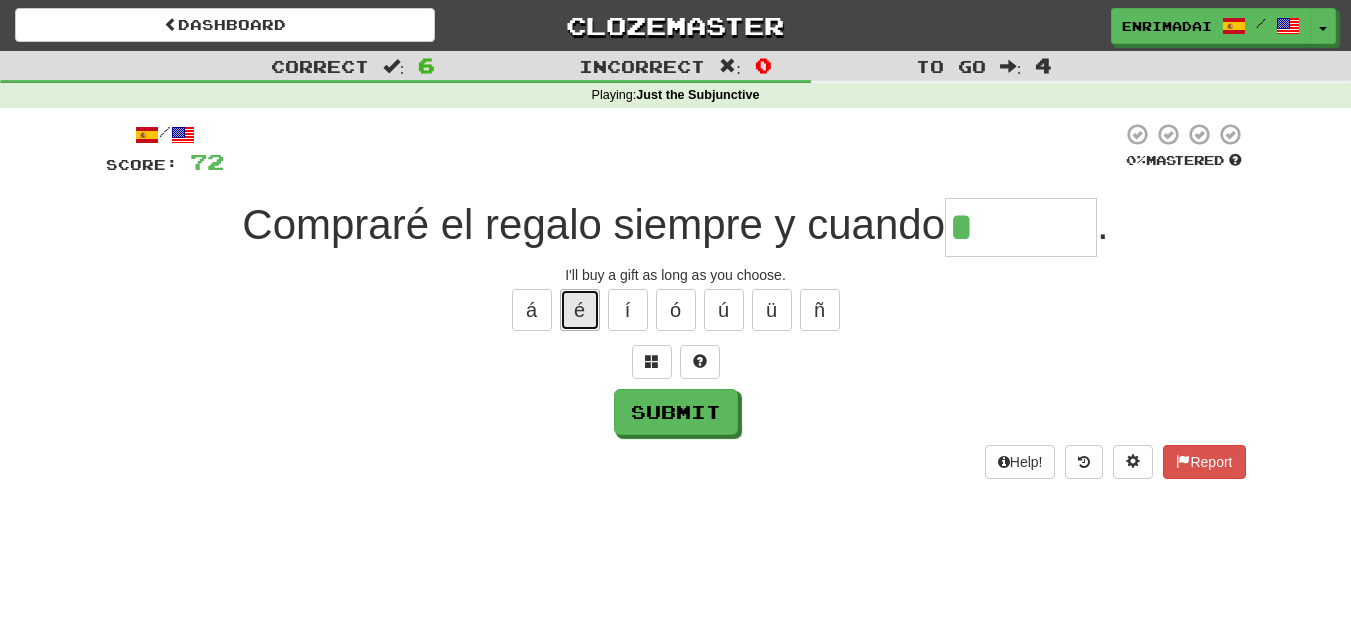 click on "é" at bounding box center (580, 310) 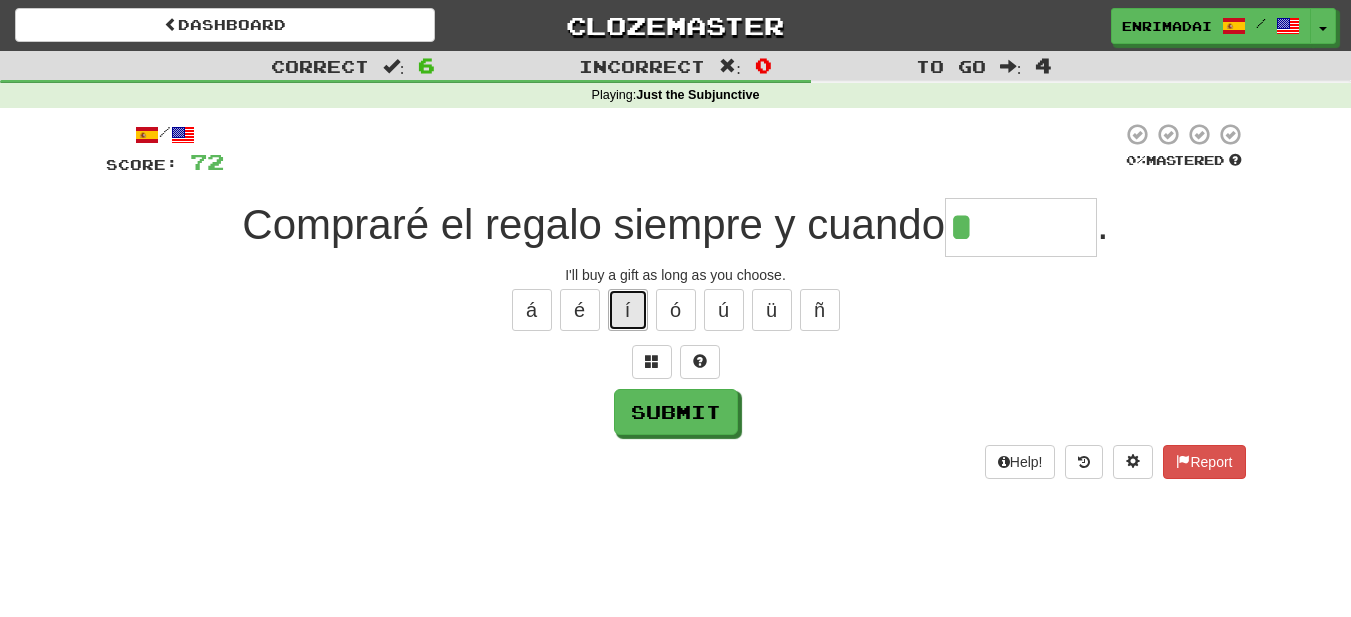 click on "í" at bounding box center (628, 310) 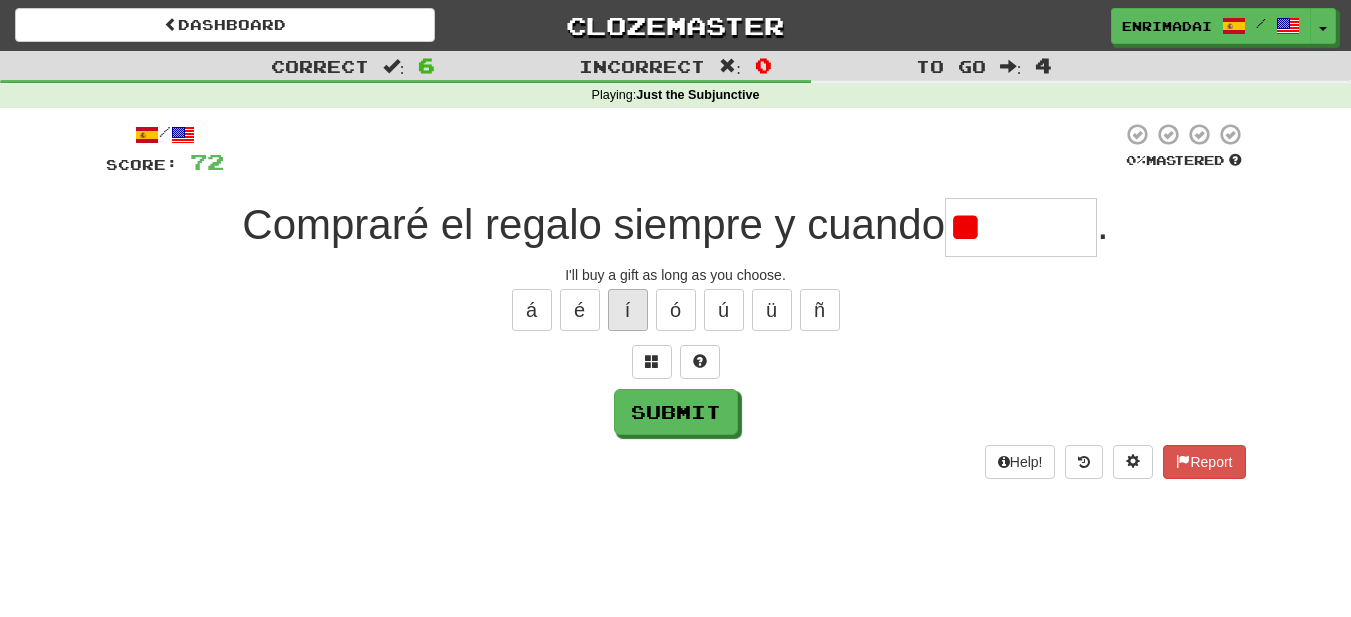 type on "*" 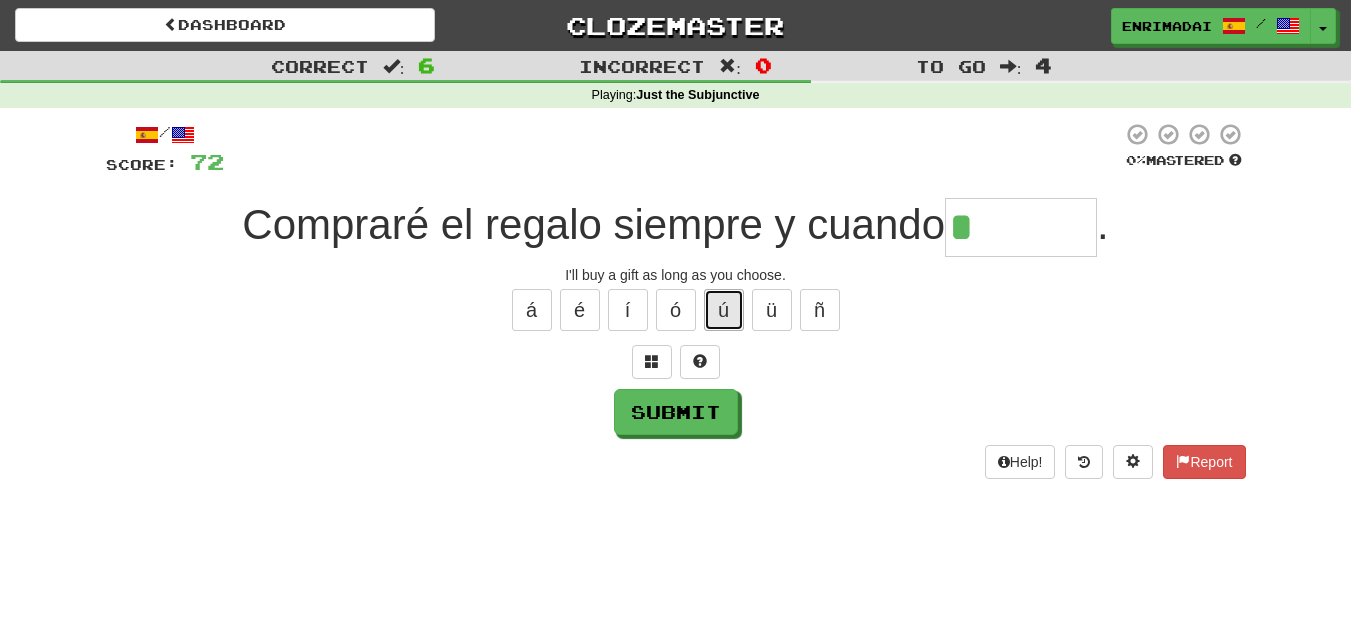 click on "ú" at bounding box center (724, 310) 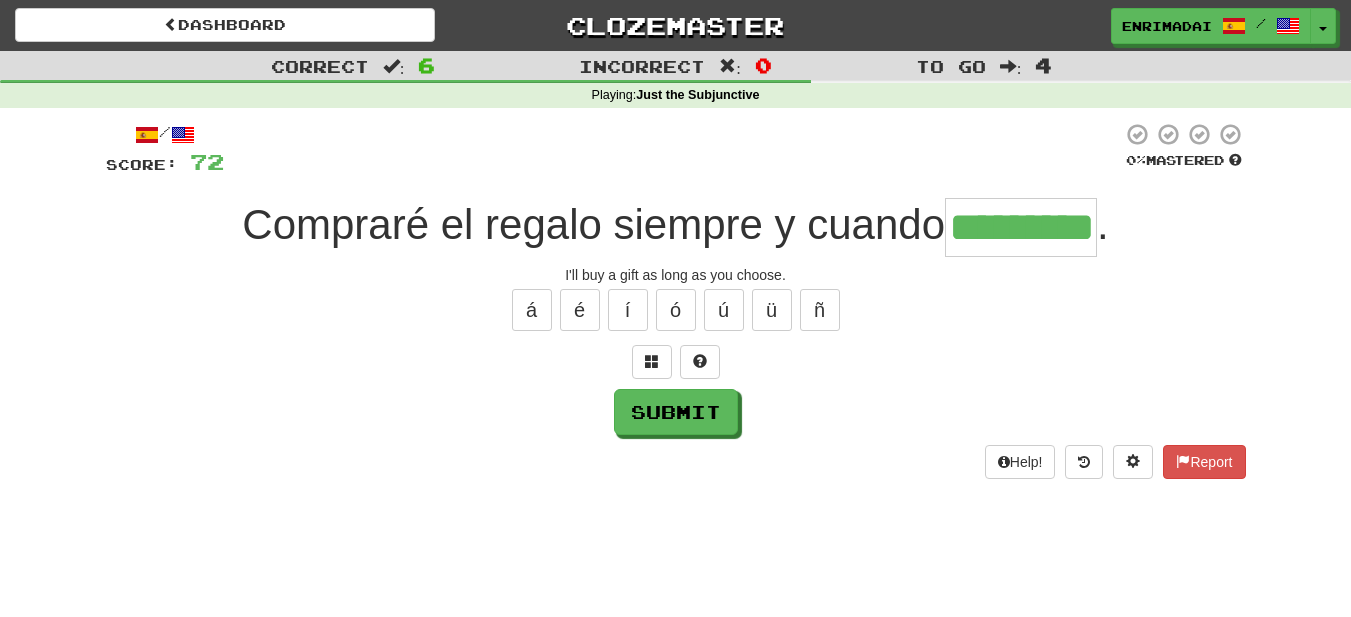 type on "*********" 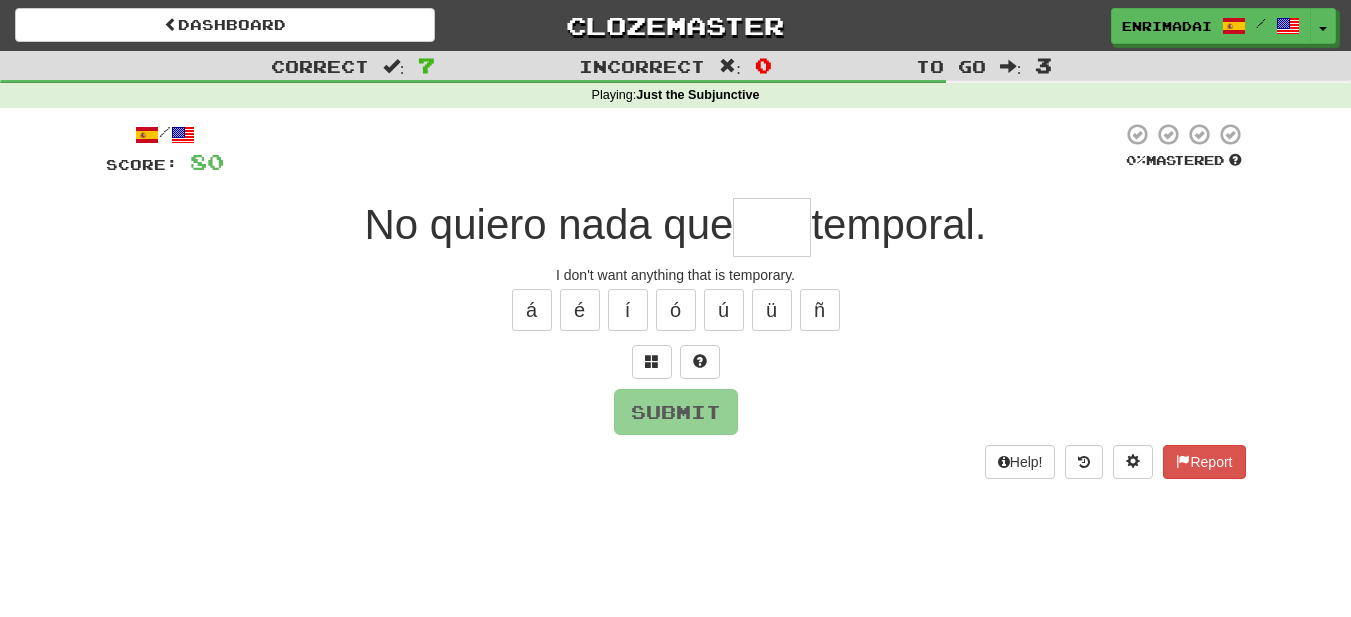 click at bounding box center (676, 362) 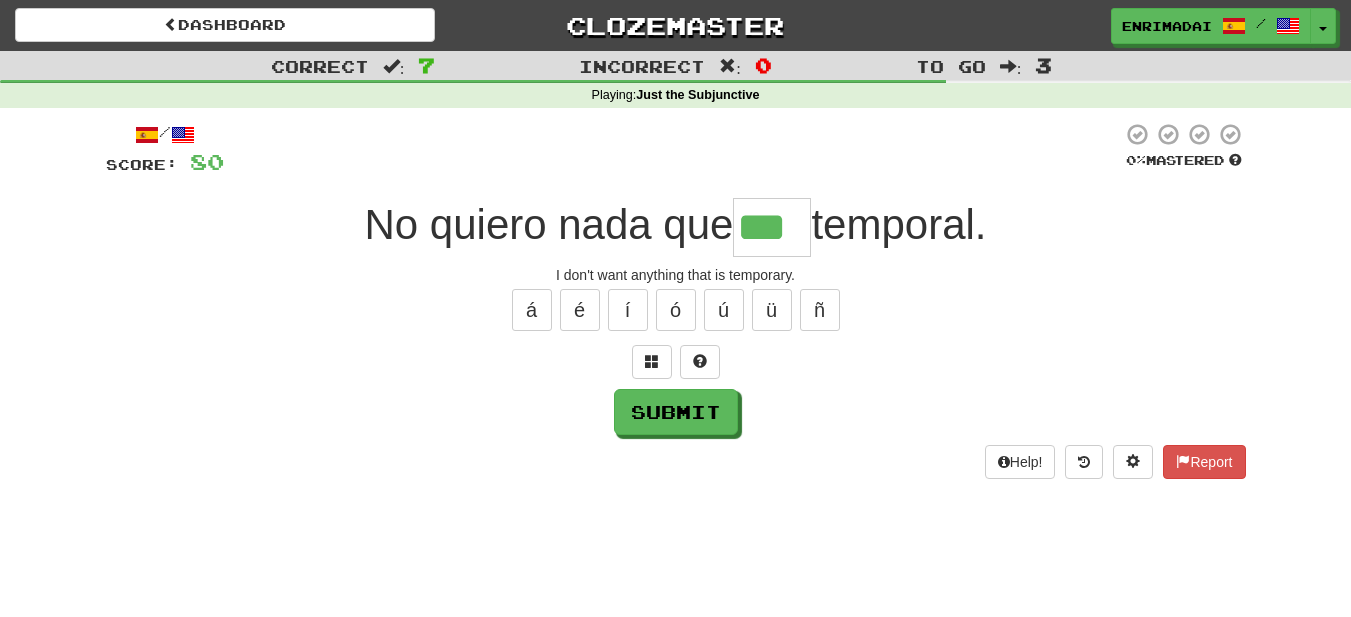 type on "***" 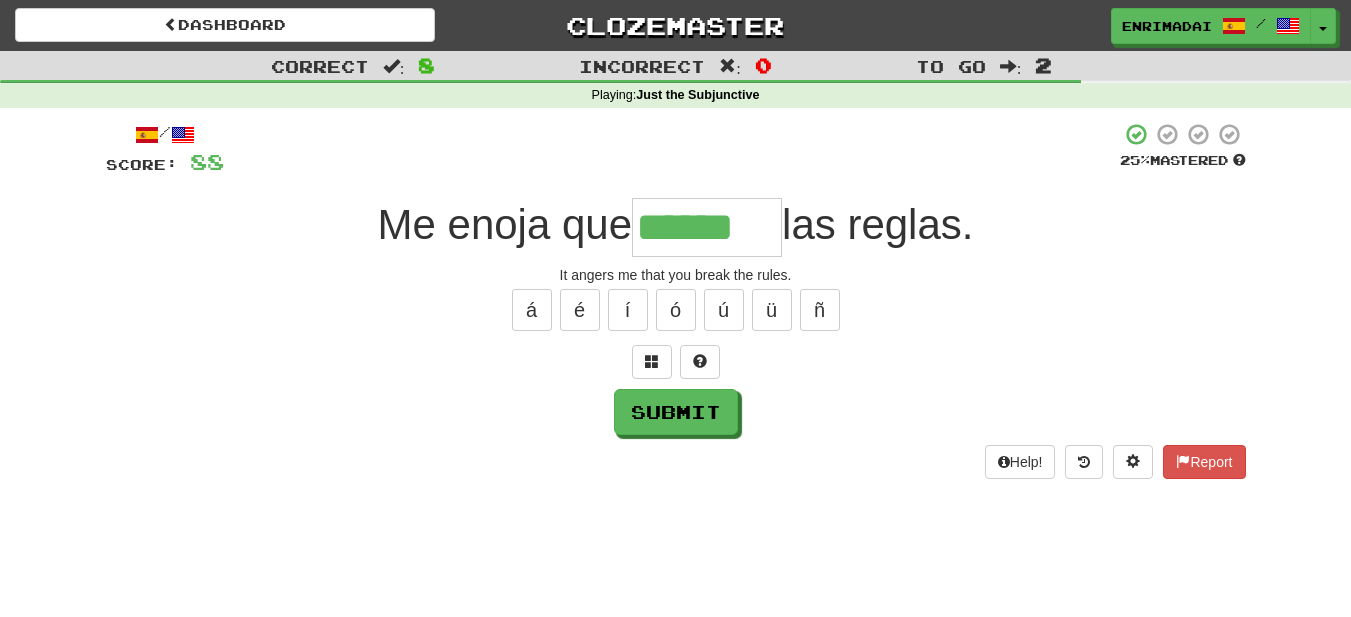 type on "******" 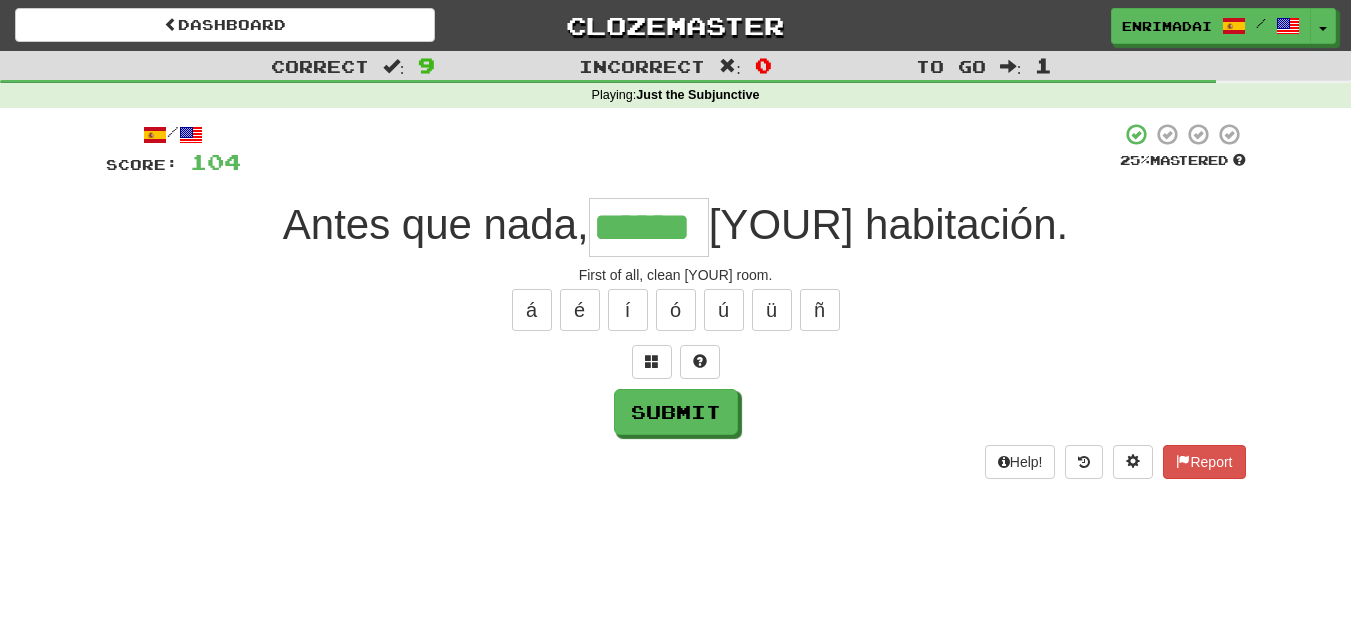 type on "******" 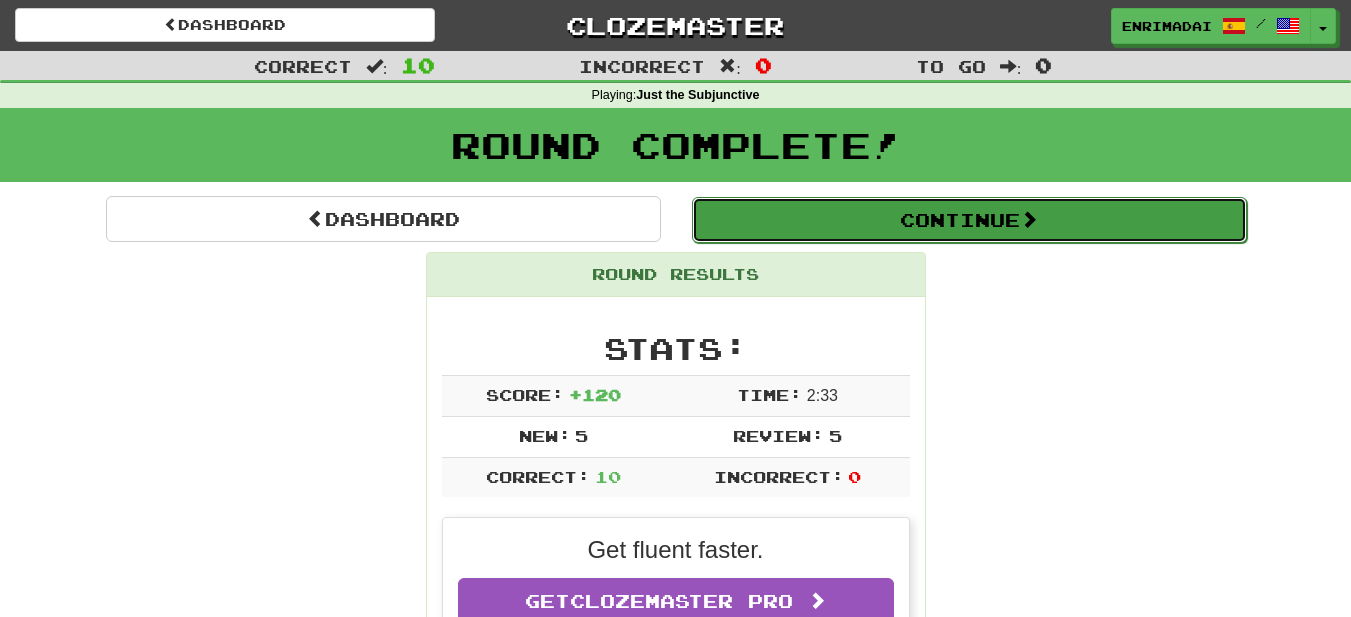 click at bounding box center [1029, 219] 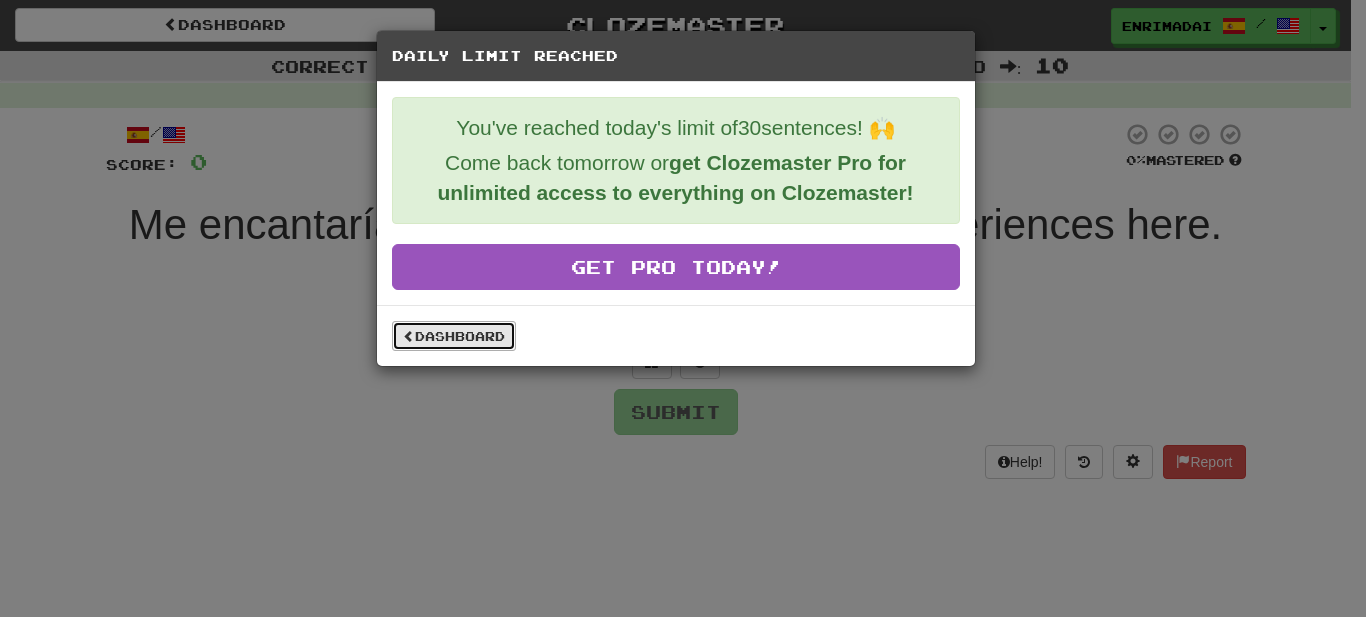 click on "Dashboard" at bounding box center (454, 336) 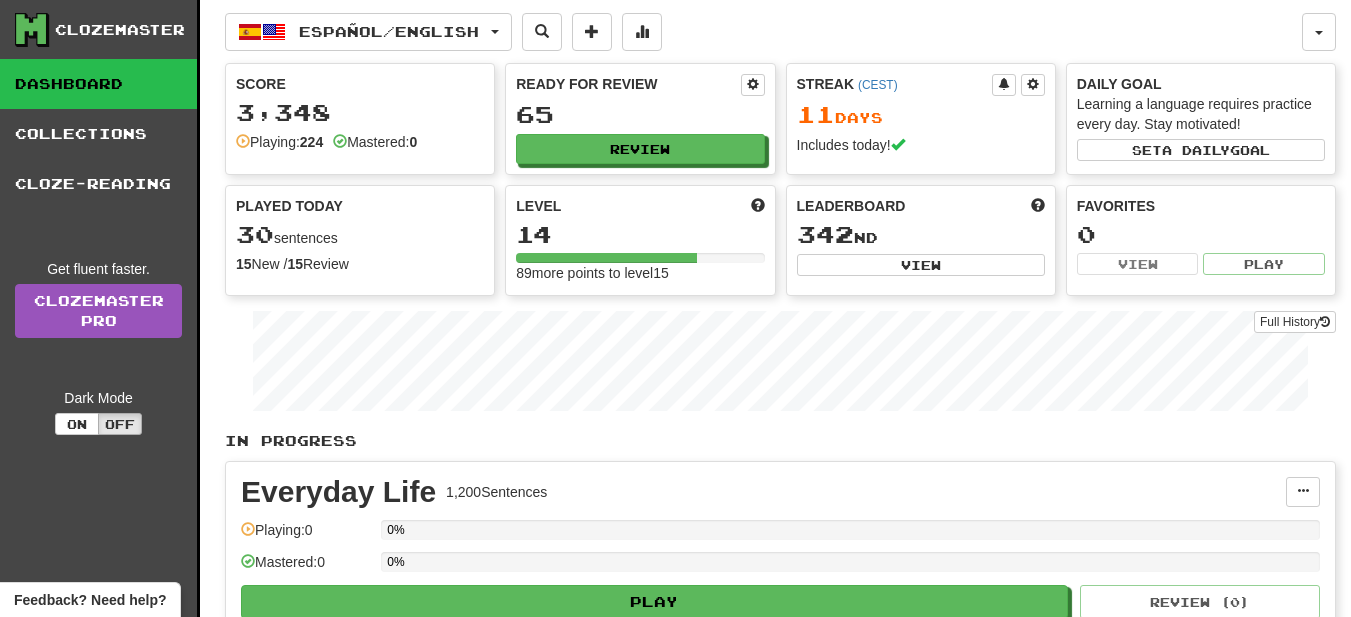 scroll, scrollTop: 0, scrollLeft: 0, axis: both 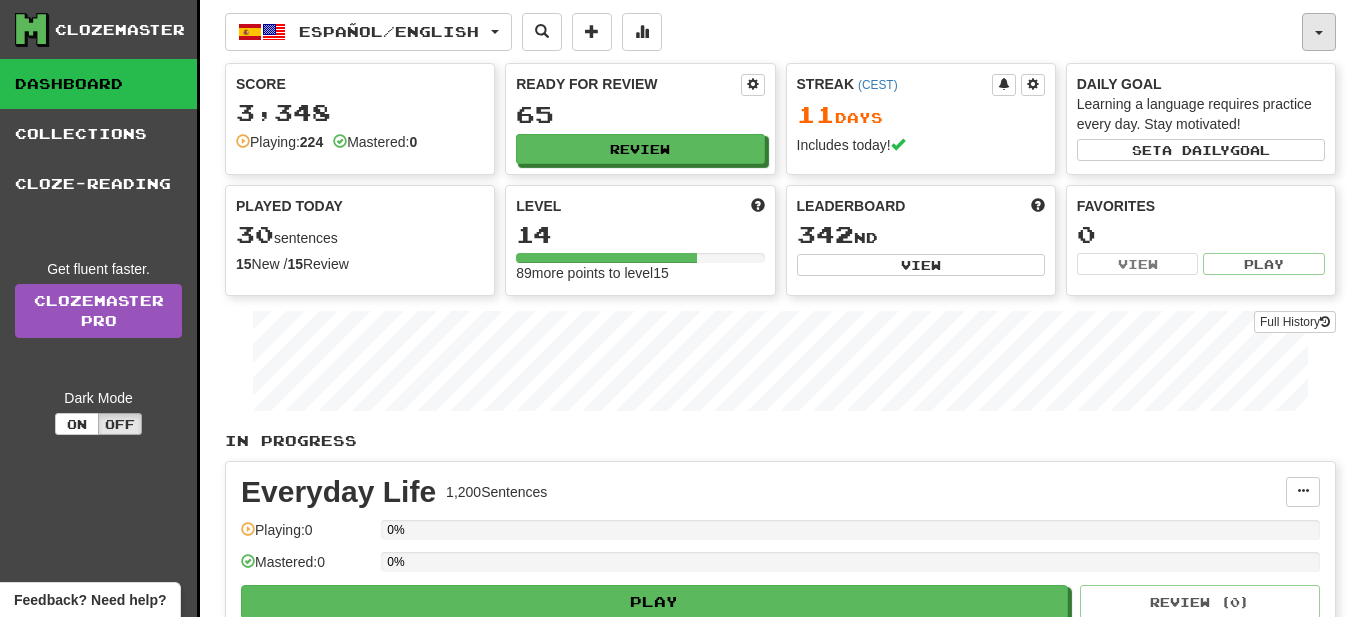 click at bounding box center (1319, 33) 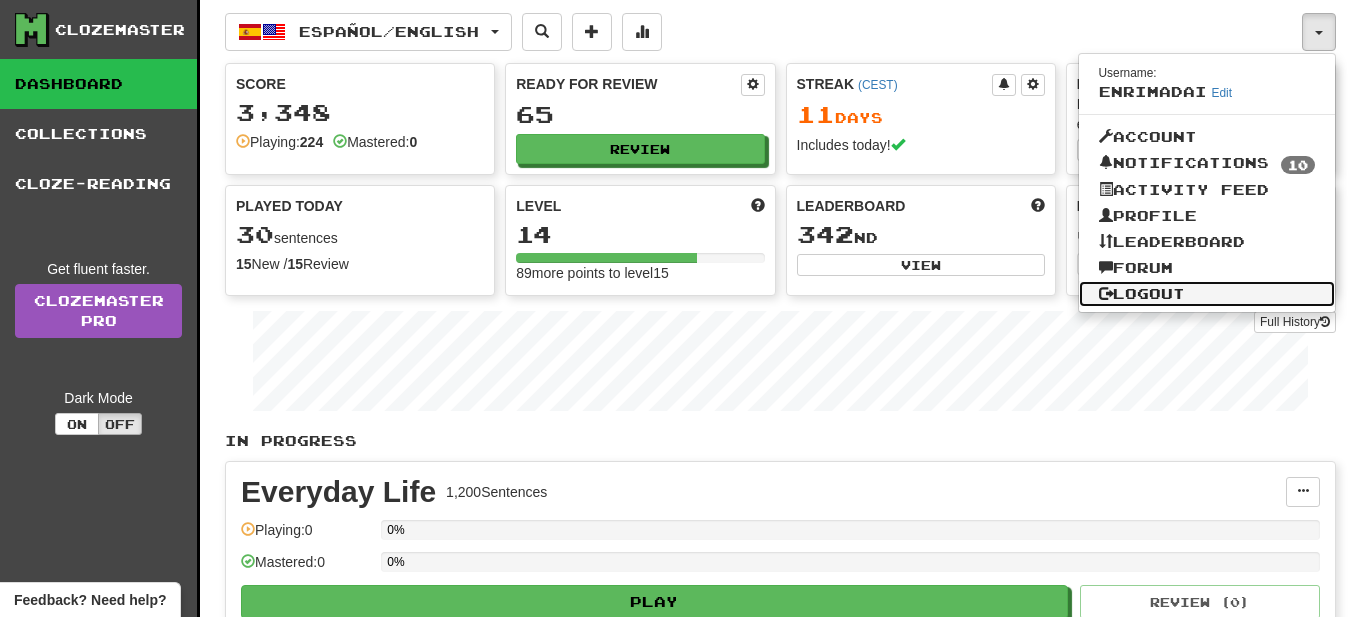 click on "Logout" at bounding box center (1207, 294) 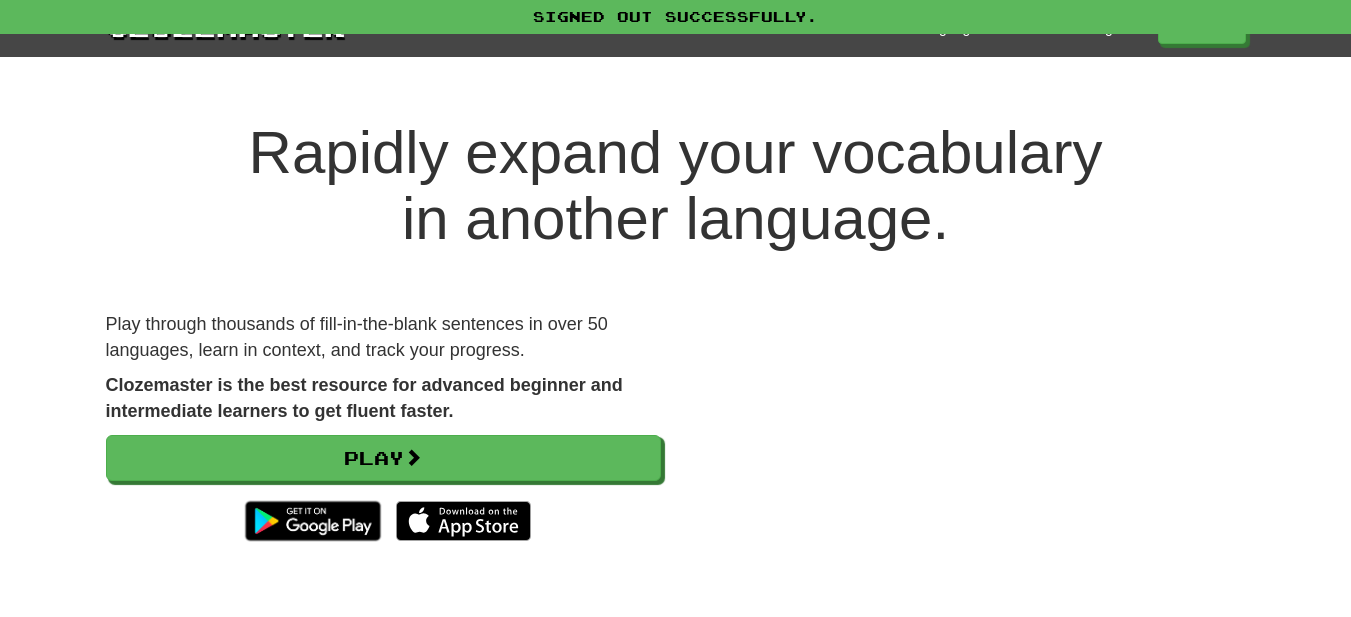 scroll, scrollTop: 0, scrollLeft: 0, axis: both 